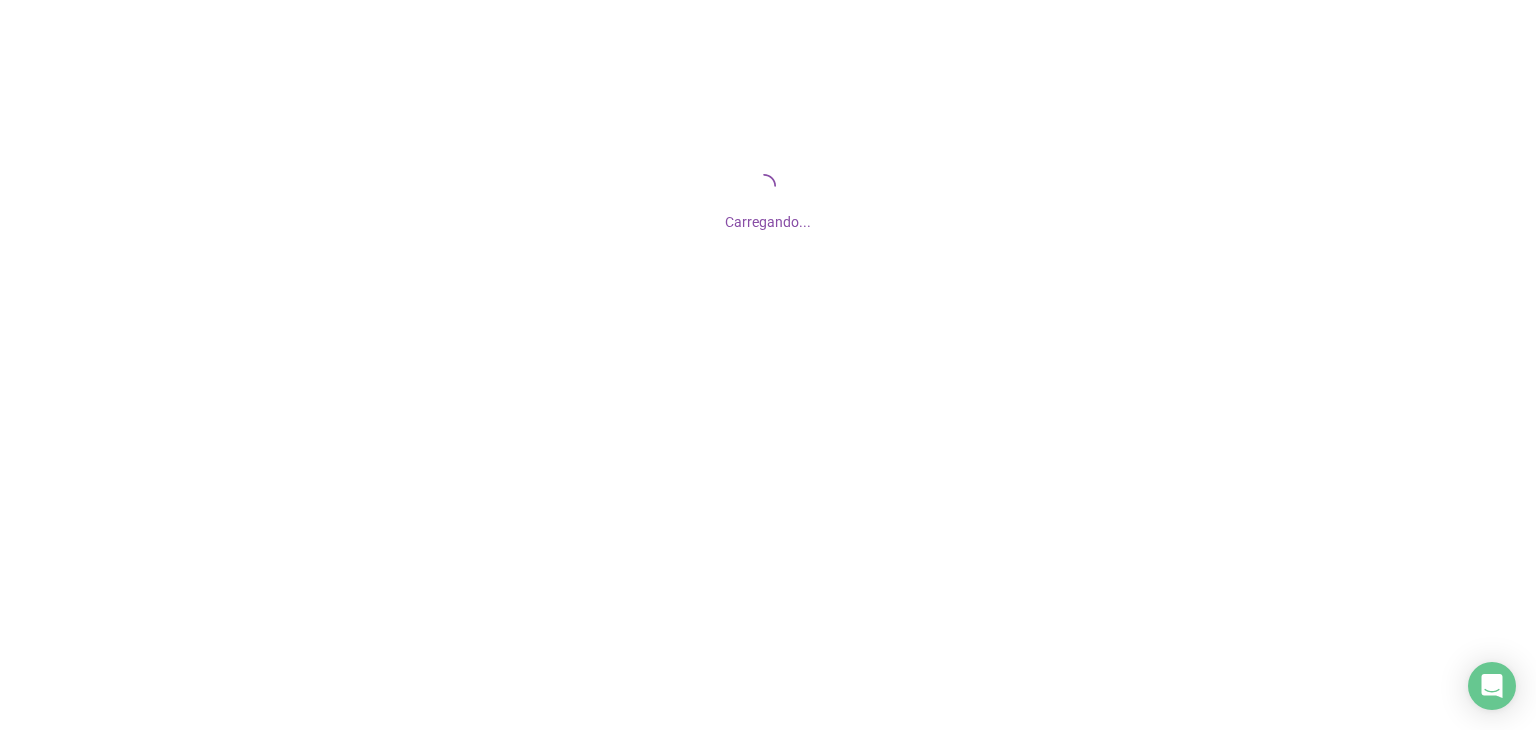 scroll, scrollTop: 0, scrollLeft: 0, axis: both 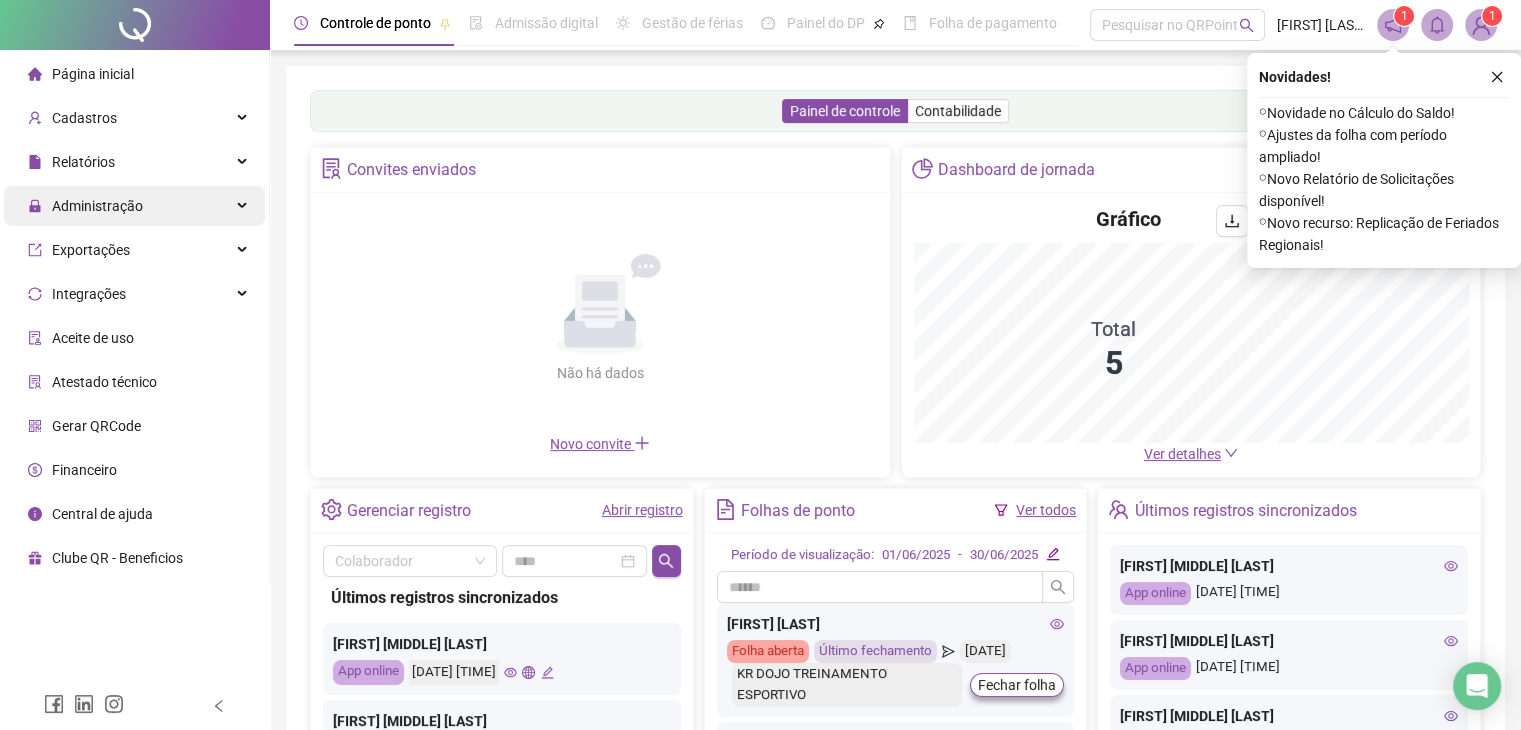 click on "Administração" at bounding box center (97, 206) 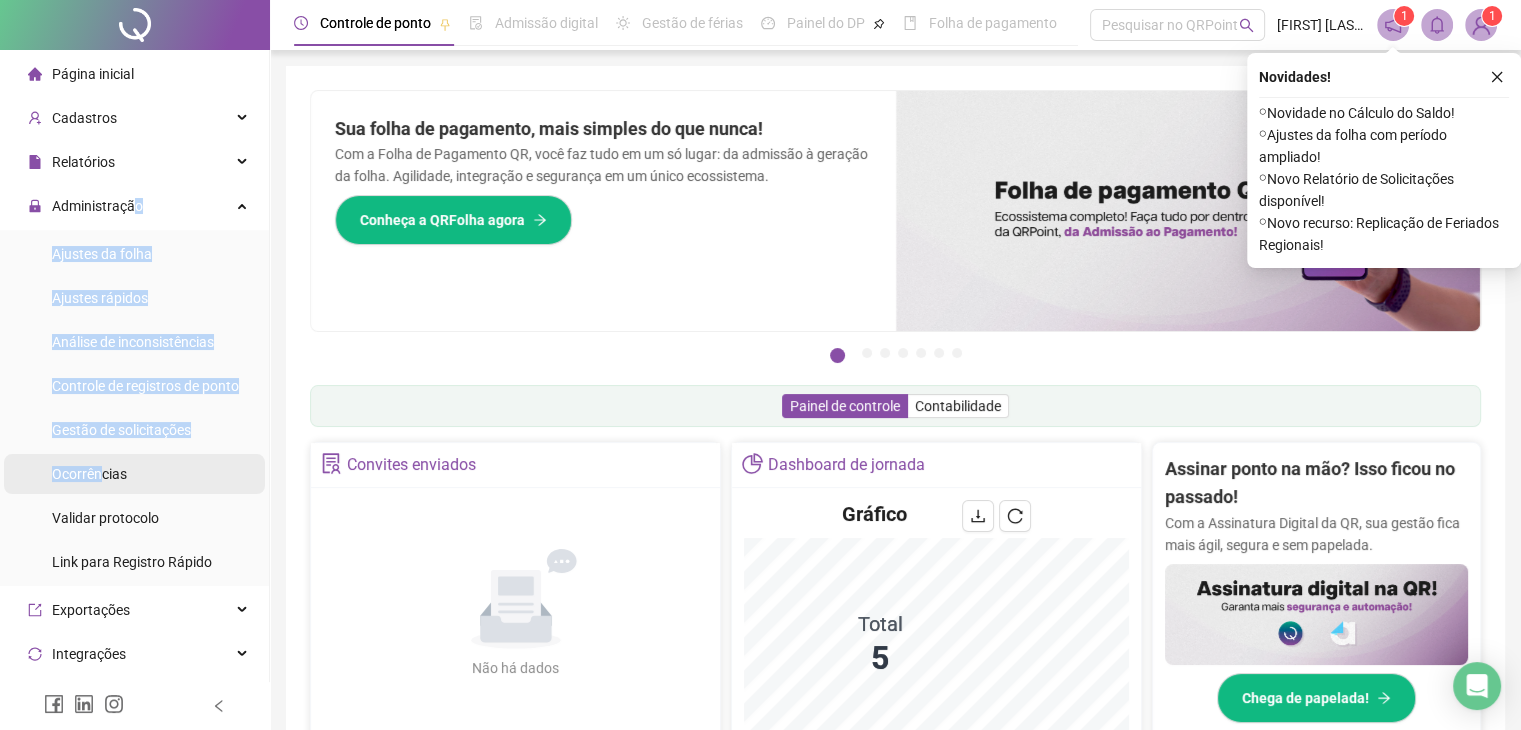 drag, startPoint x: 129, startPoint y: 213, endPoint x: 98, endPoint y: 481, distance: 269.78696 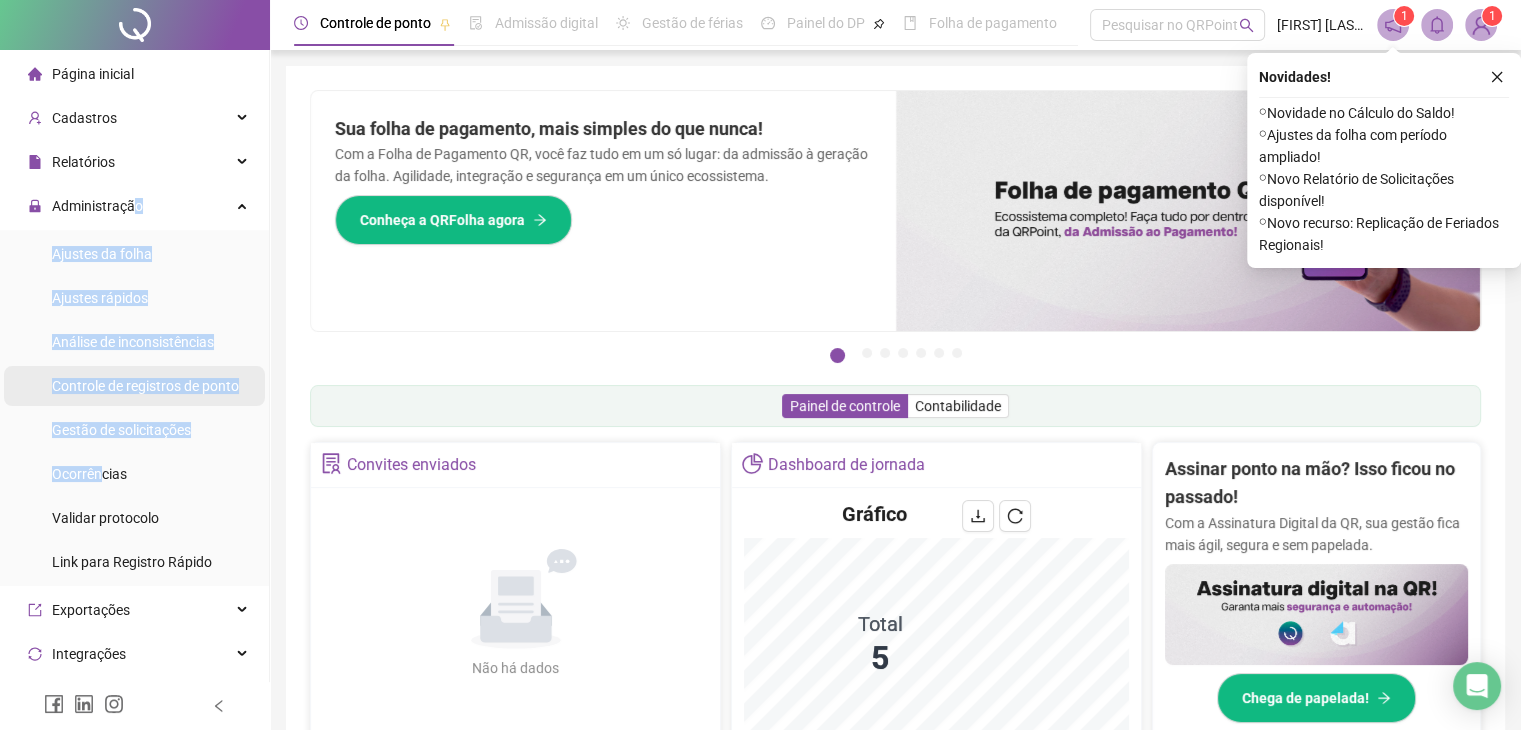click on "Controle de registros de ponto" at bounding box center (145, 386) 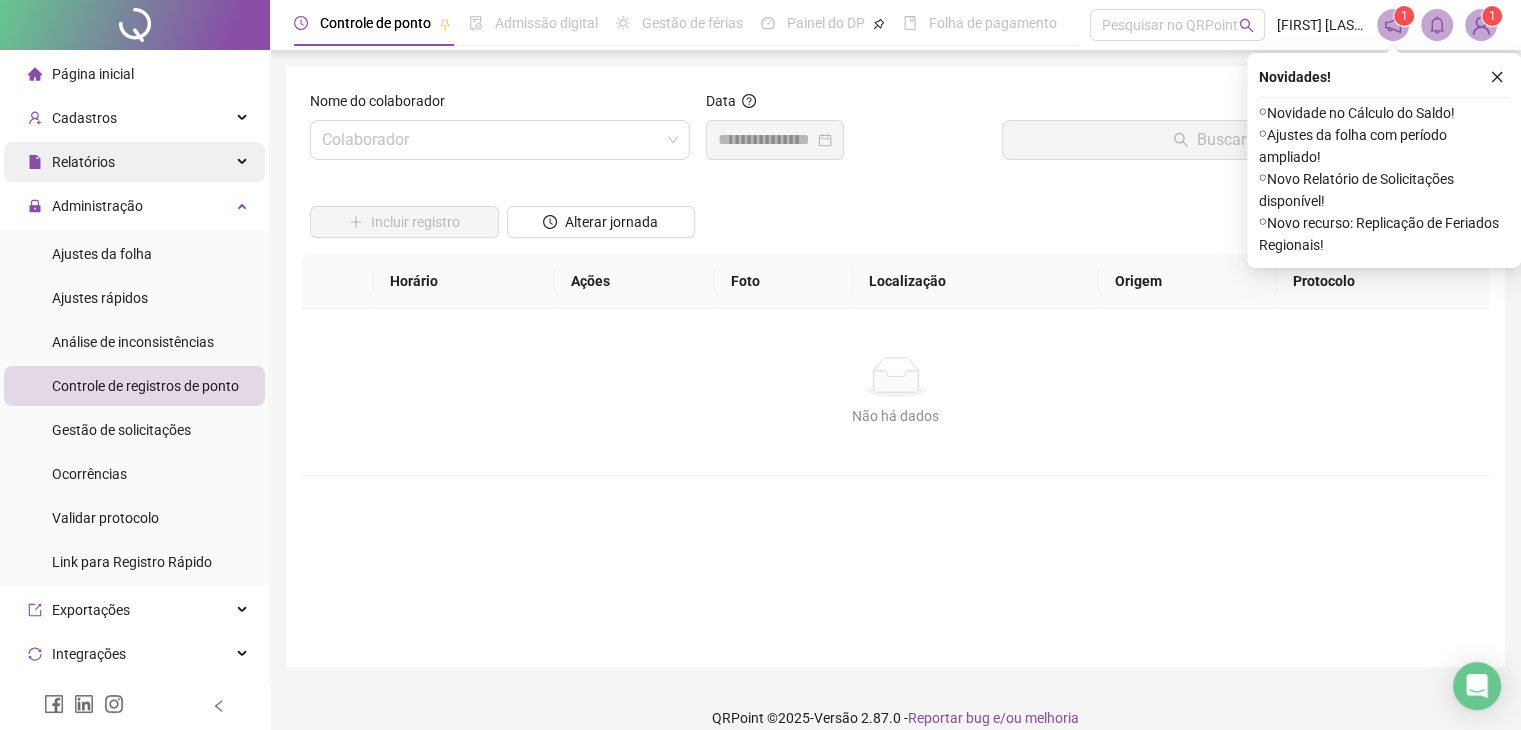 click on "Relatórios" at bounding box center [134, 162] 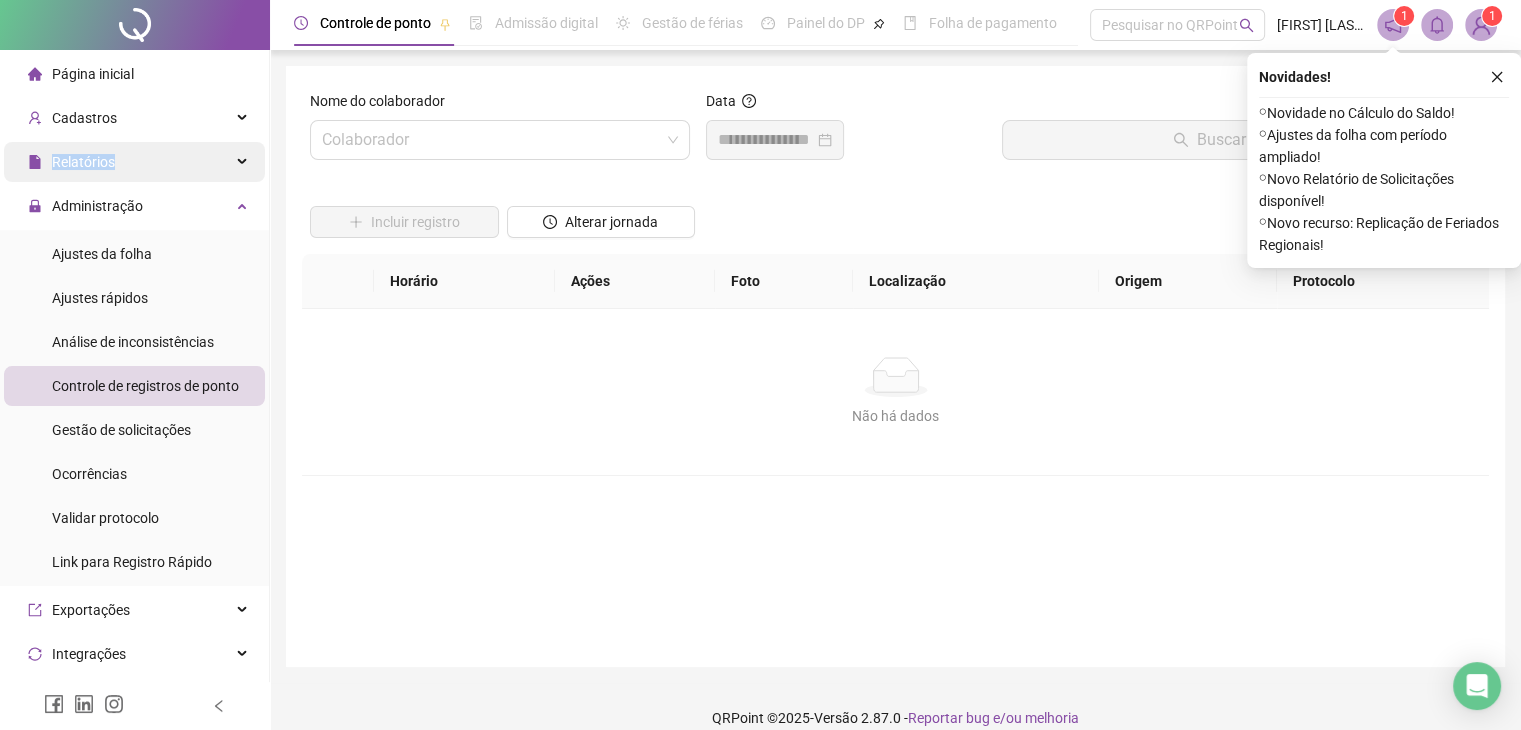 click on "Relatórios" at bounding box center [134, 162] 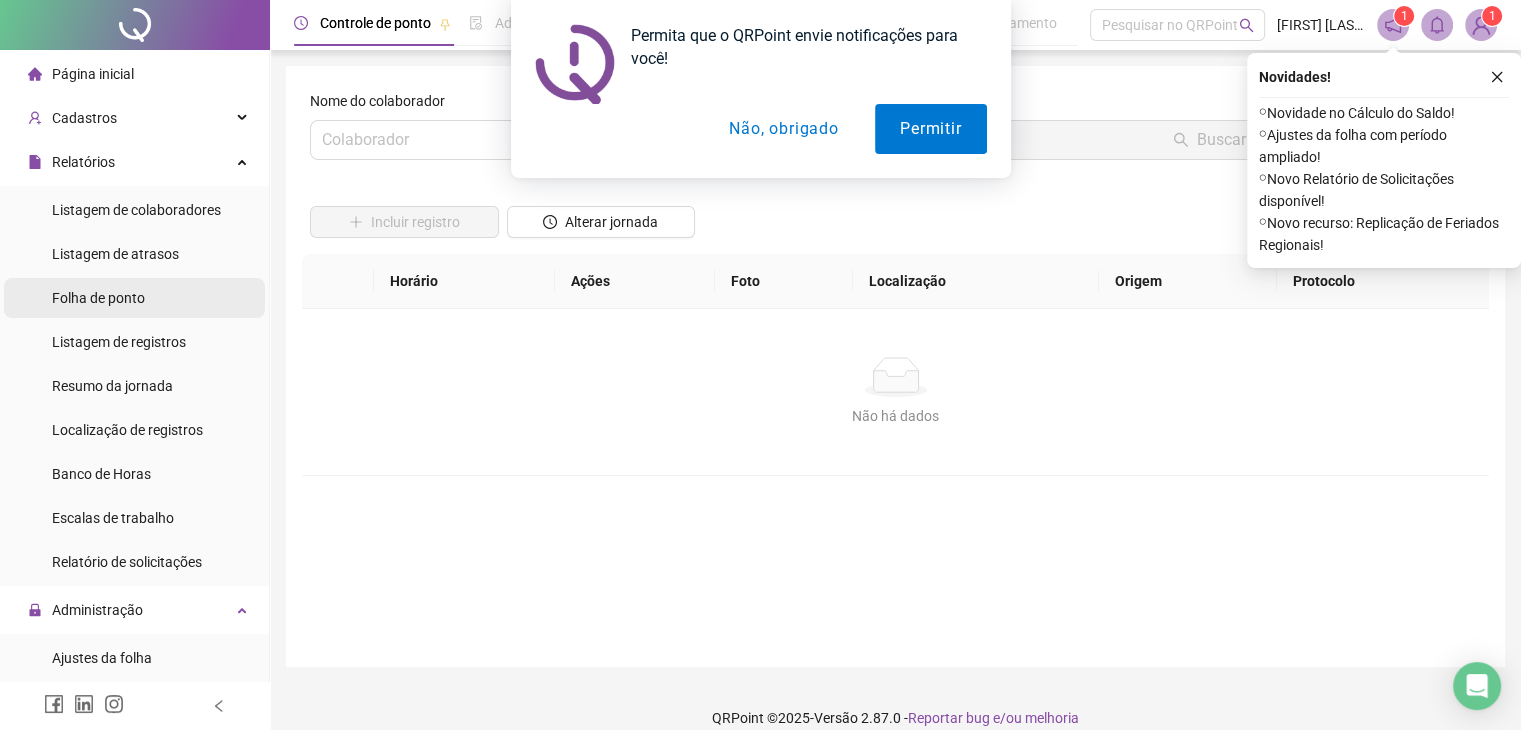 click on "Folha de ponto" at bounding box center [98, 298] 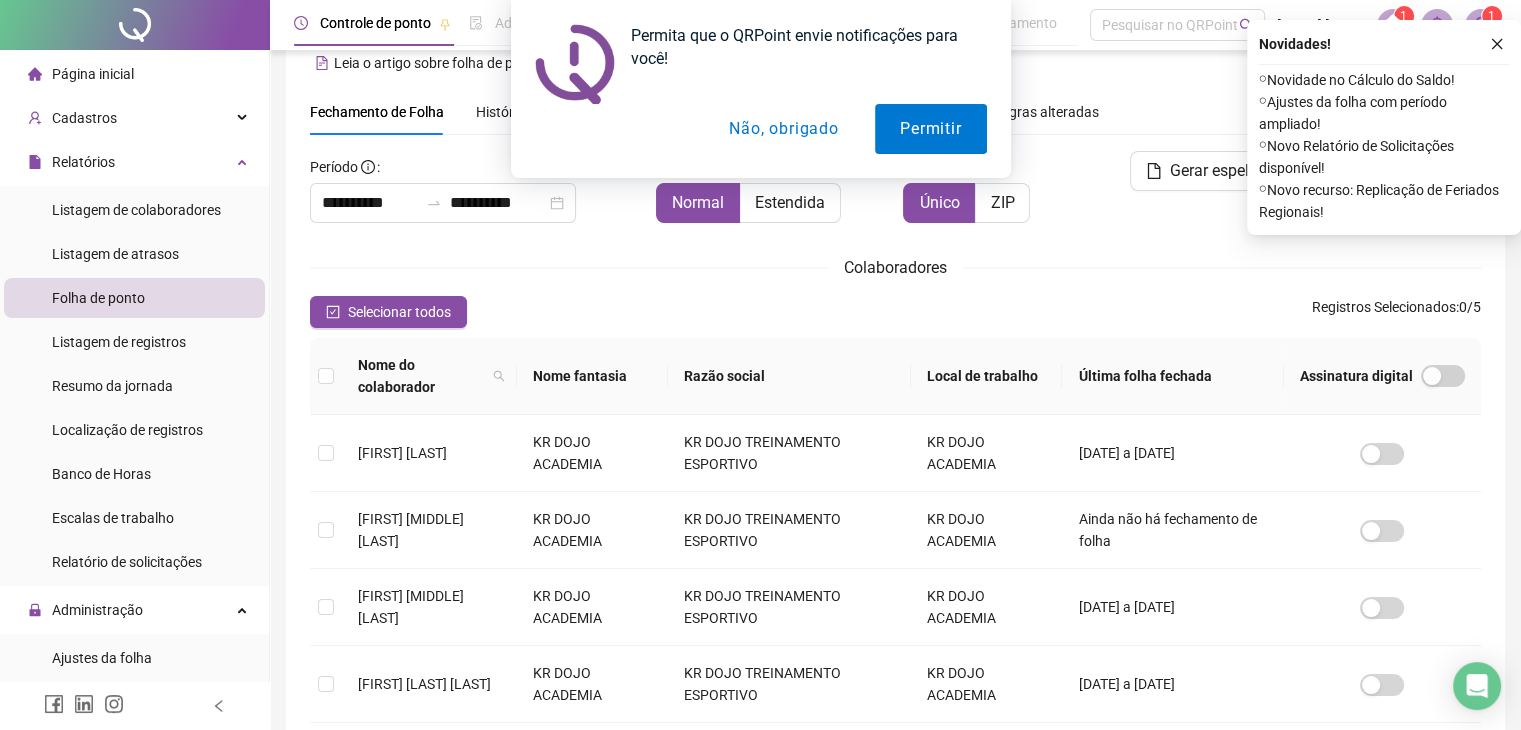 click on "Não, obrigado" at bounding box center [783, 129] 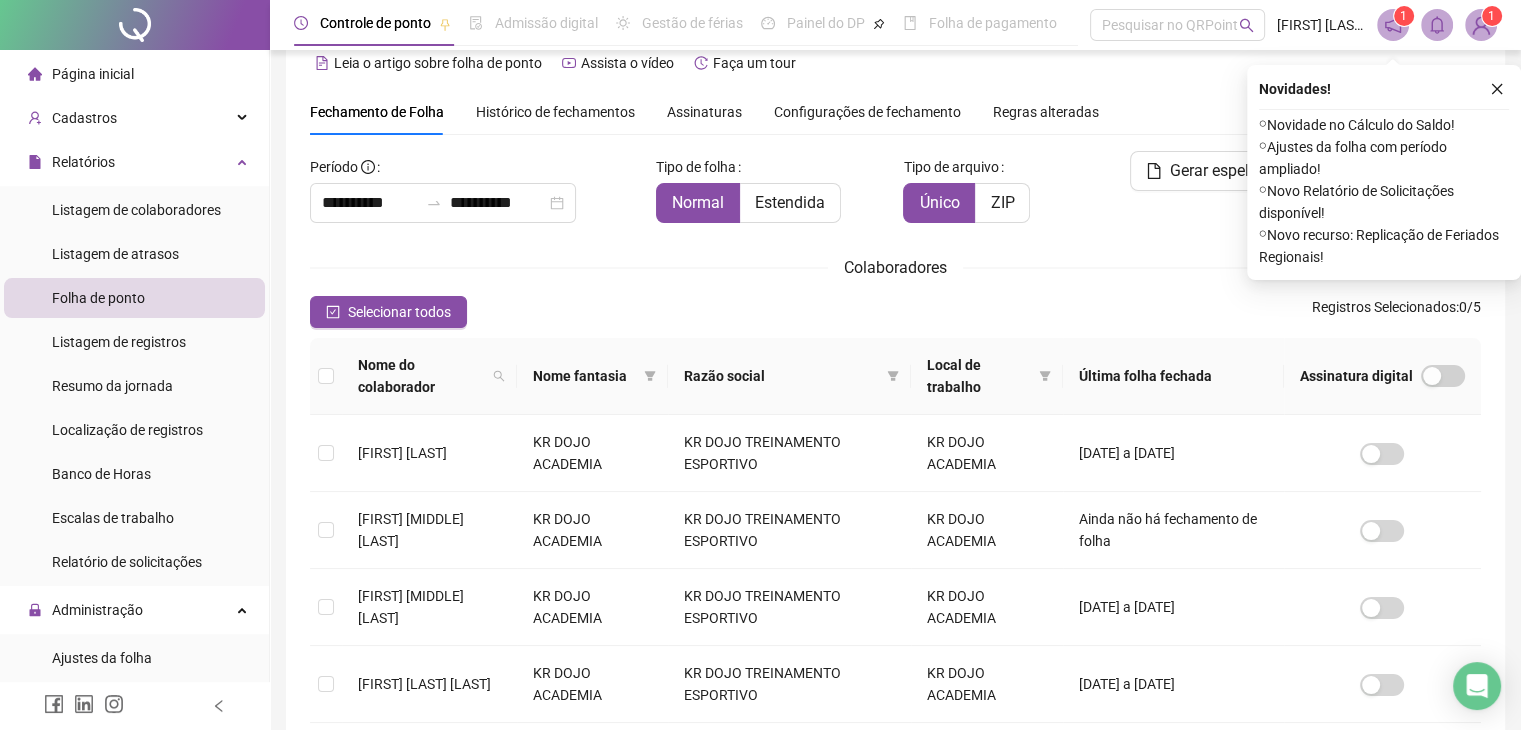 scroll, scrollTop: 44, scrollLeft: 0, axis: vertical 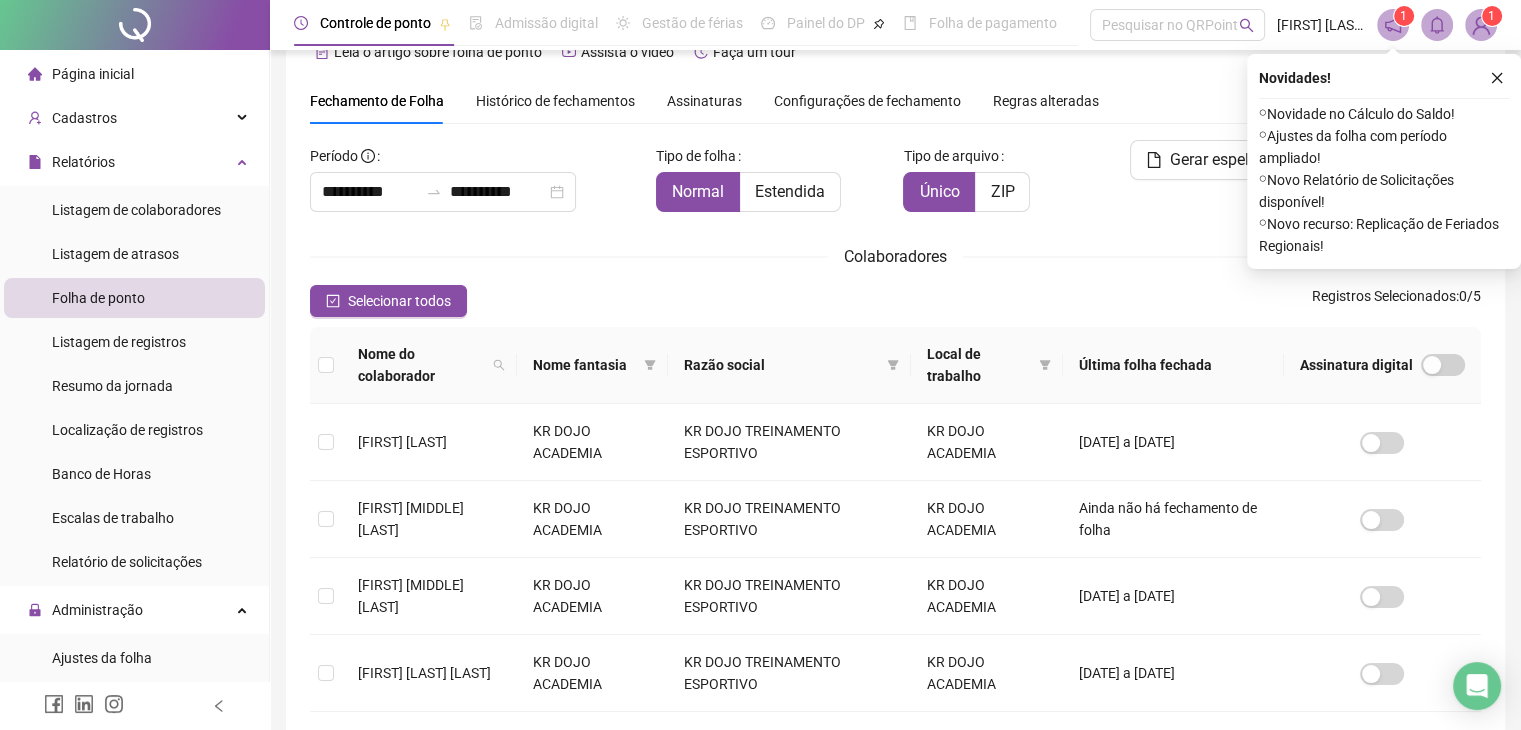 click at bounding box center (326, 365) 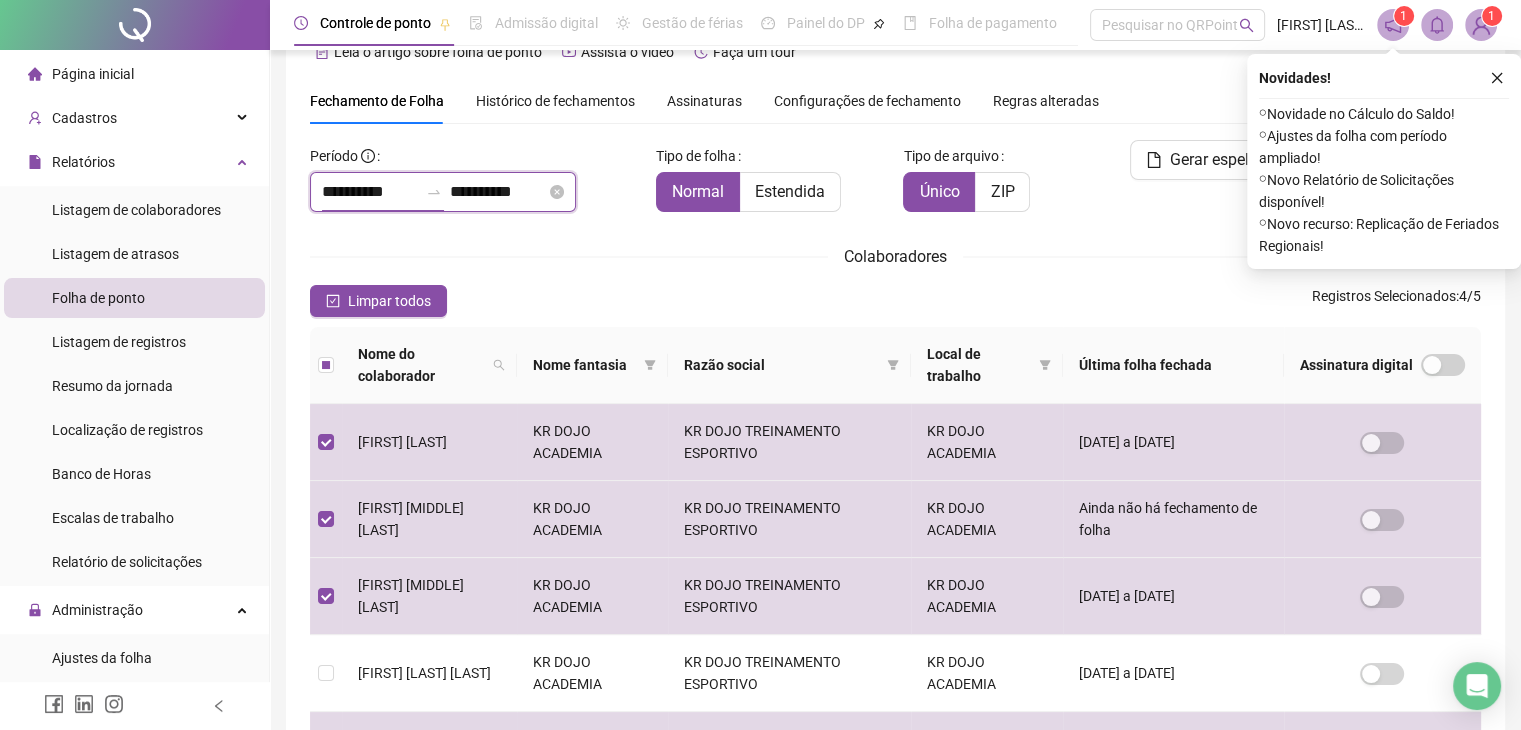 click on "**********" at bounding box center [370, 192] 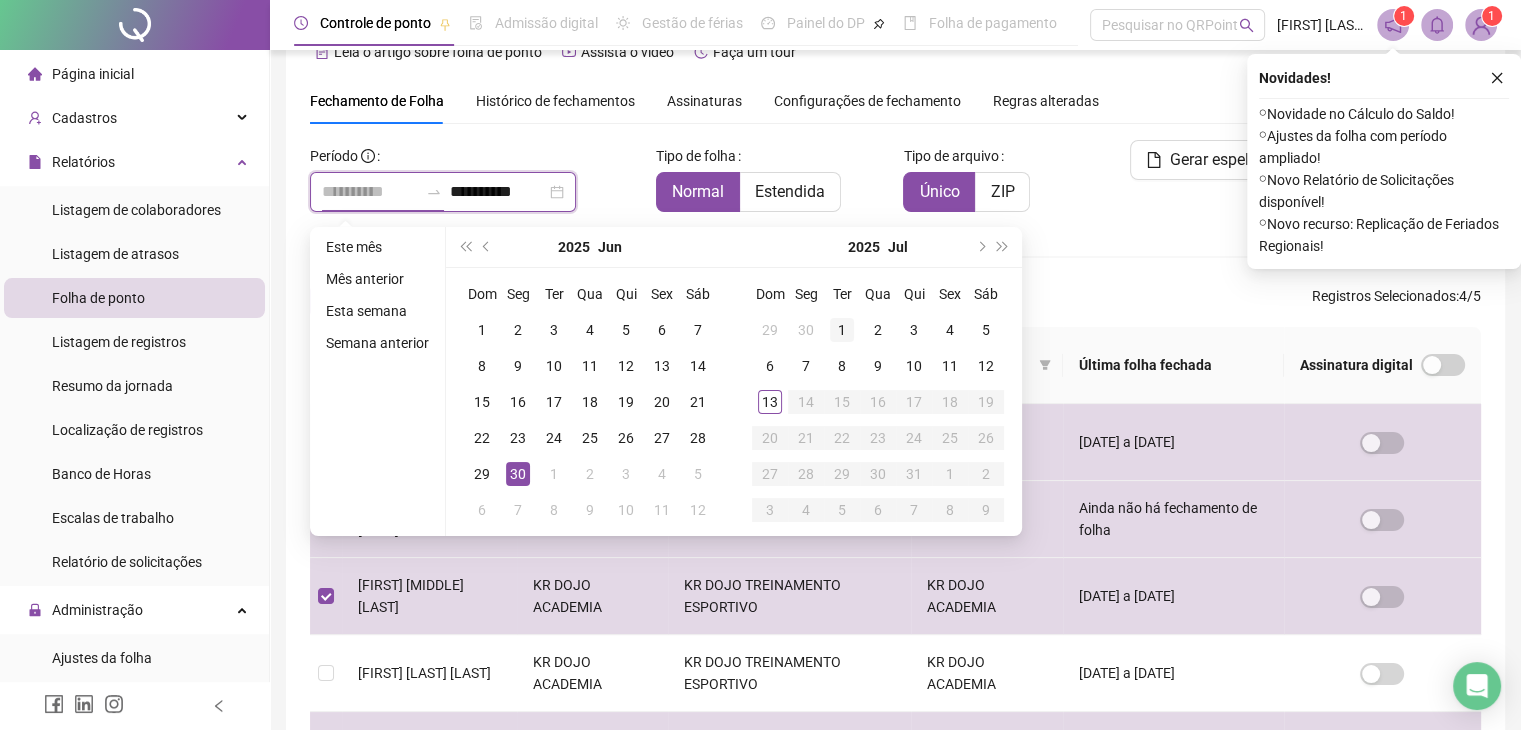 type on "**********" 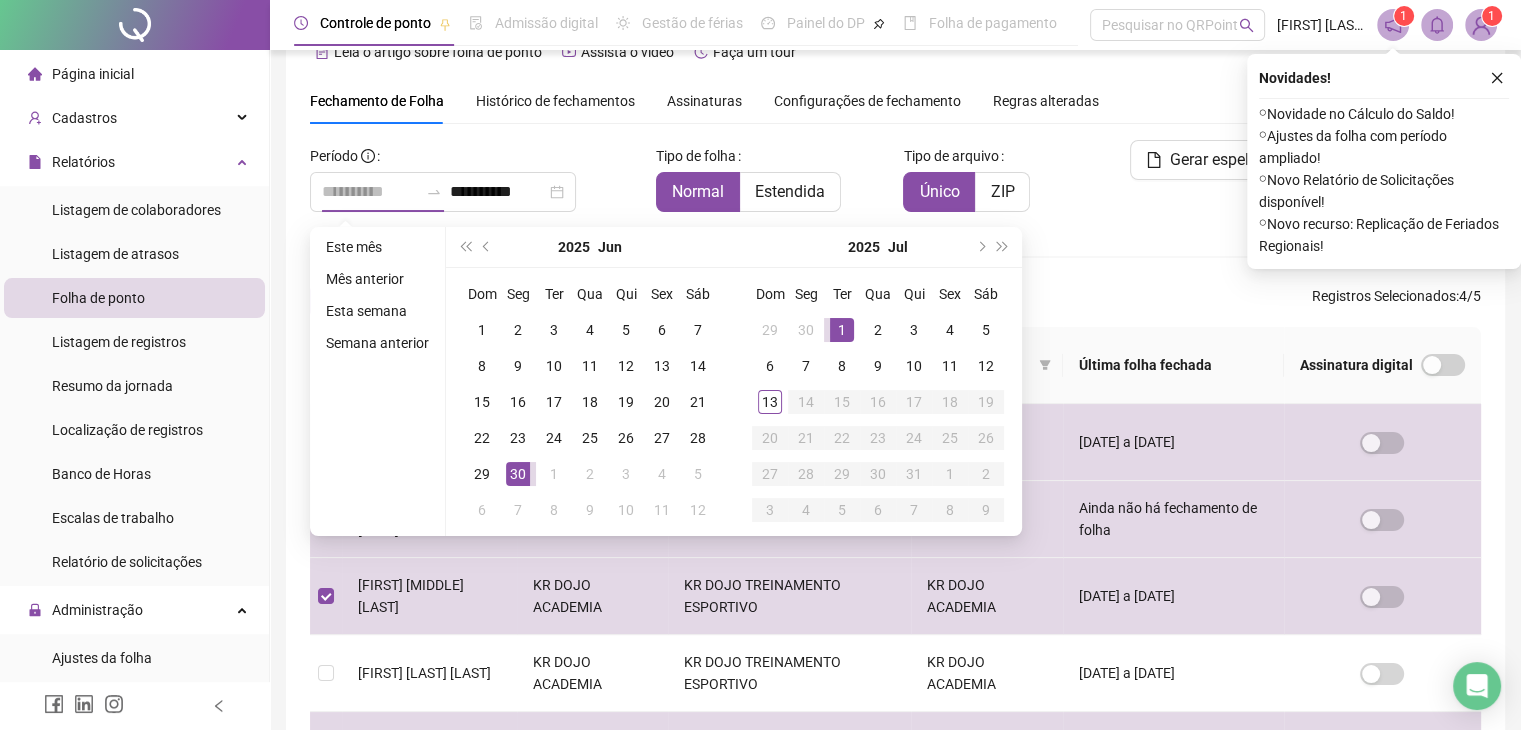 click on "1" at bounding box center (842, 330) 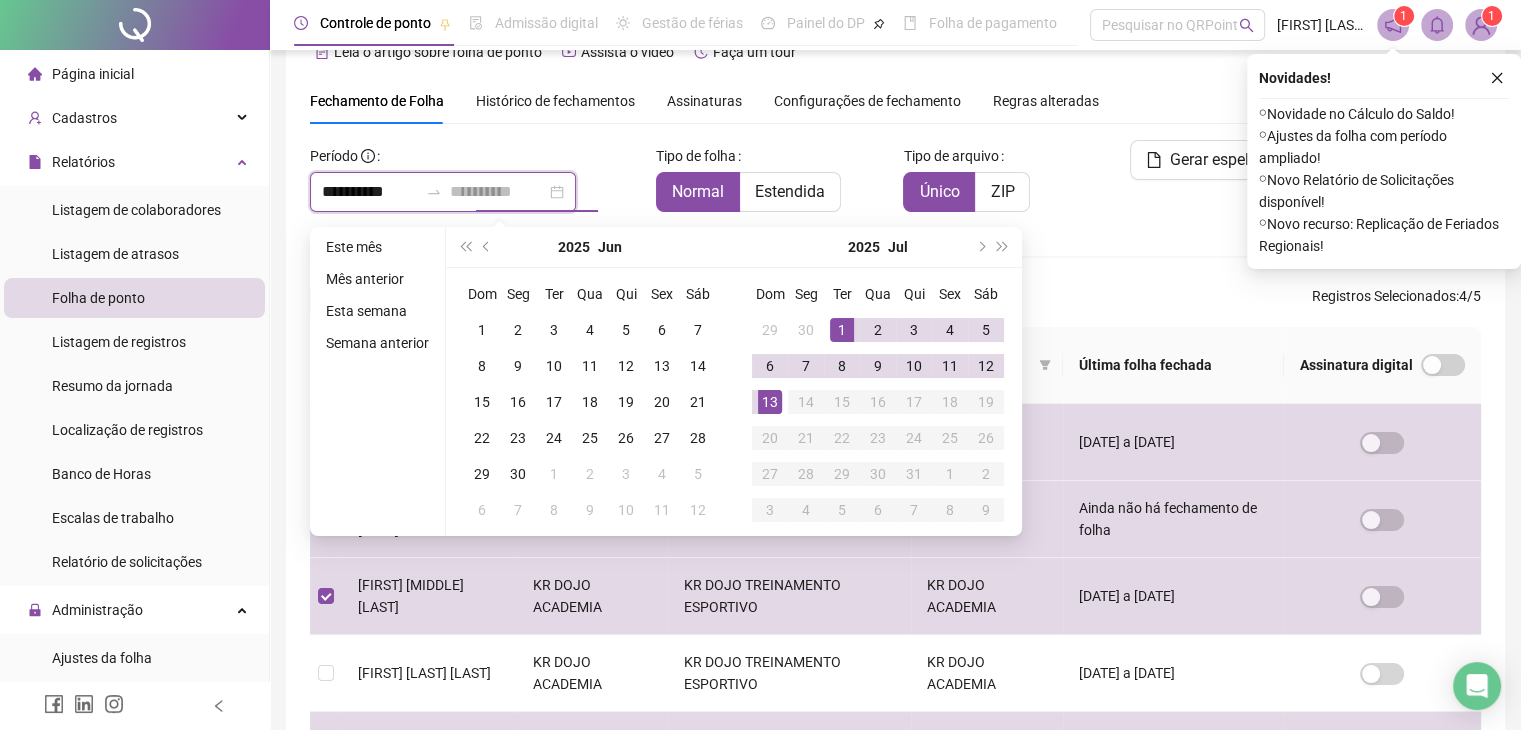 type on "**********" 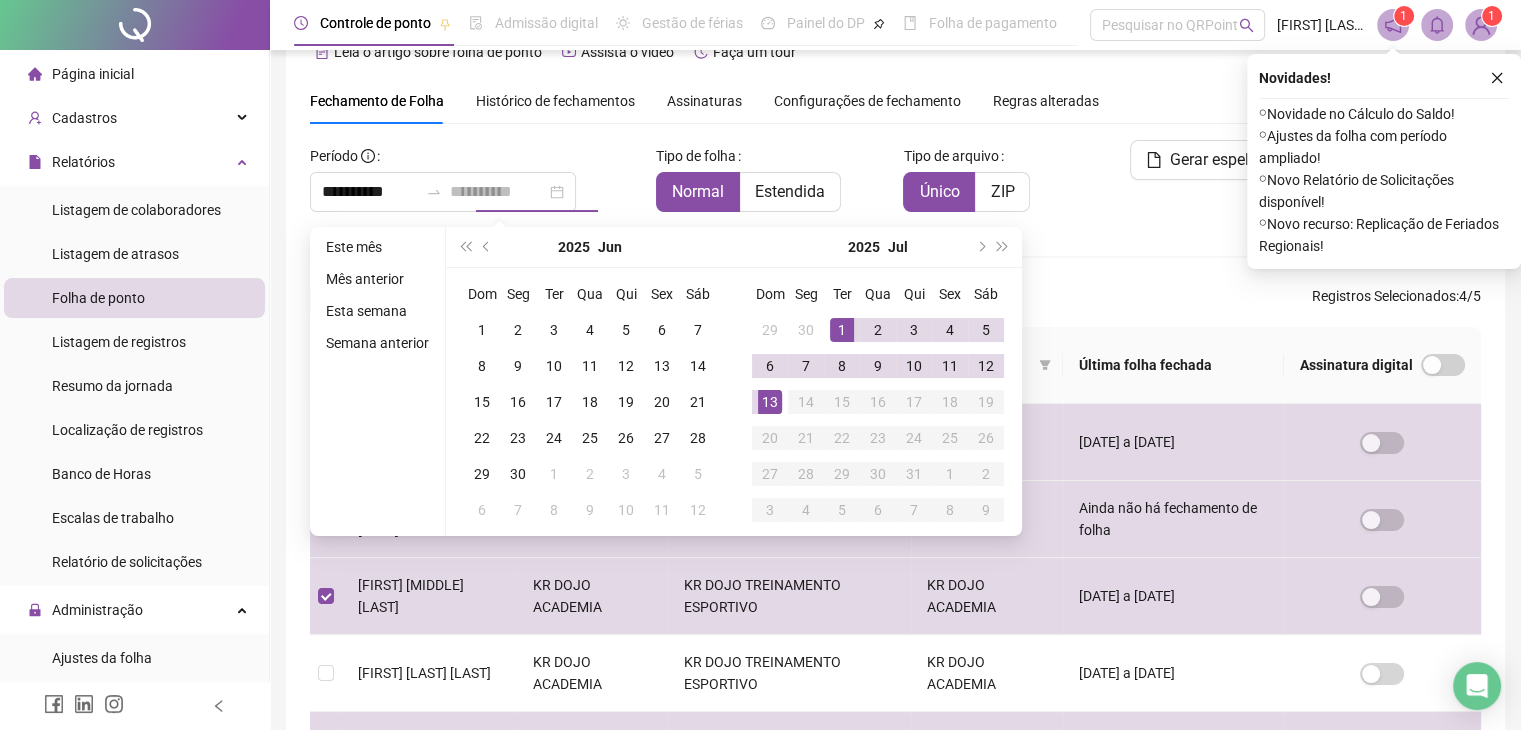 click on "13" at bounding box center (770, 402) 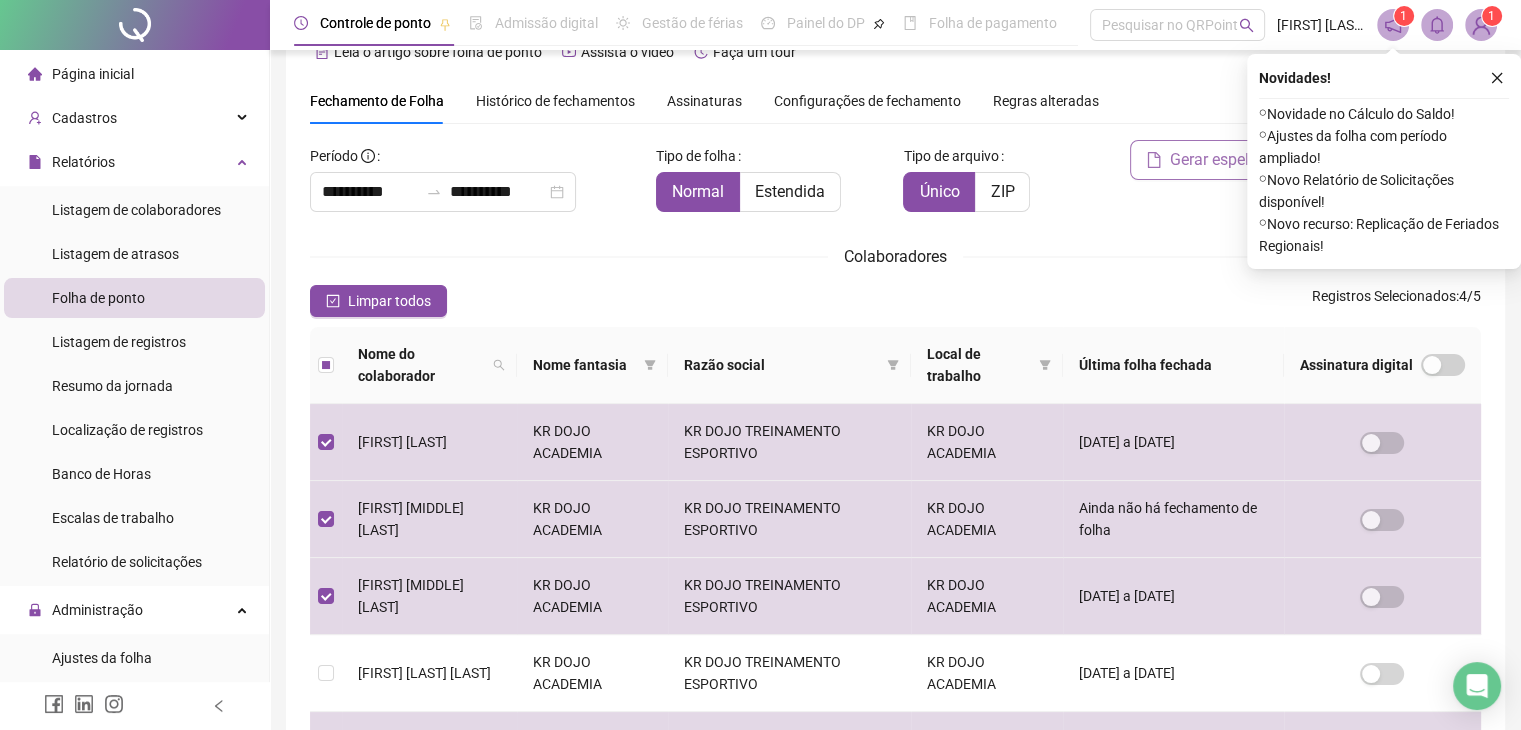 click on "Gerar espelho" at bounding box center (1218, 160) 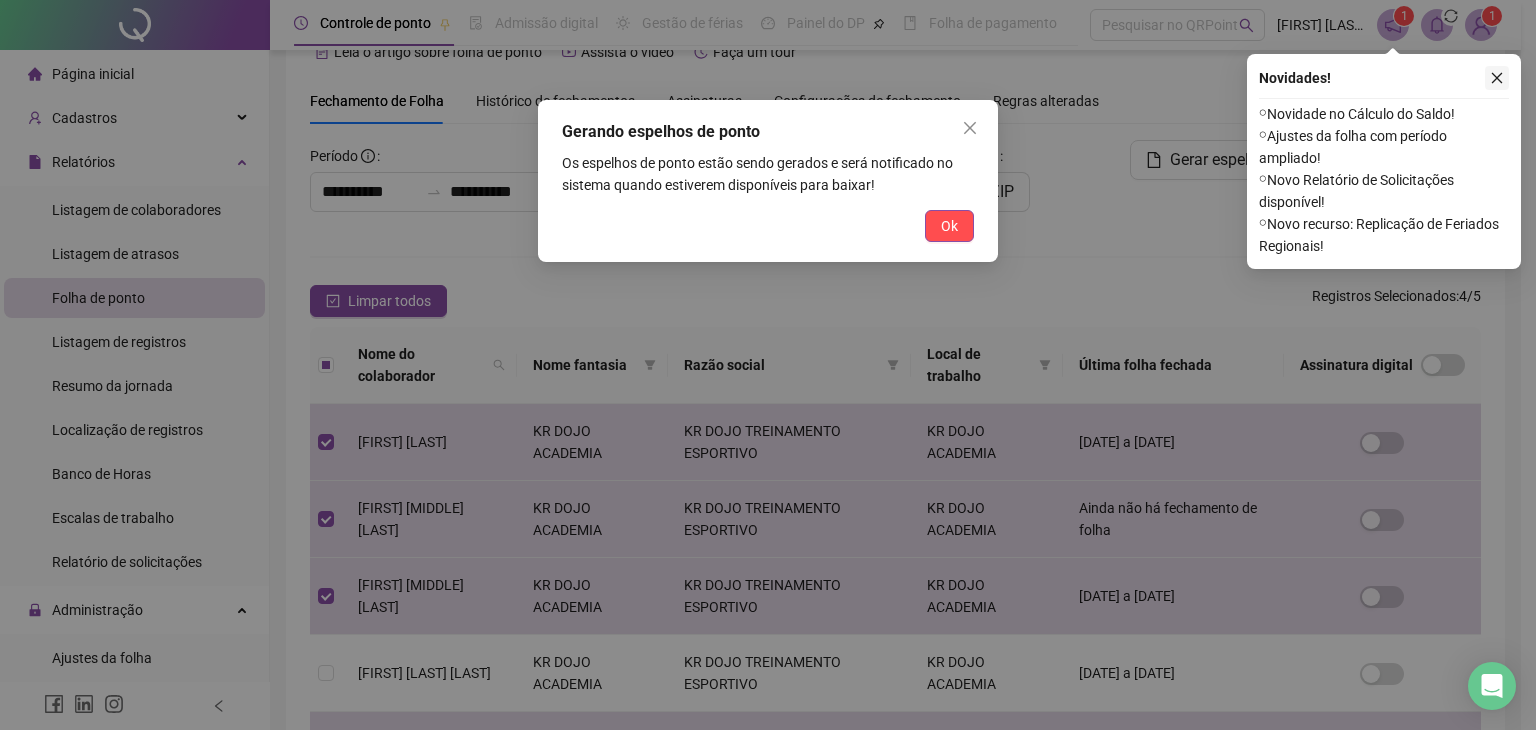 click 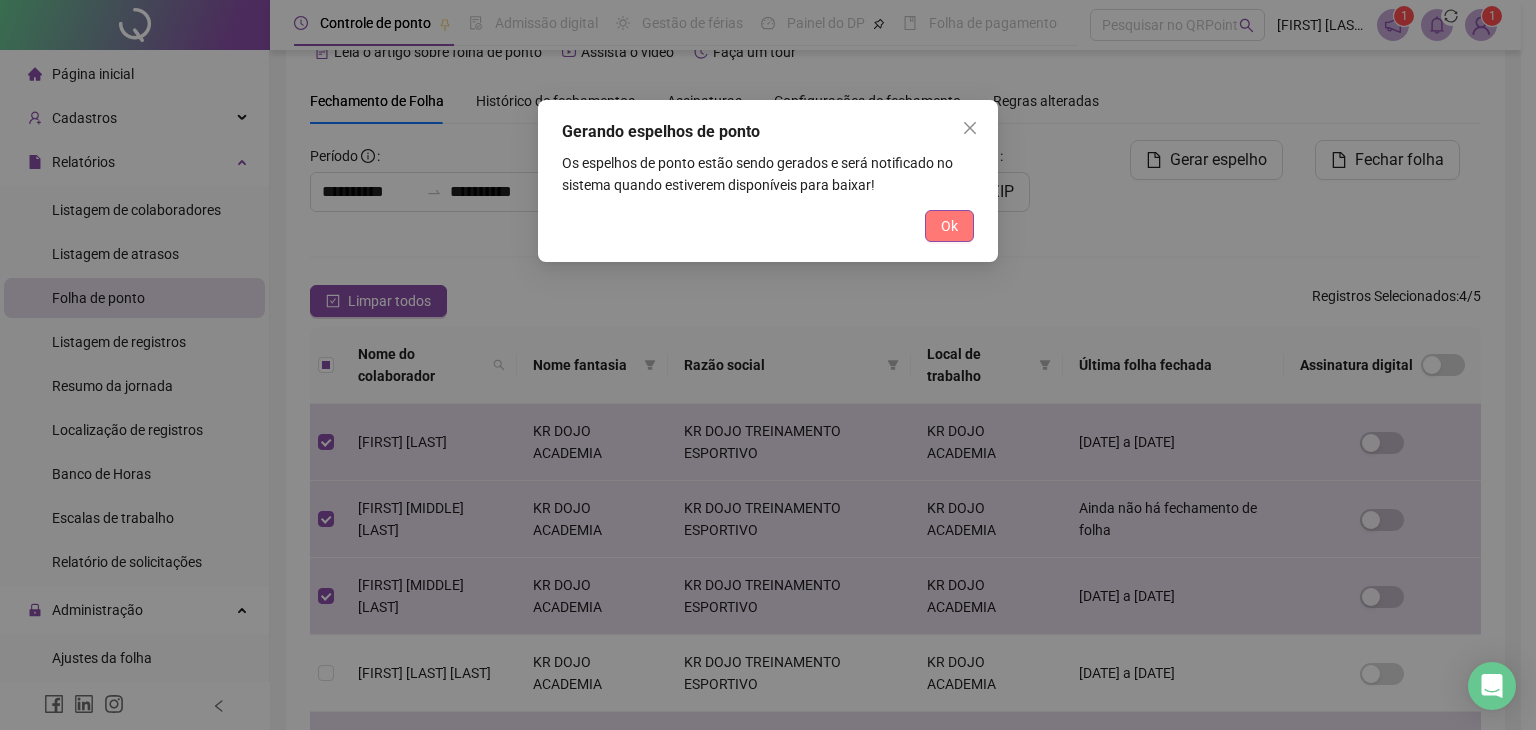 click on "Ok" at bounding box center (949, 226) 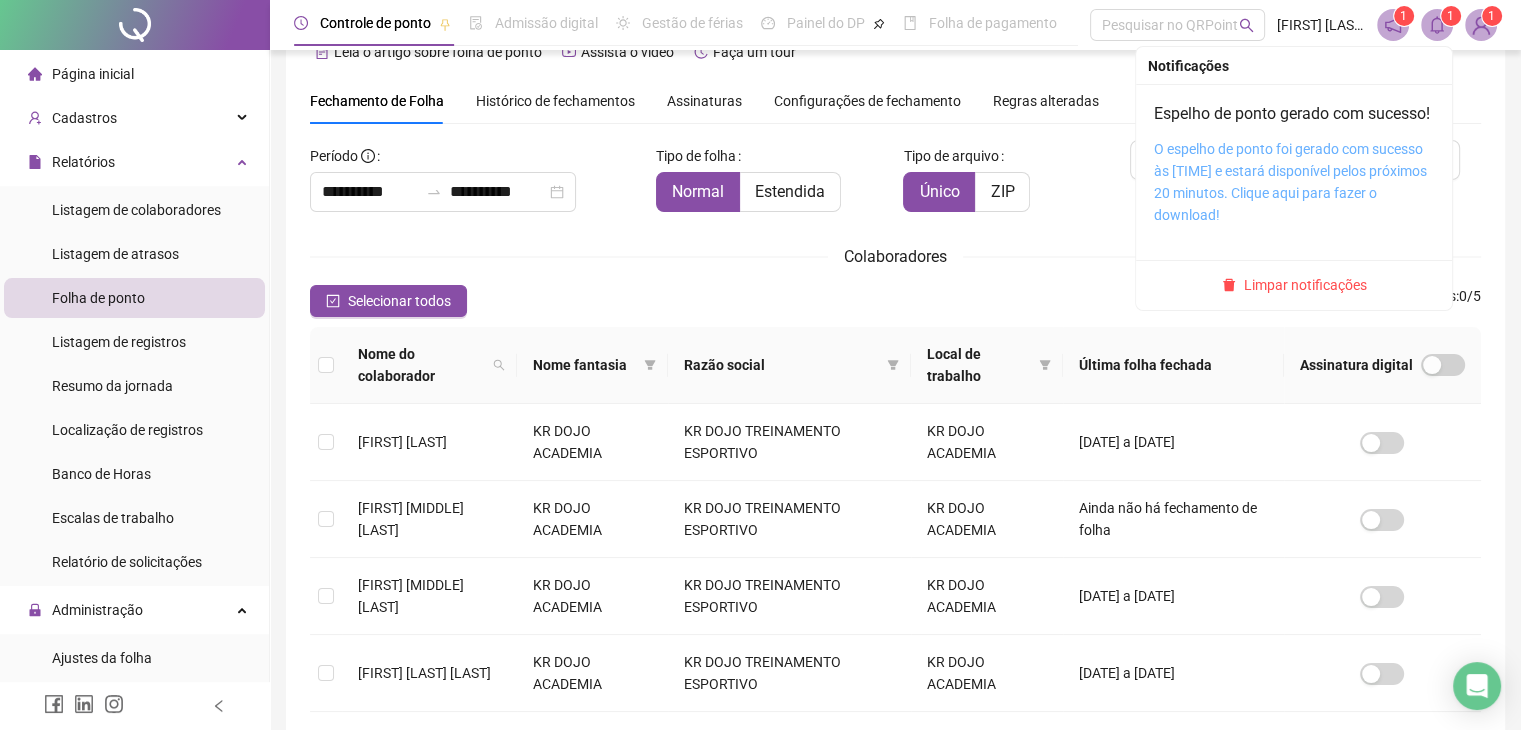 click on "O espelho de ponto foi gerado com sucesso às [TIME] e estará disponível pelos próximos 20 minutos.
Clique aqui para fazer o download!" at bounding box center (1290, 182) 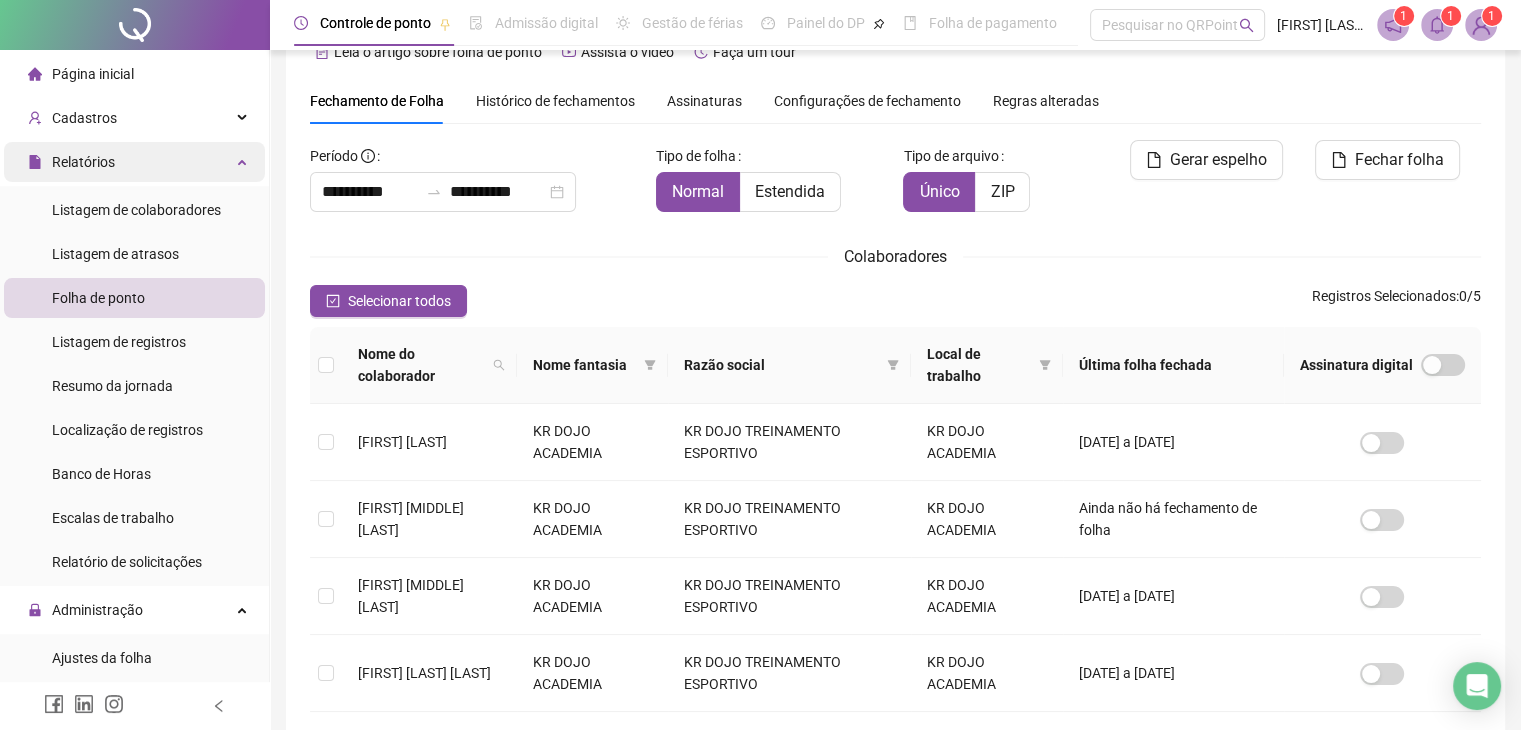 click on "Relatórios" at bounding box center (71, 162) 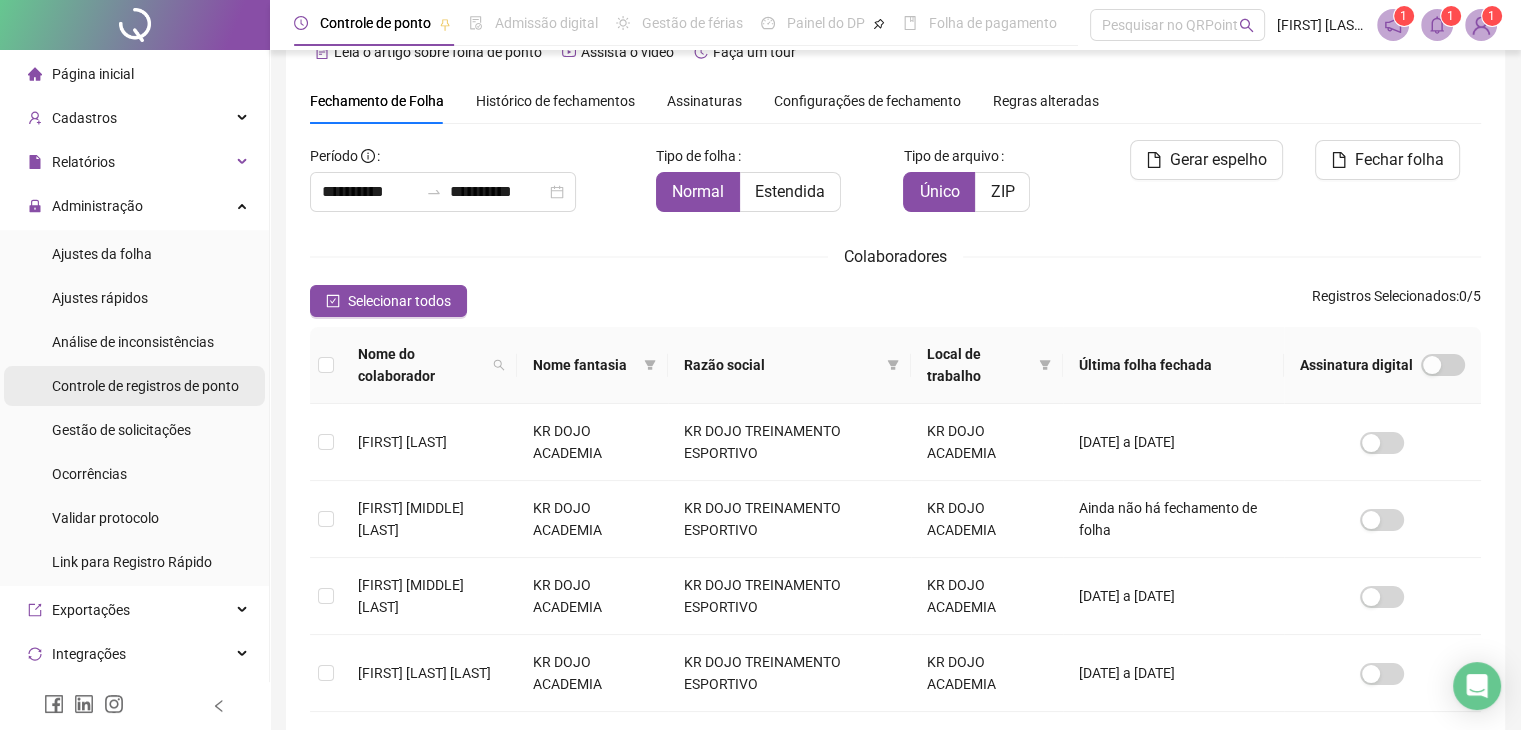 click on "Controle de registros de ponto" at bounding box center [145, 386] 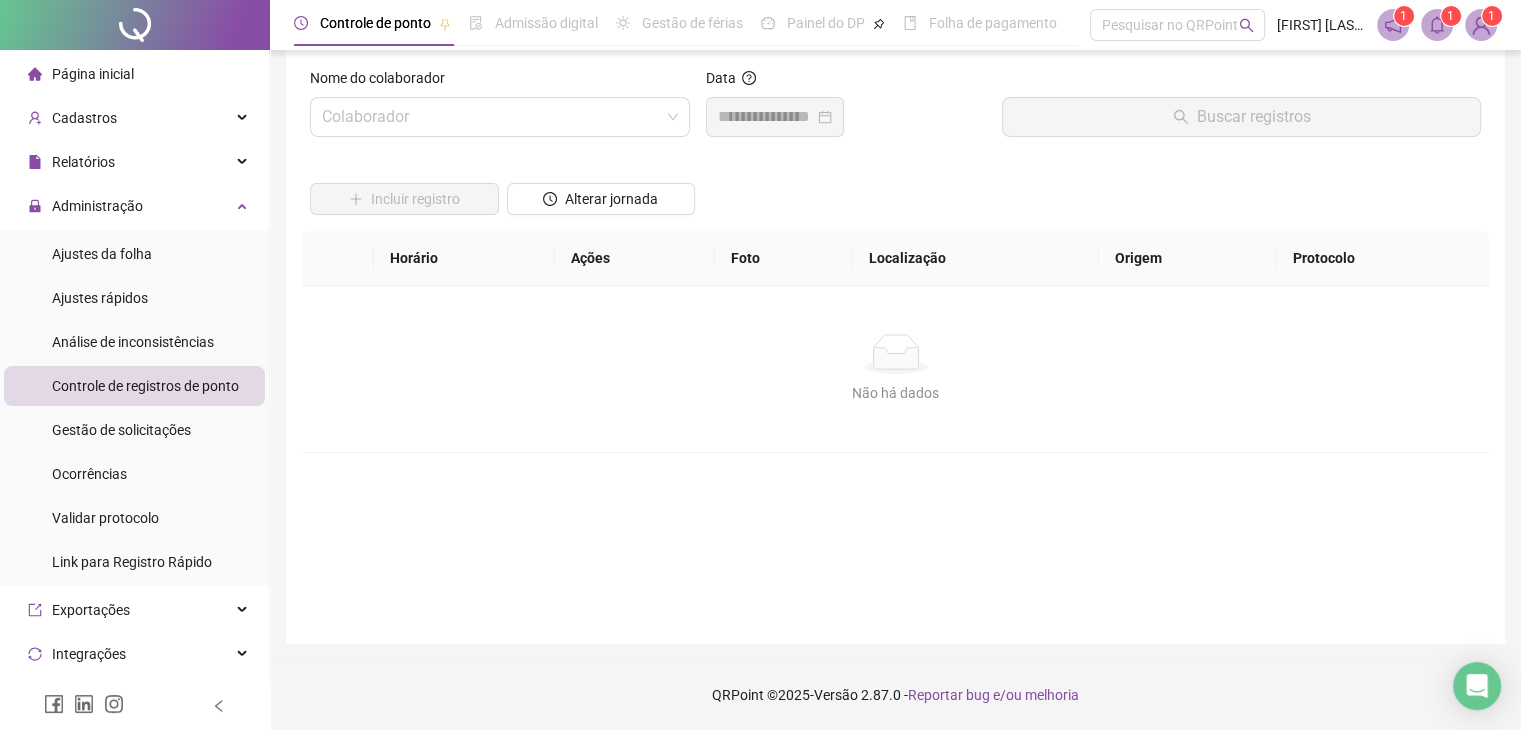 scroll, scrollTop: 23, scrollLeft: 0, axis: vertical 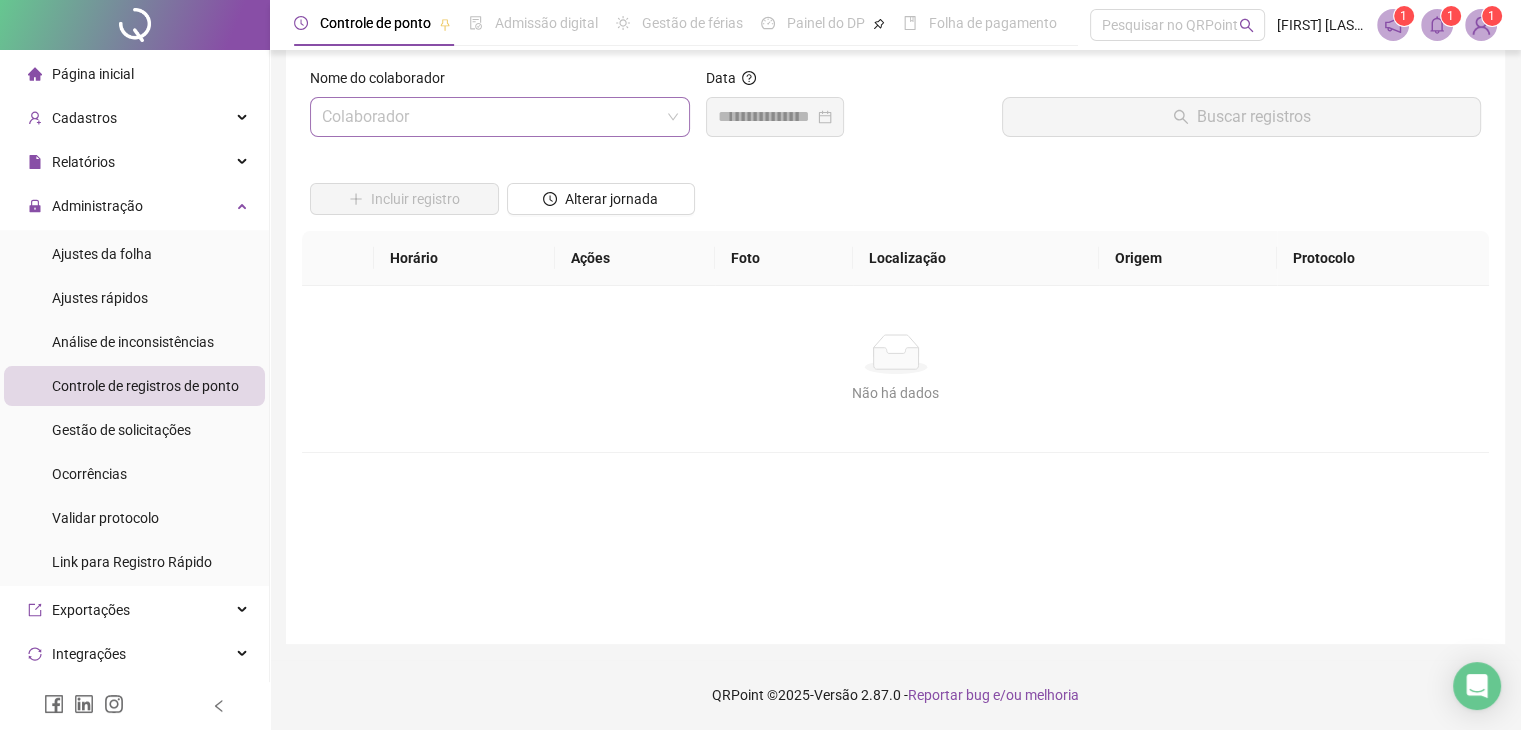 click at bounding box center (494, 117) 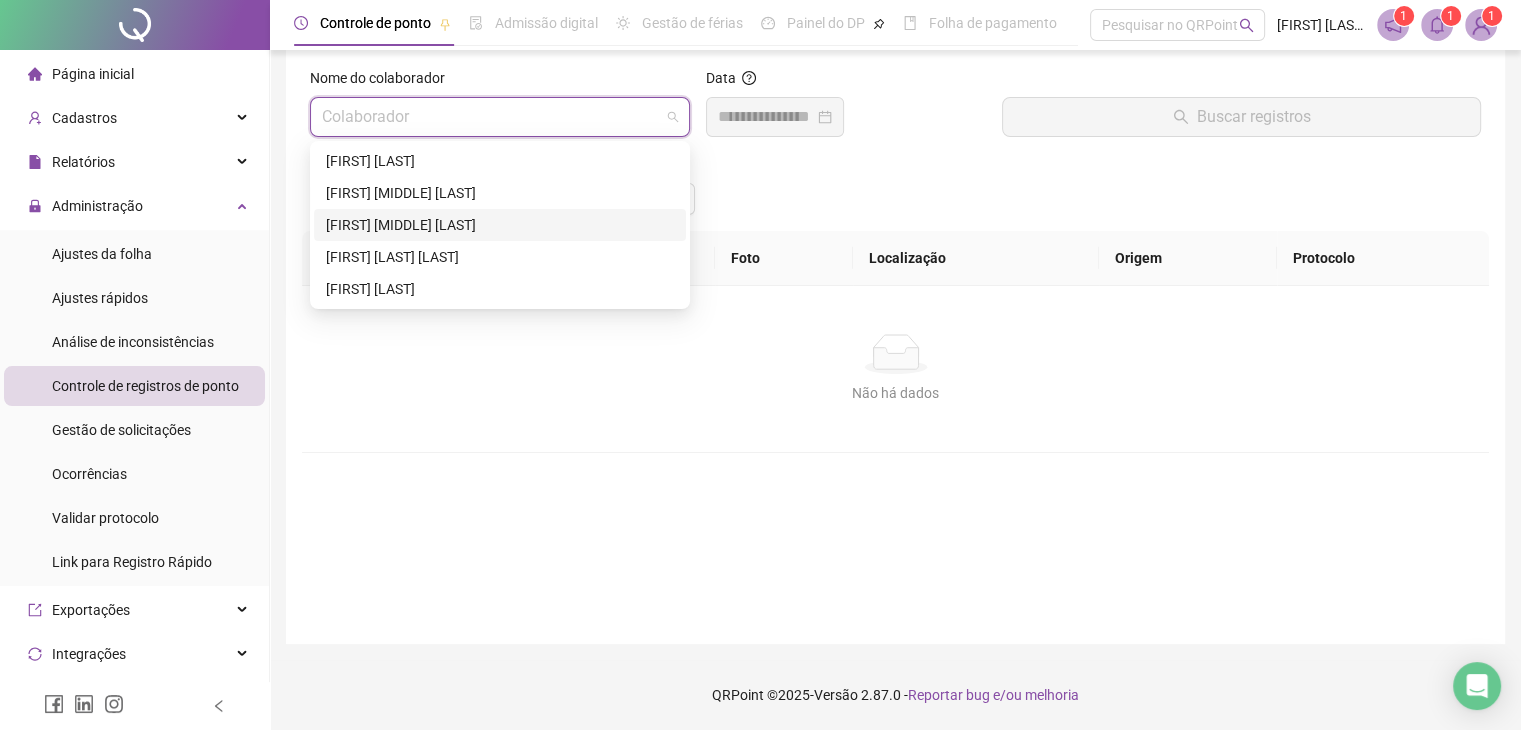 click on "[FIRST] [MIDDLE] [LAST]" at bounding box center [500, 225] 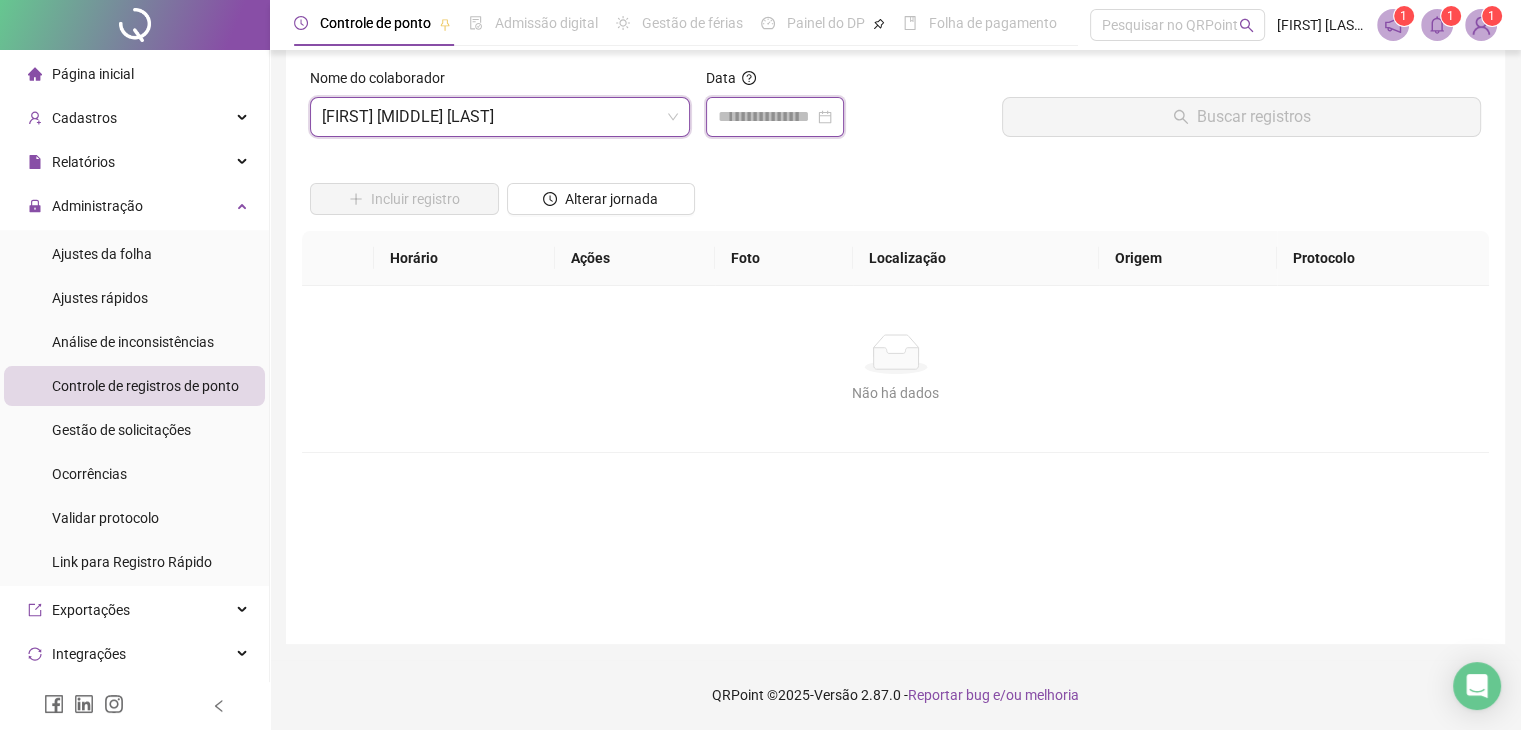 click at bounding box center (766, 117) 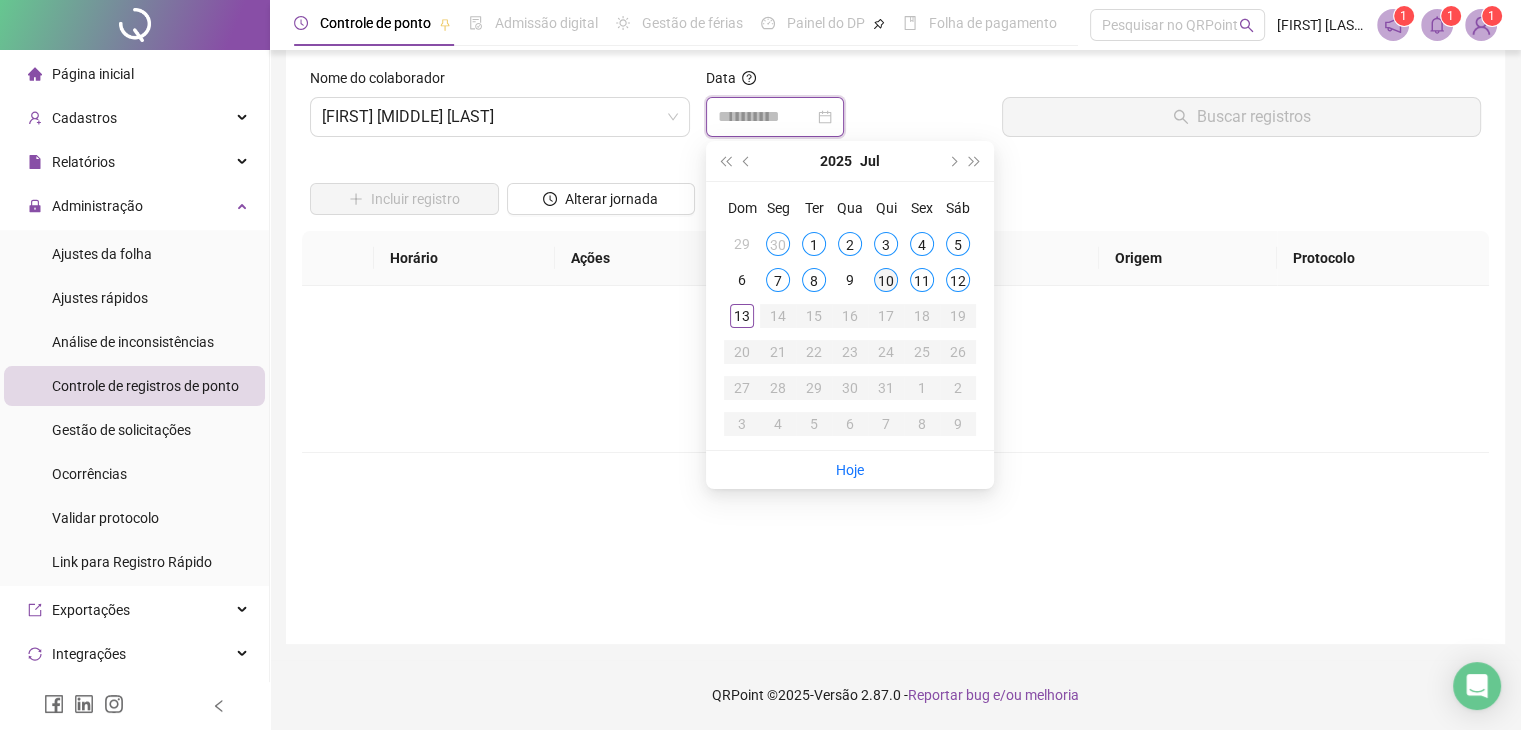 type on "**********" 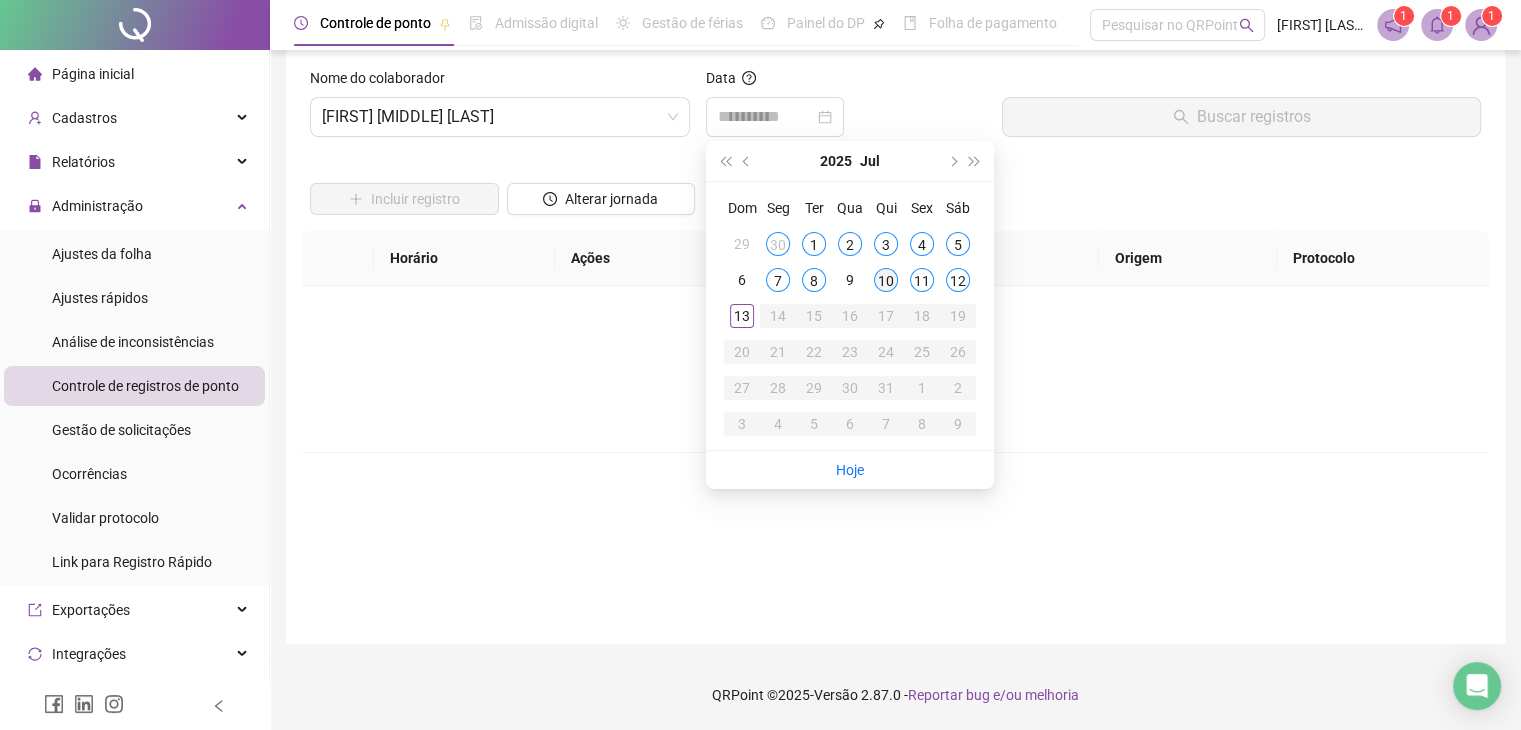 click on "10" at bounding box center [886, 280] 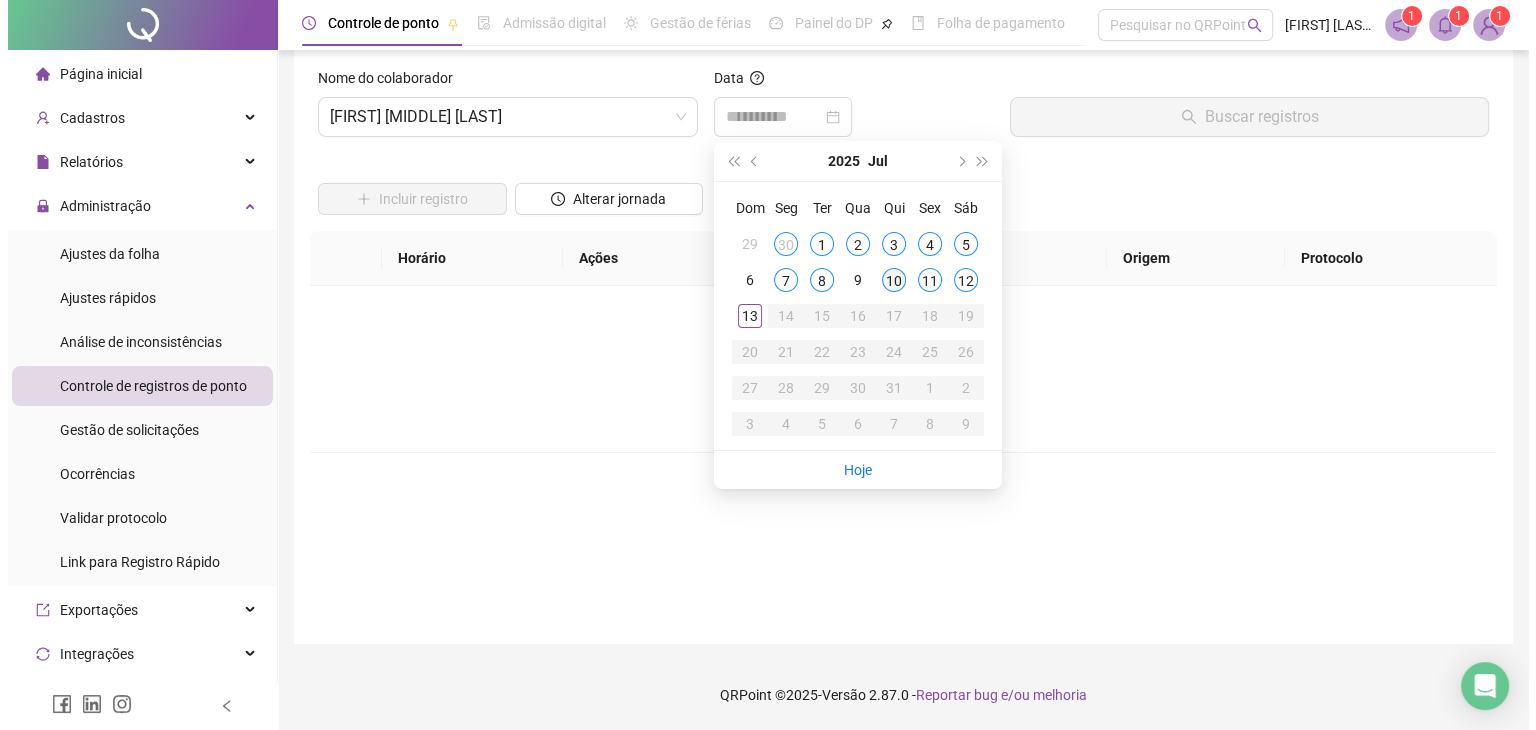 scroll, scrollTop: 0, scrollLeft: 0, axis: both 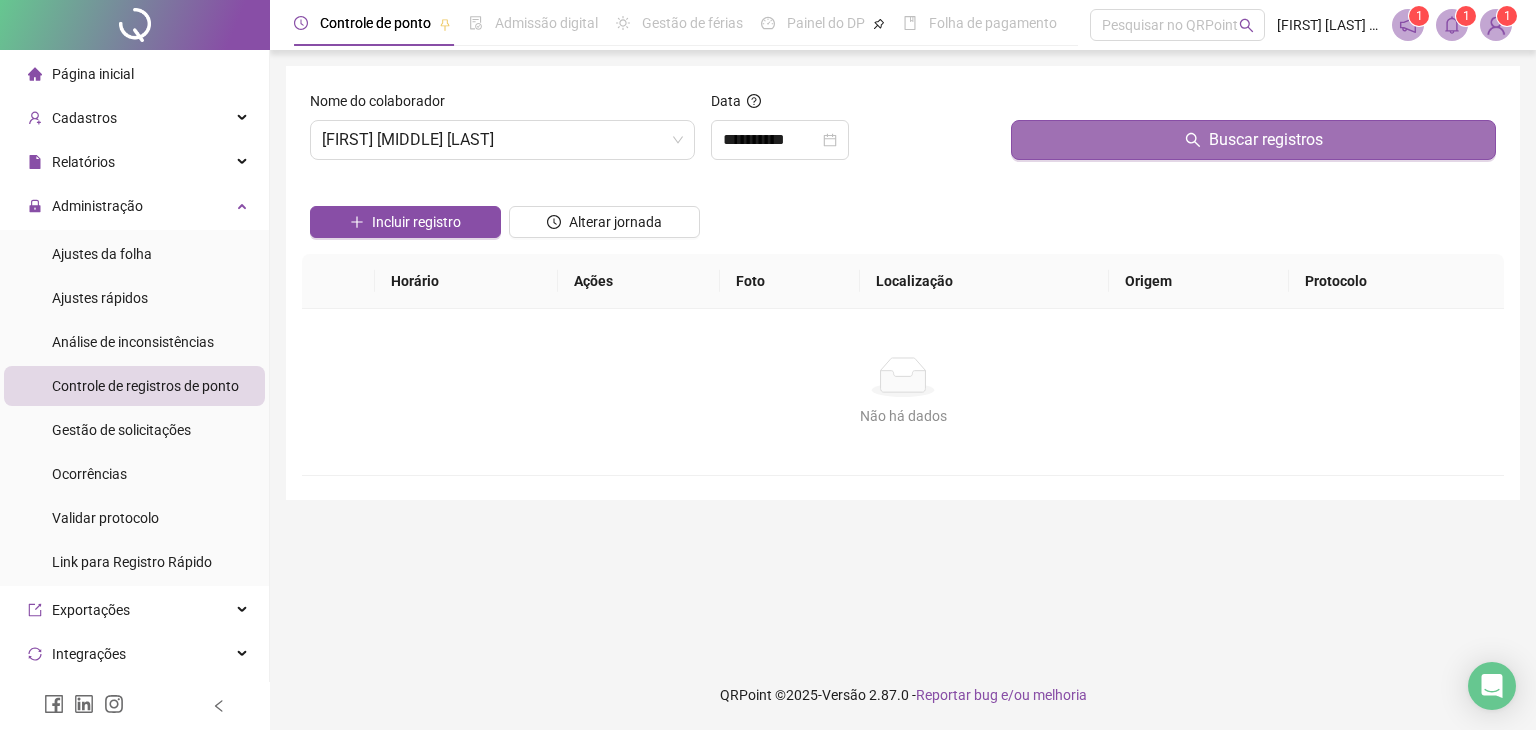 click on "Buscar registros" at bounding box center (1253, 140) 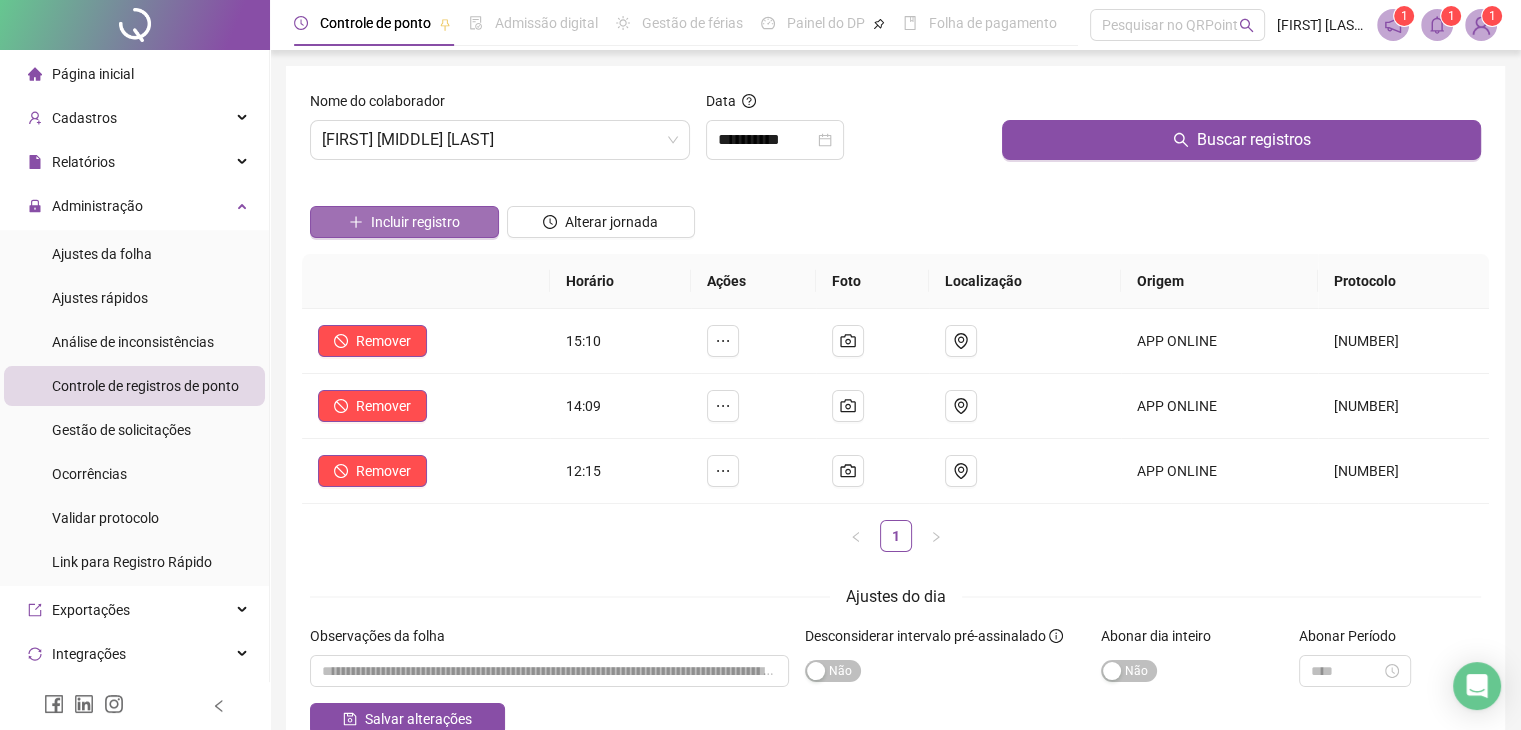 click on "Incluir registro" at bounding box center [404, 222] 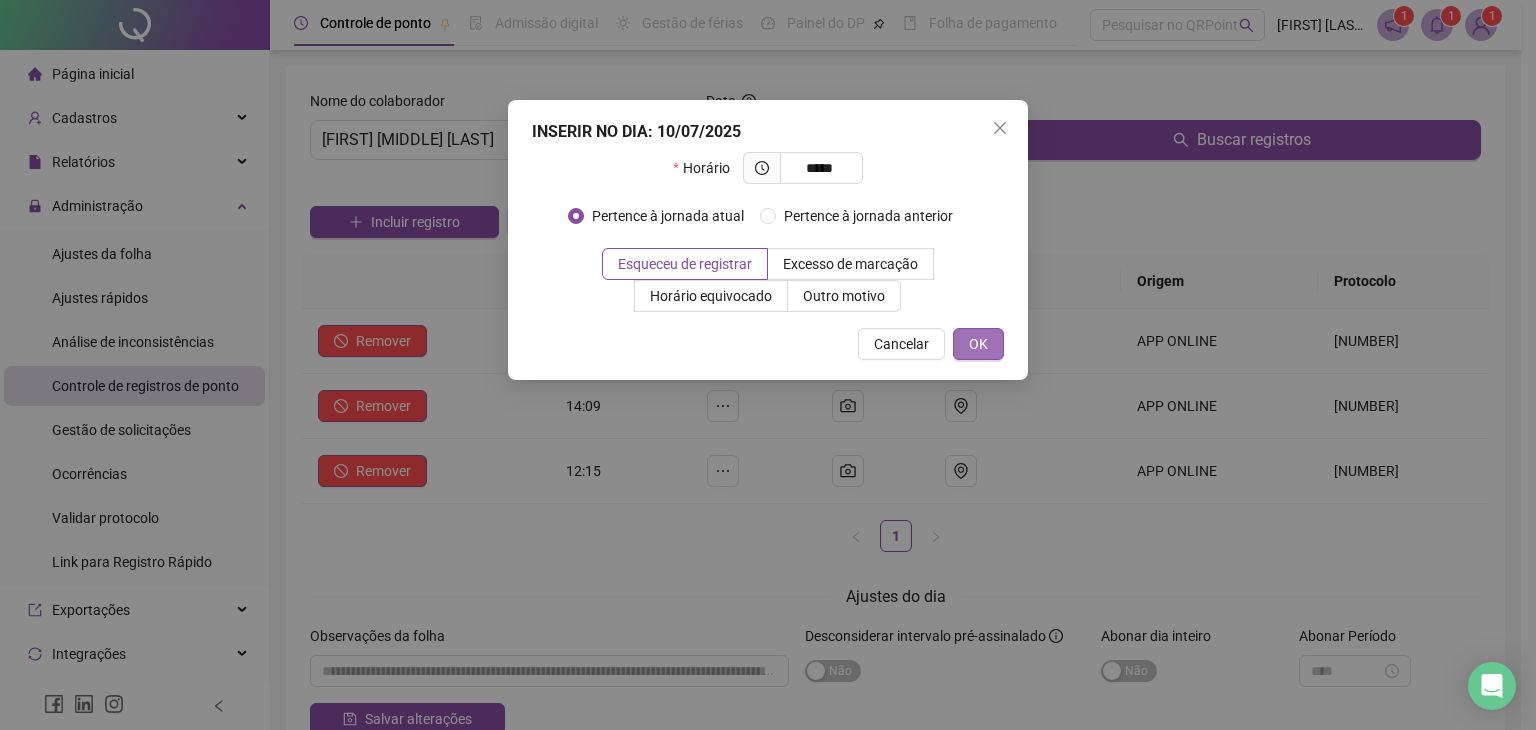 type on "*****" 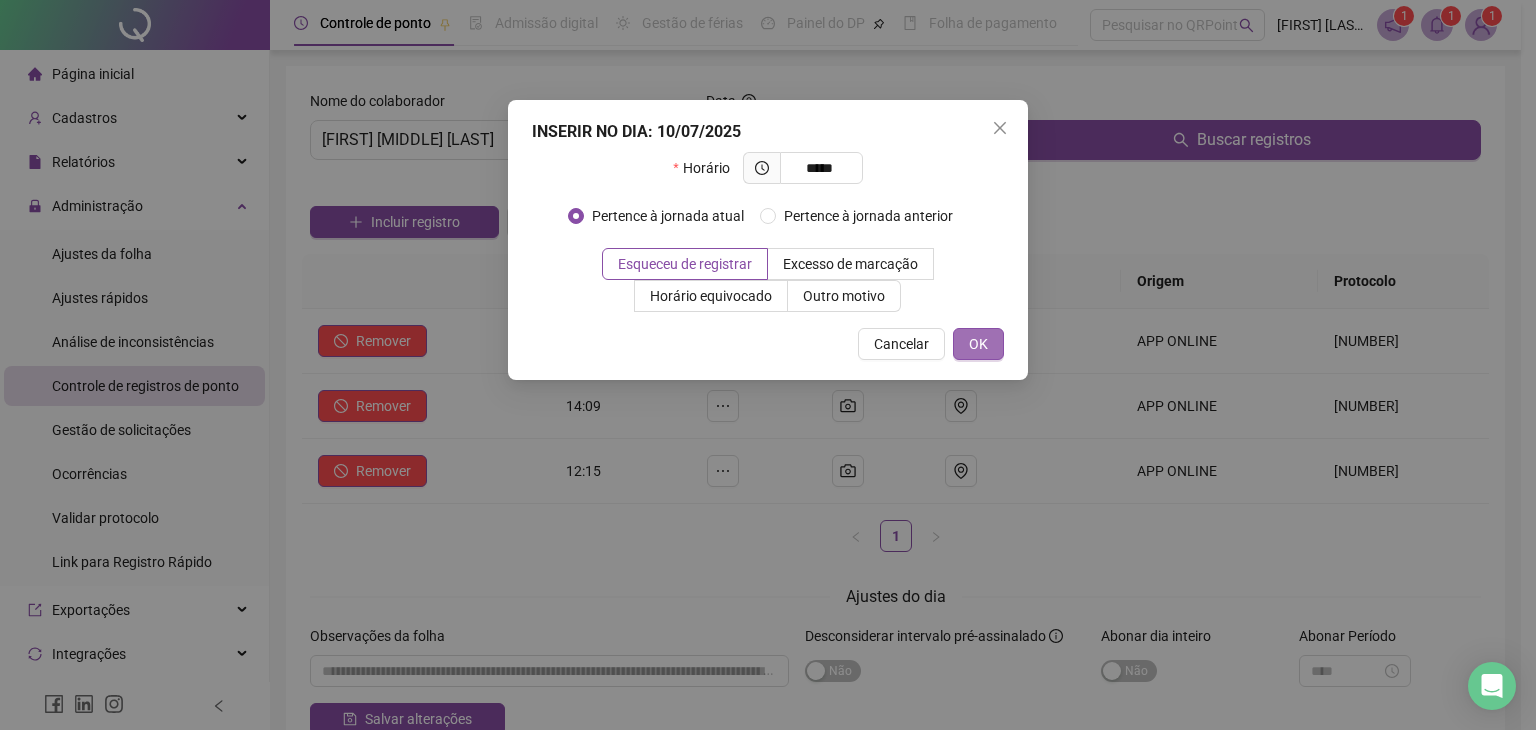 click on "OK" at bounding box center (978, 344) 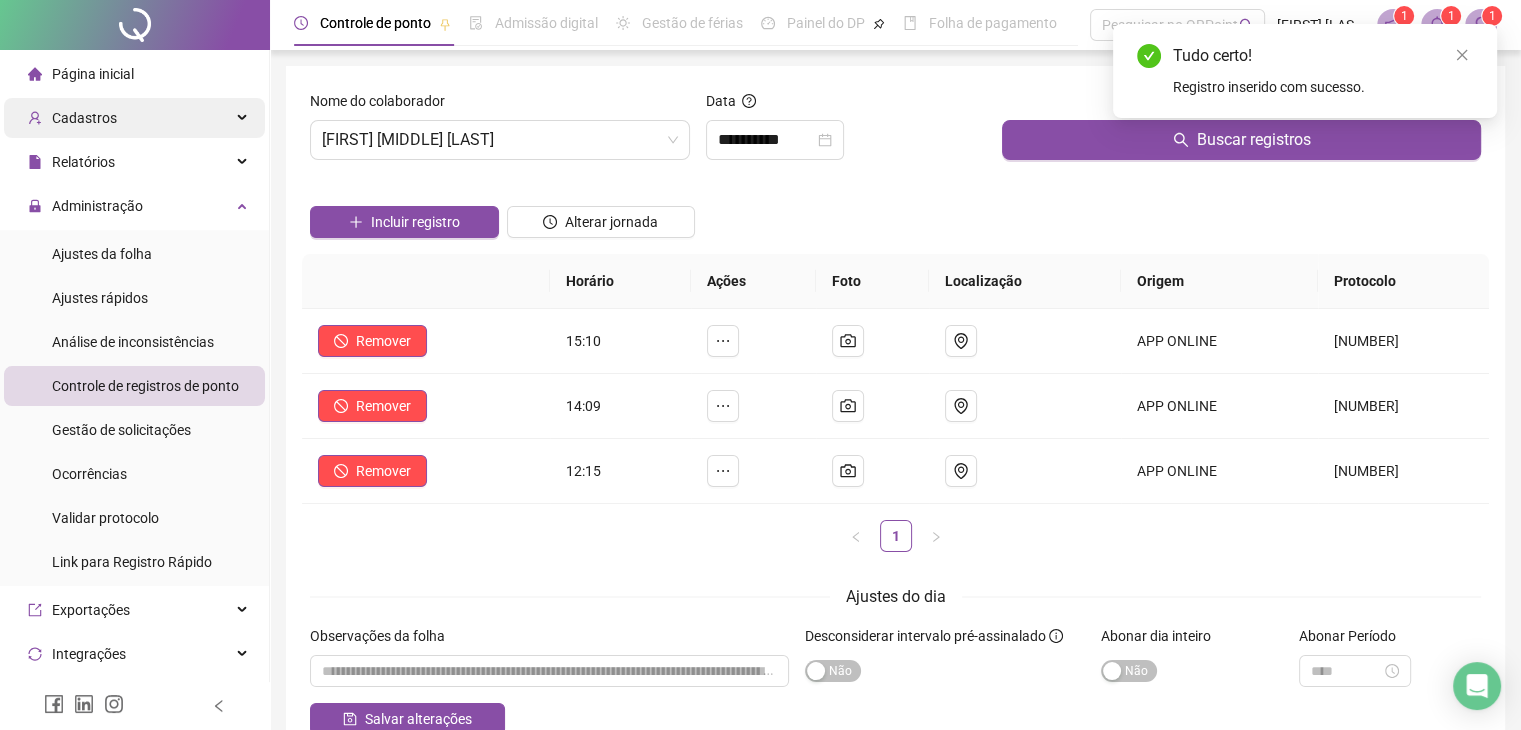 click on "Cadastros" at bounding box center (72, 118) 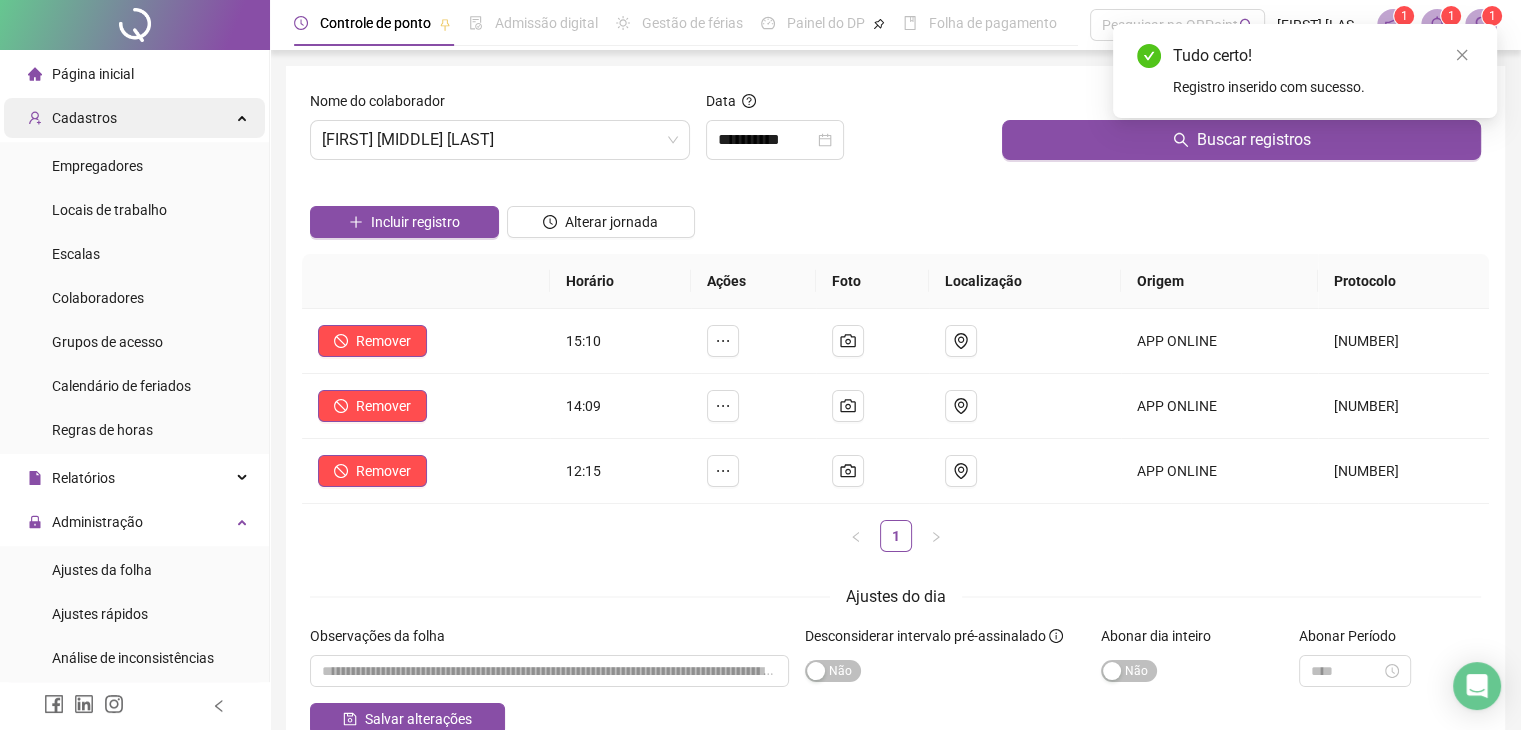 click on "Cadastros" at bounding box center (84, 118) 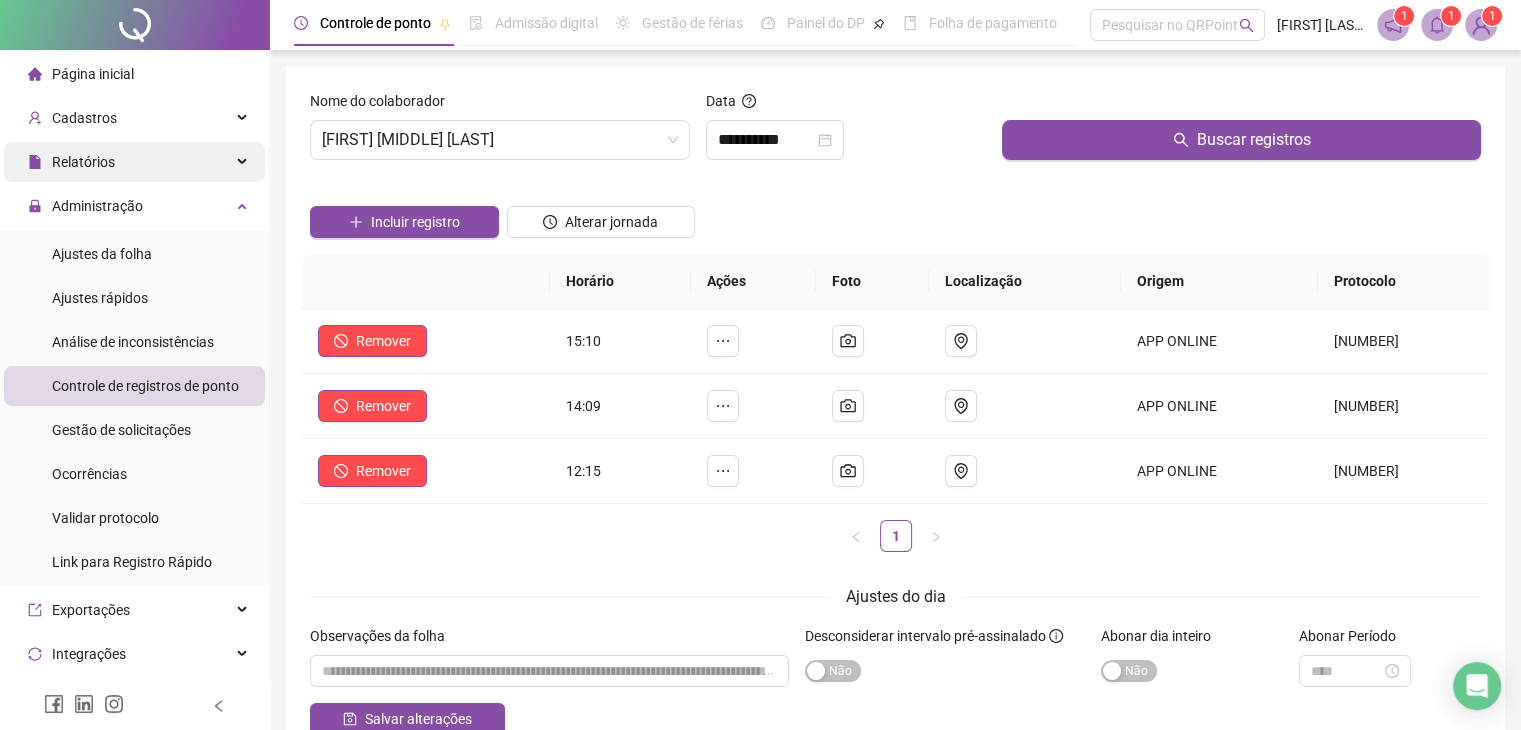 click on "Relatórios" at bounding box center [83, 162] 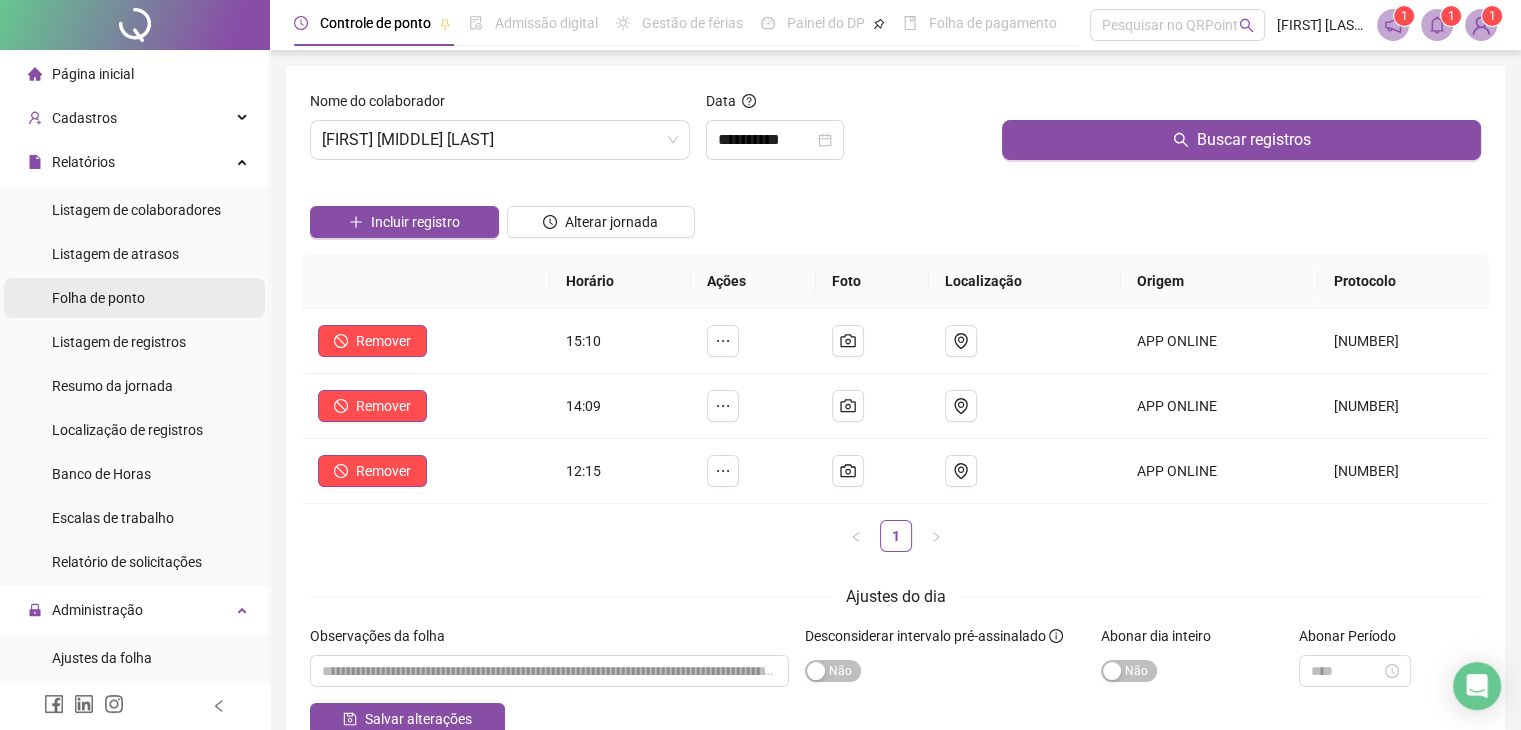 click on "Folha de ponto" at bounding box center [98, 298] 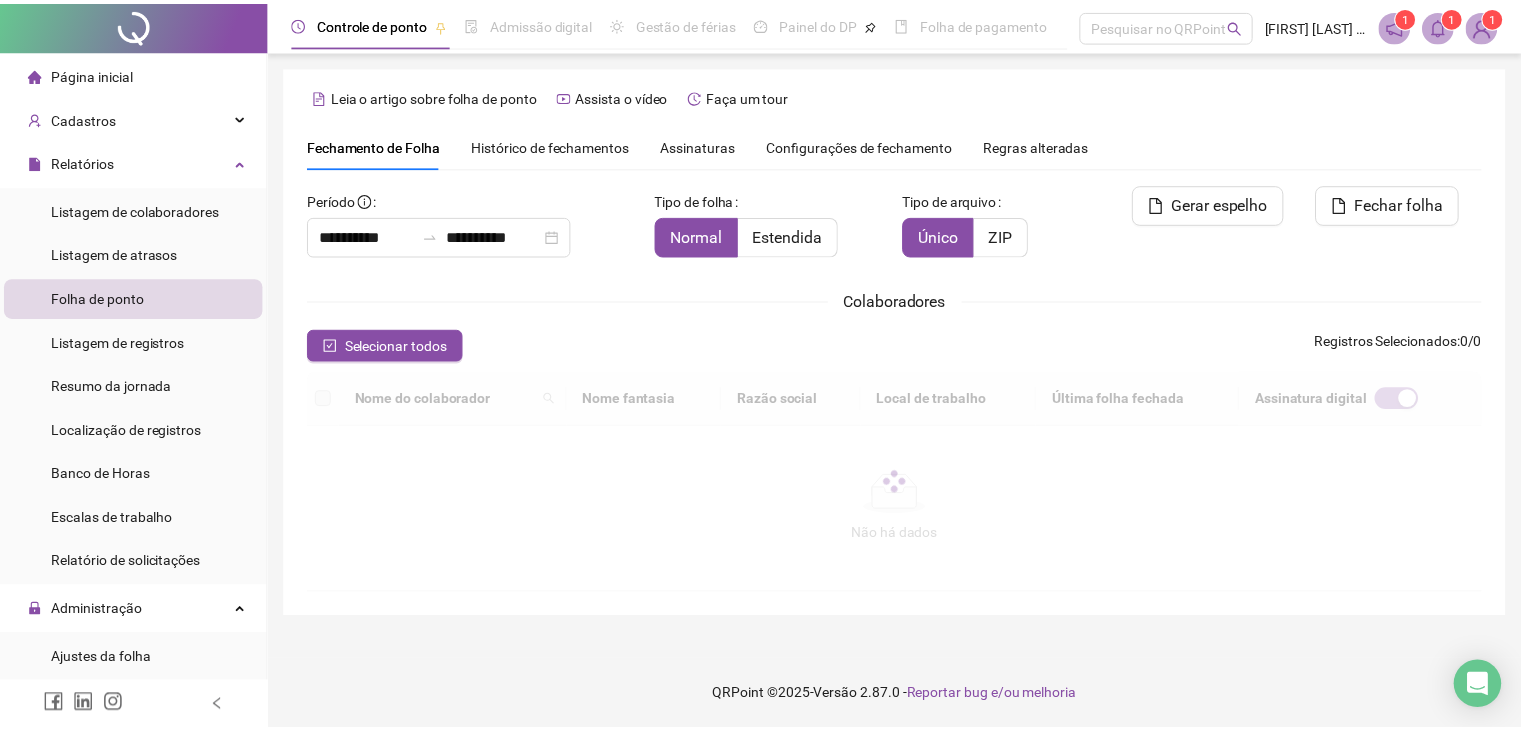 scroll, scrollTop: 33, scrollLeft: 0, axis: vertical 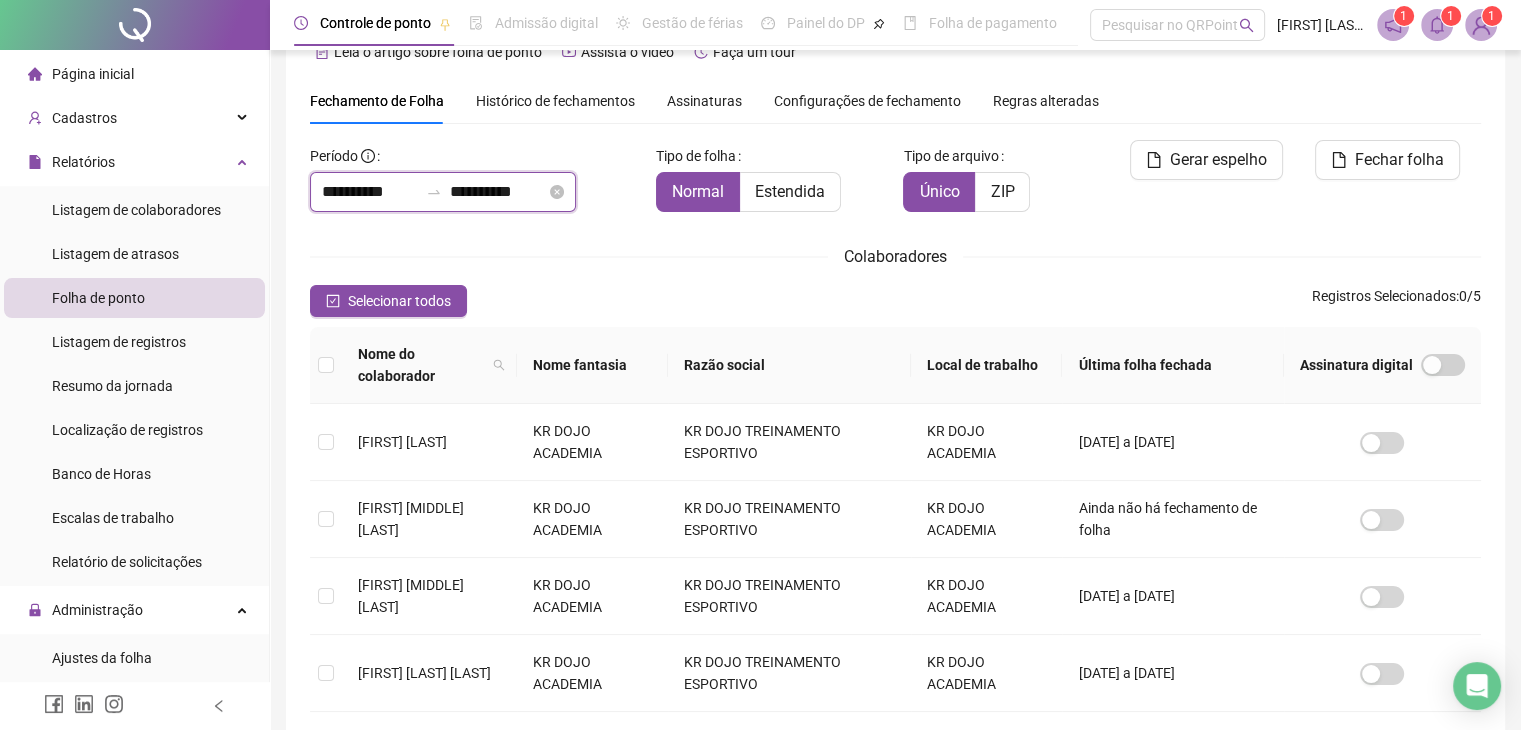 click on "**********" at bounding box center [443, 192] 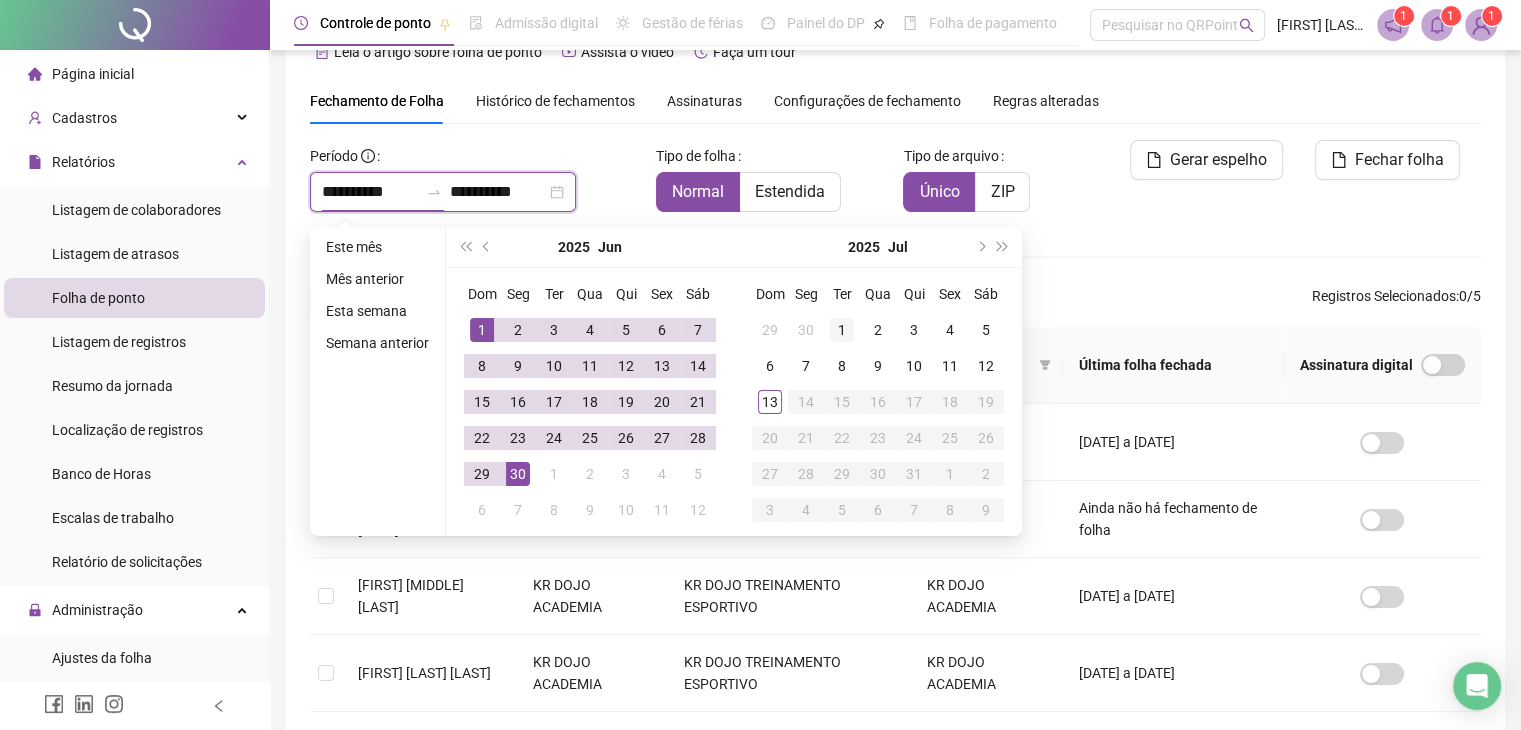 type on "**********" 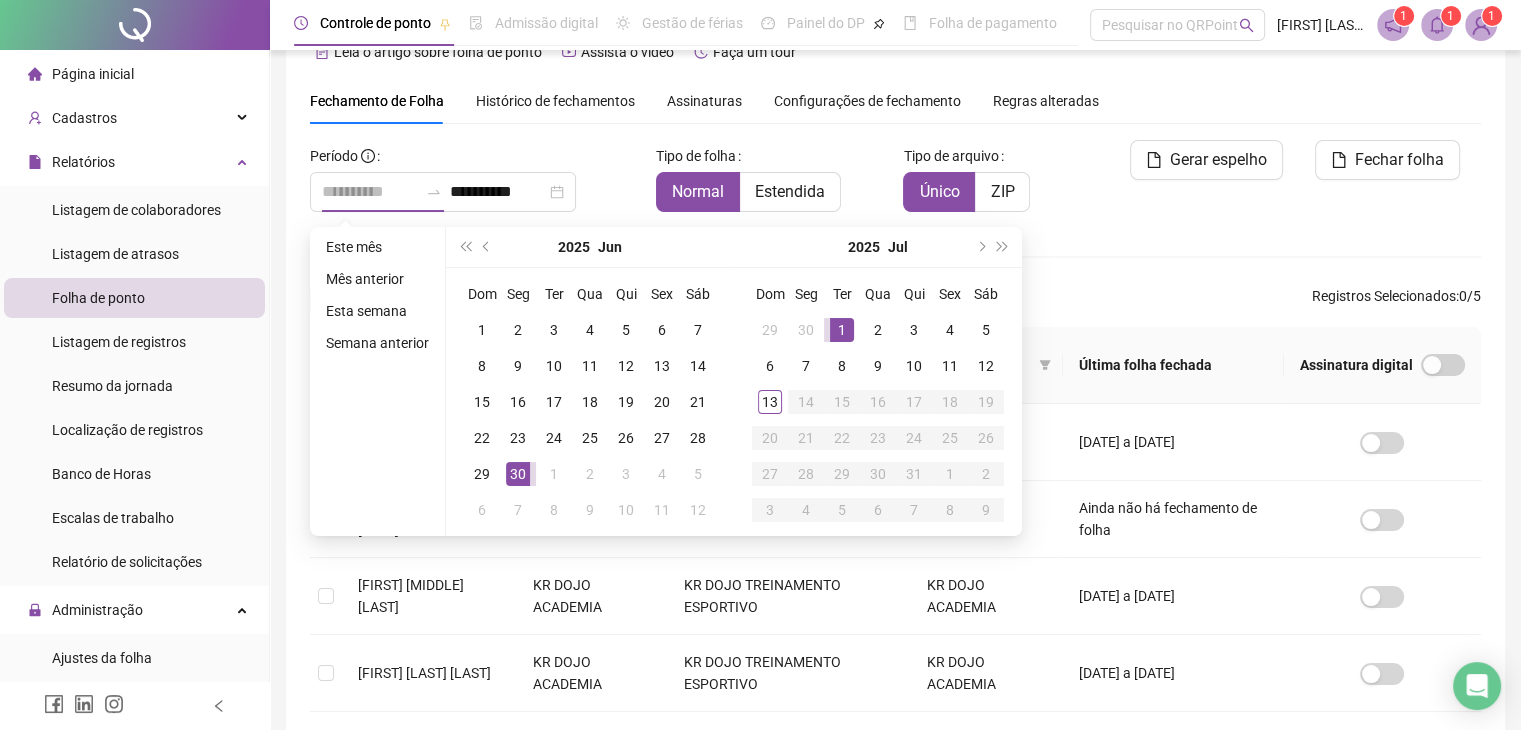 click on "1" at bounding box center [842, 330] 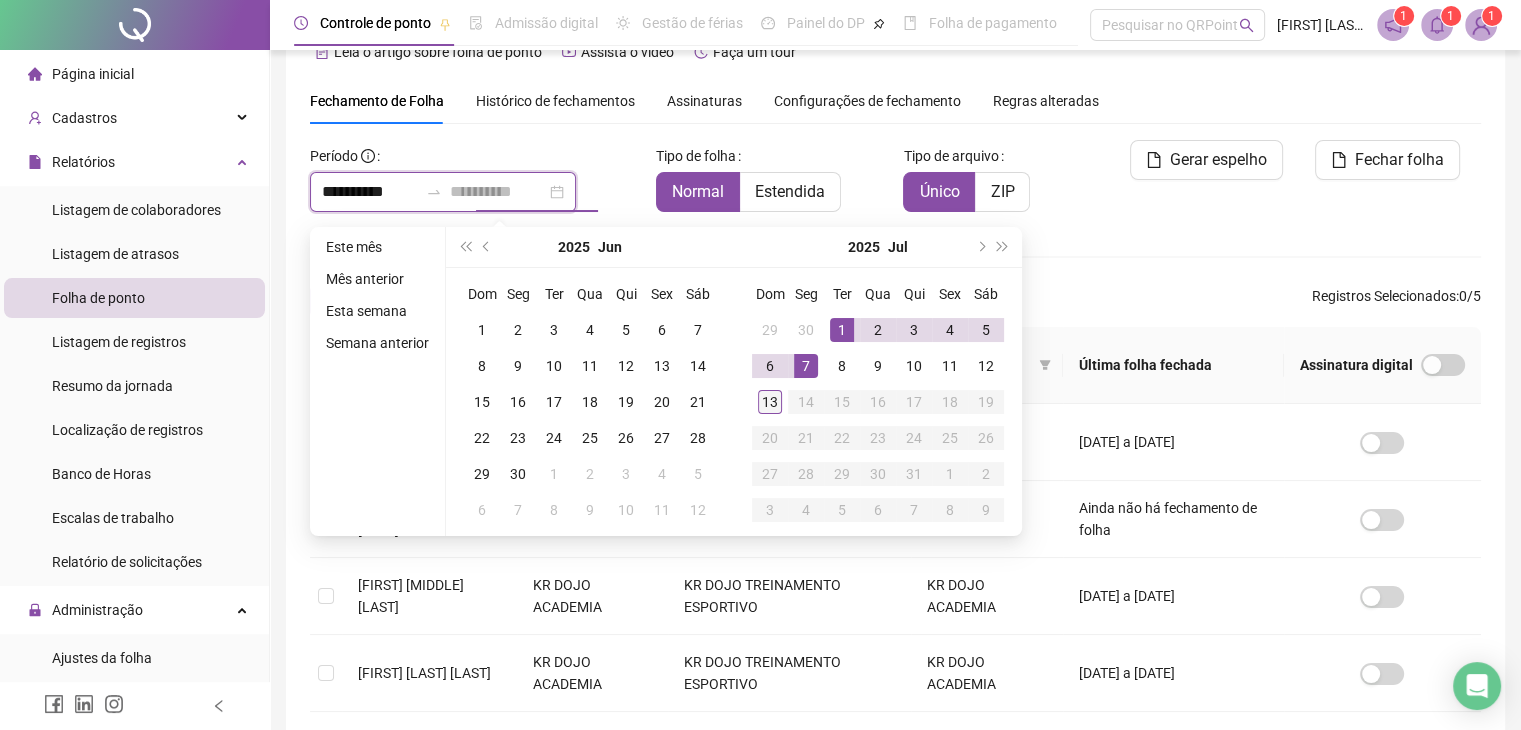 type on "**********" 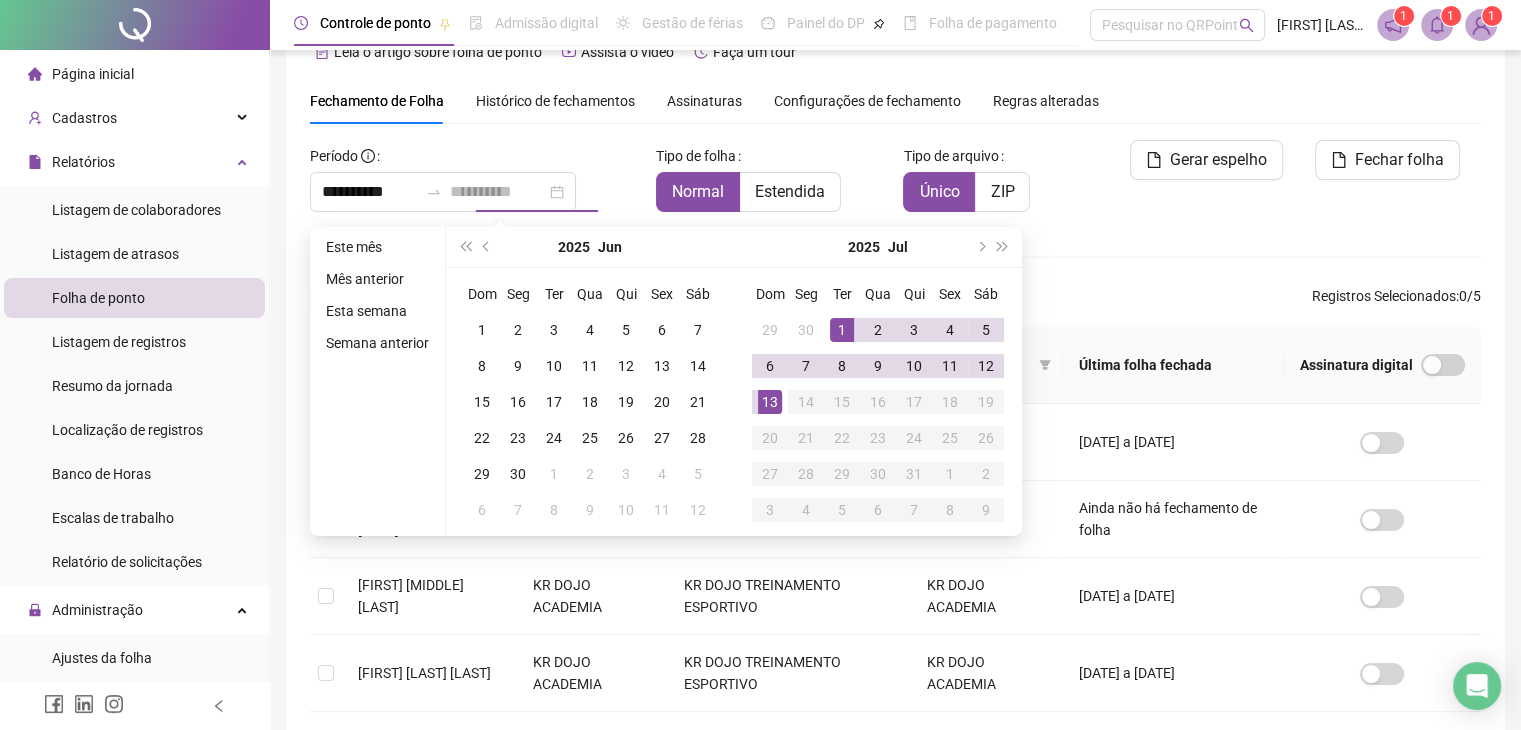 click on "13" at bounding box center [770, 402] 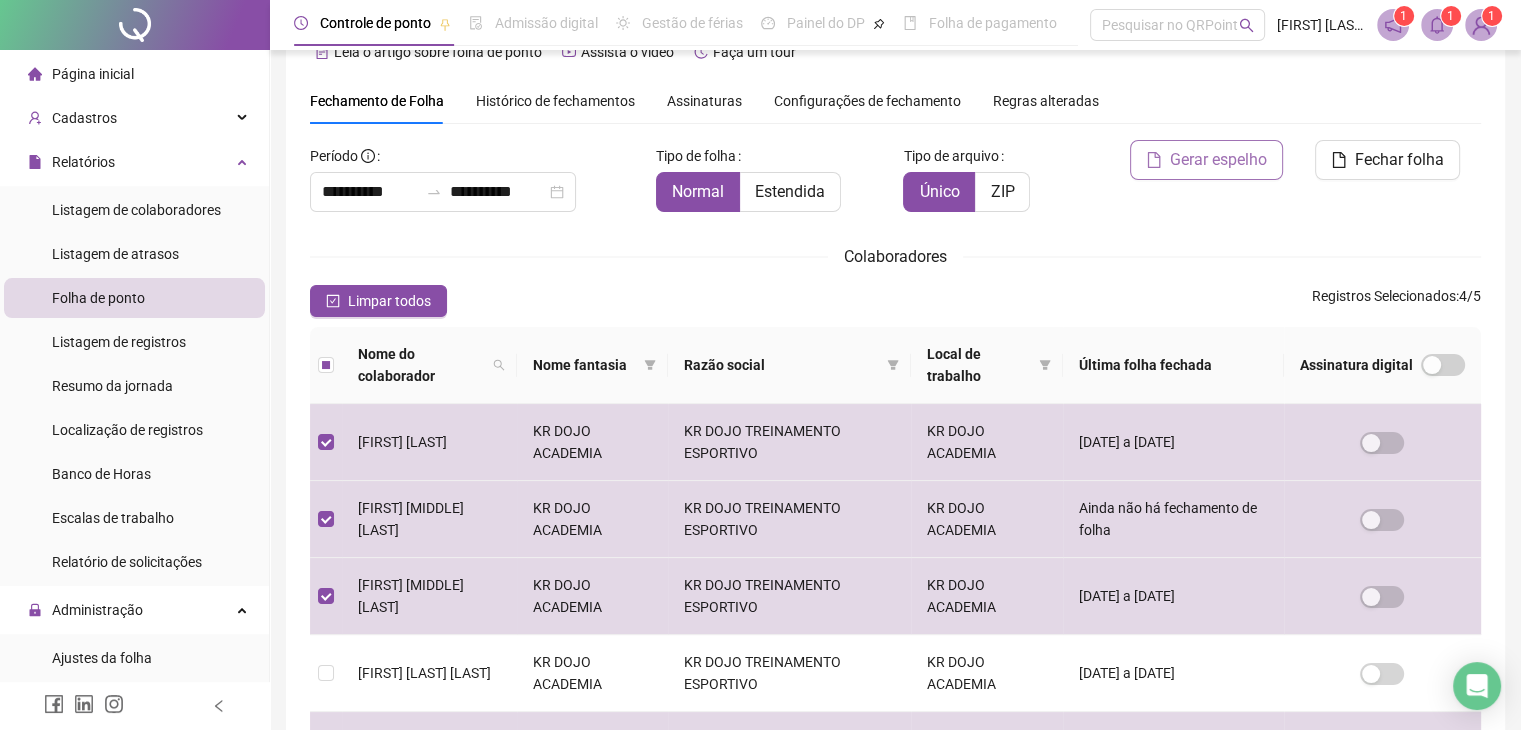 click on "Gerar espelho" at bounding box center [1218, 160] 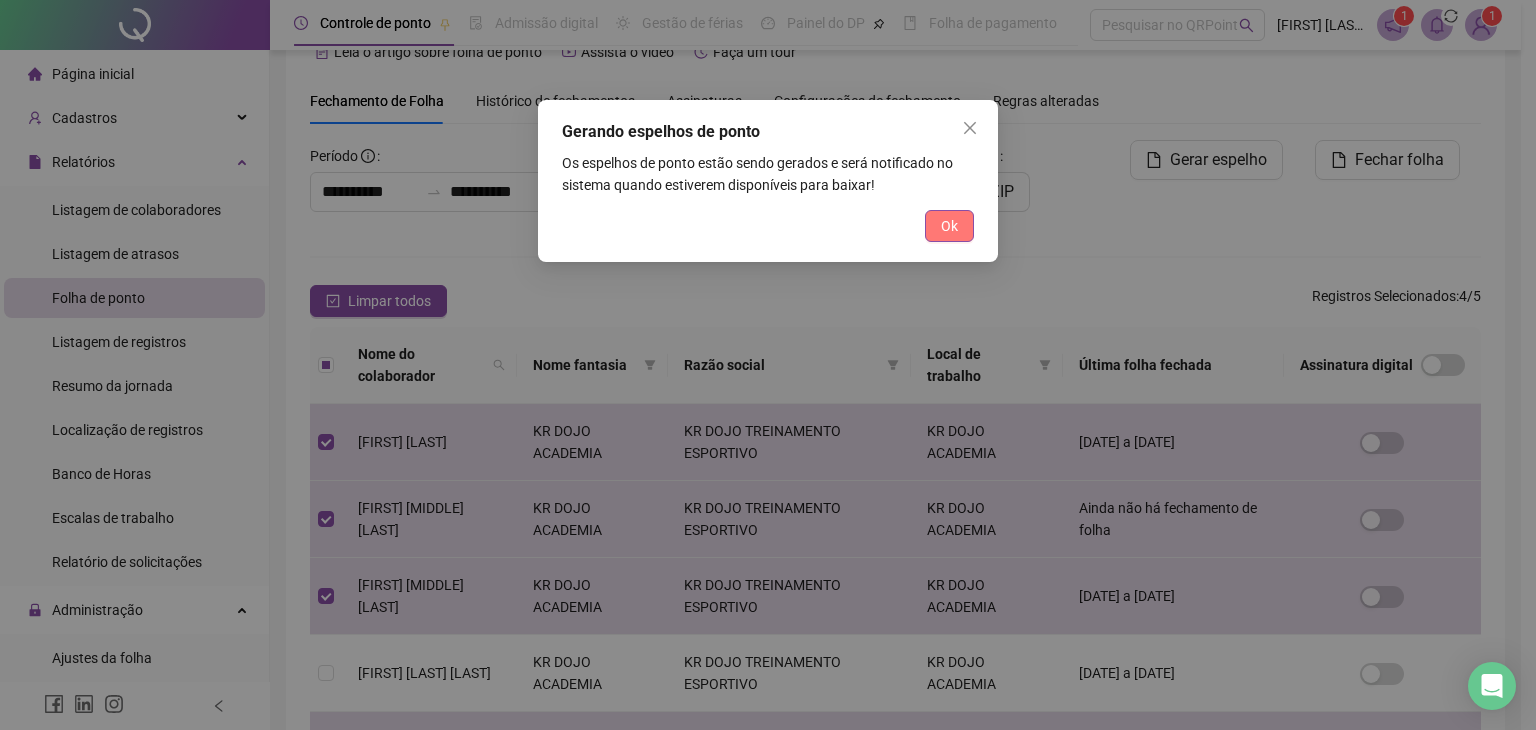 click on "Ok" at bounding box center (949, 226) 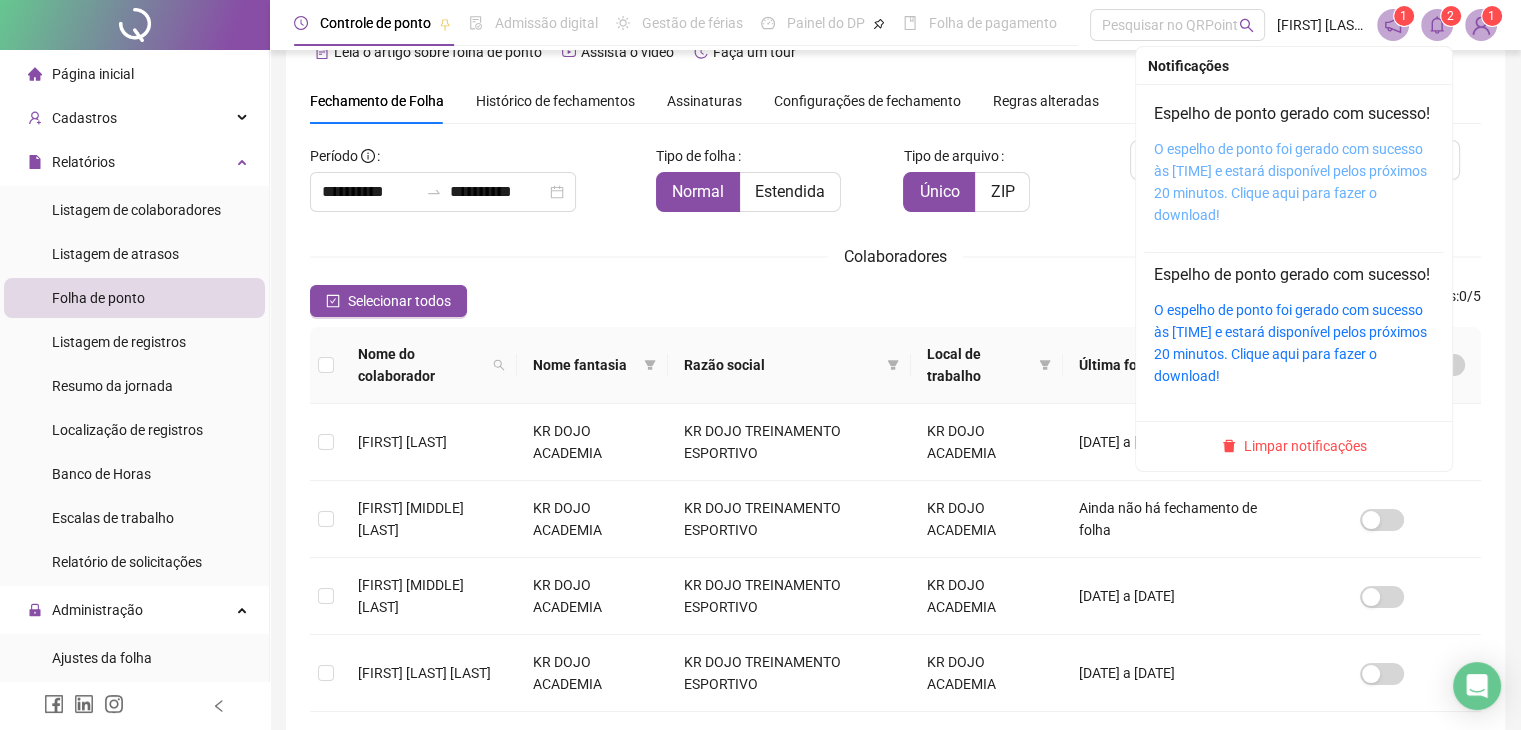 click on "O espelho de ponto foi gerado com sucesso às [TIME] e estará disponível pelos próximos 20 minutos.
Clique aqui para fazer o download!" at bounding box center (1290, 182) 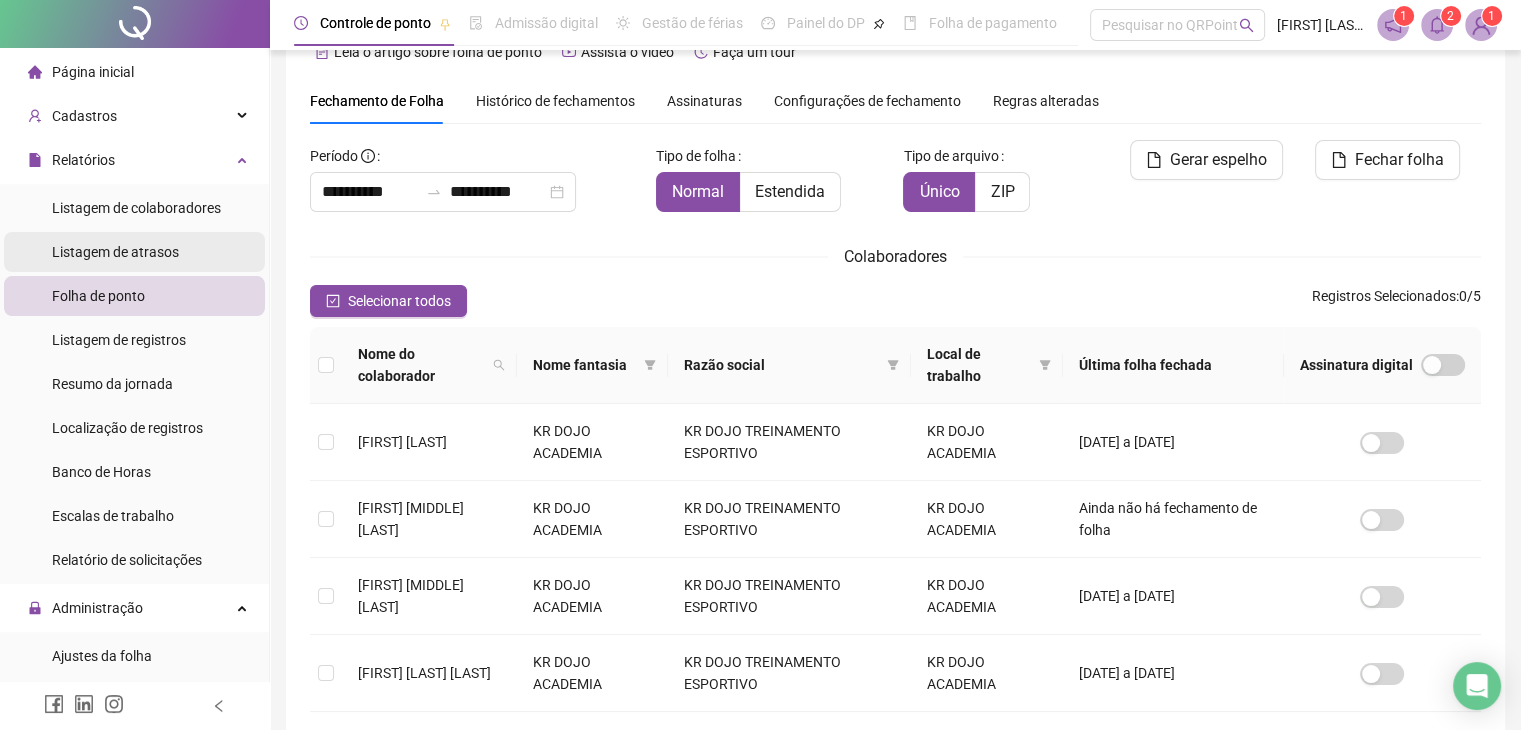 scroll, scrollTop: 3, scrollLeft: 0, axis: vertical 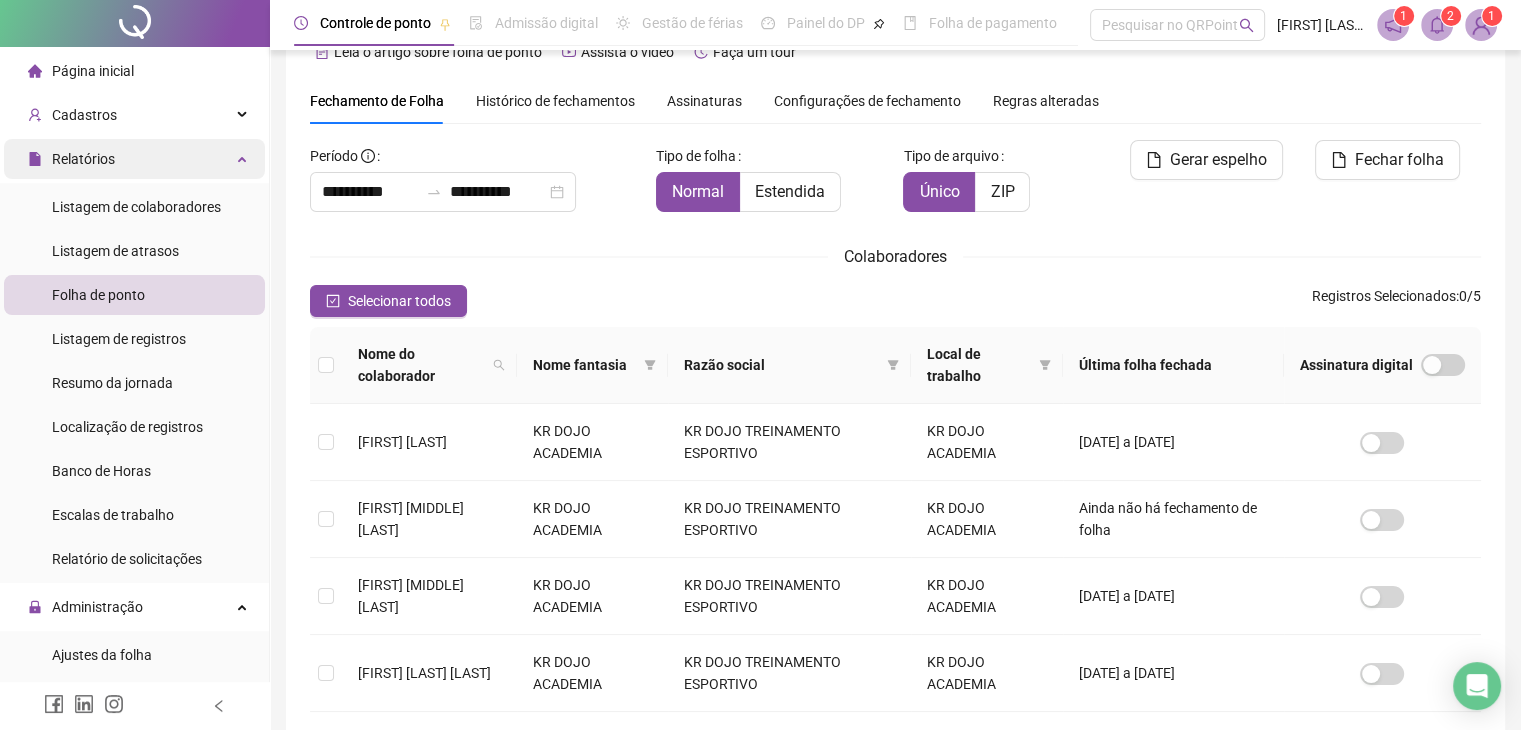click on "Relatórios" at bounding box center (134, 159) 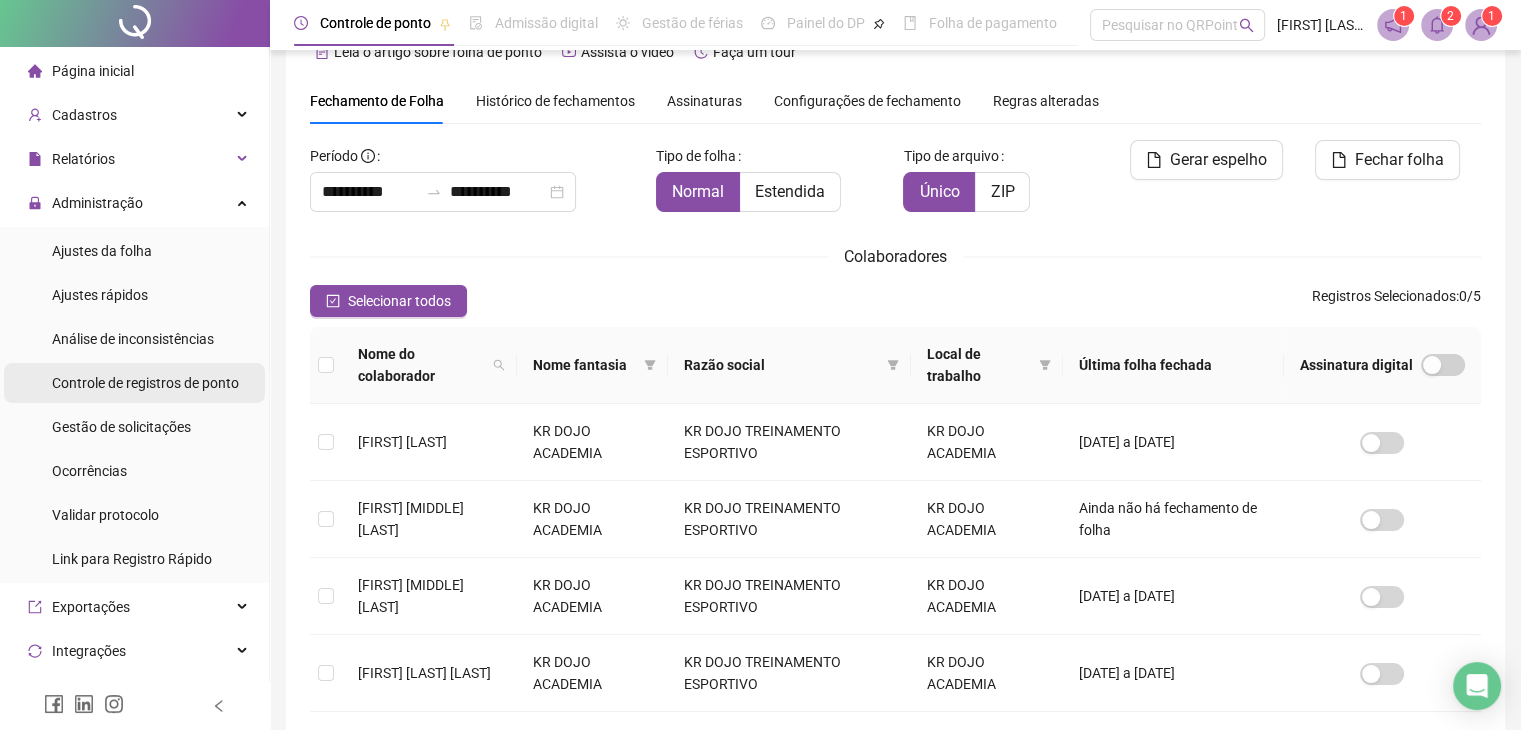 click on "Controle de registros de ponto" at bounding box center [145, 383] 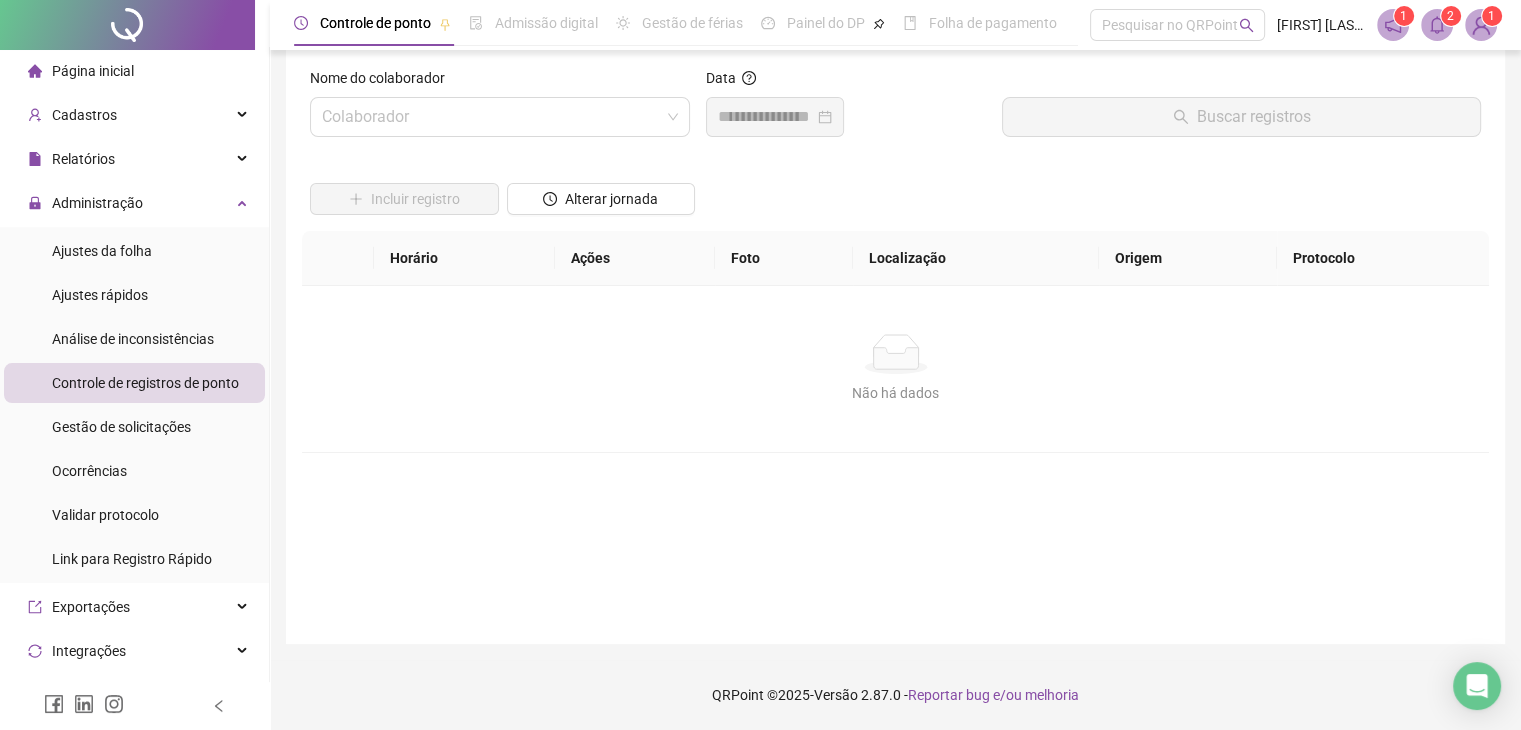 scroll, scrollTop: 23, scrollLeft: 0, axis: vertical 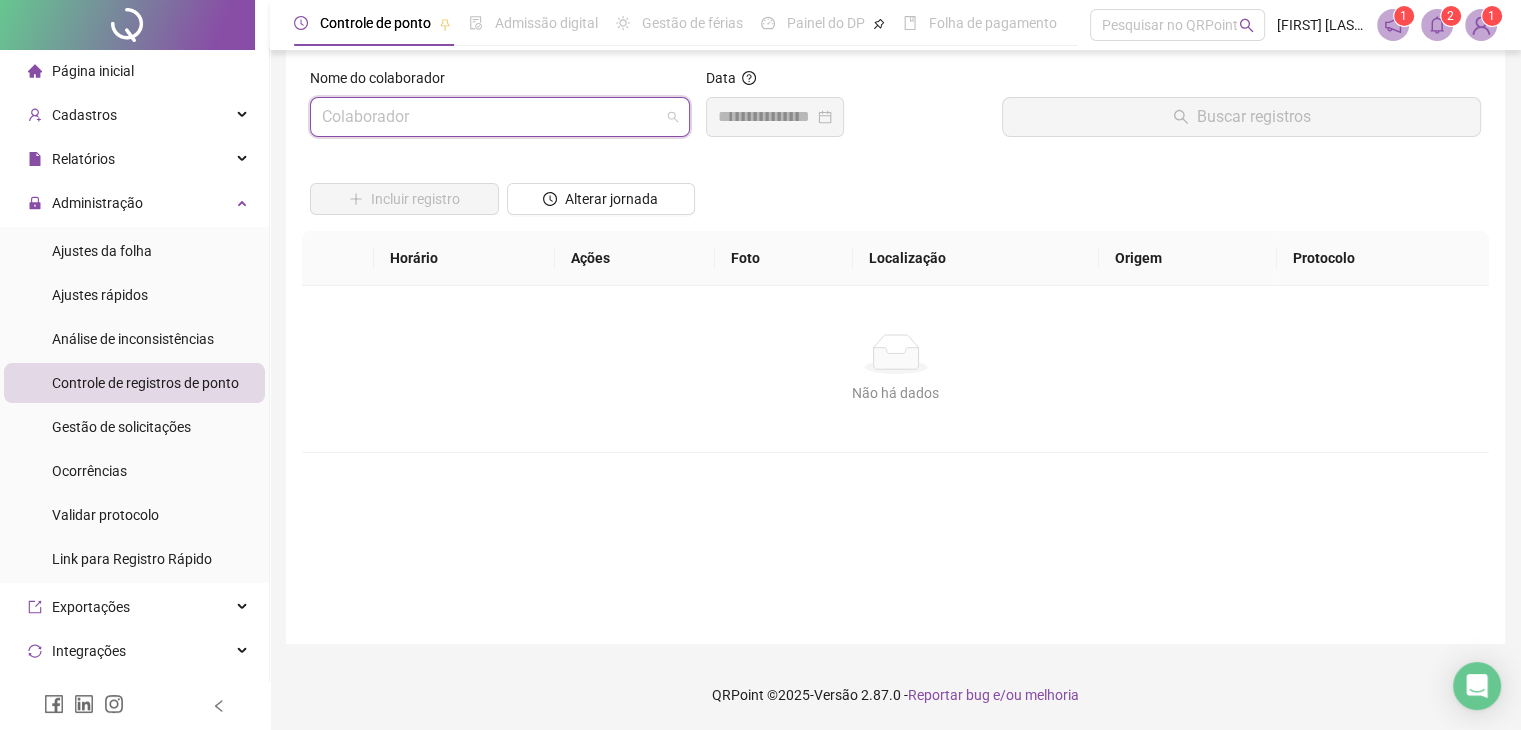 click at bounding box center (494, 117) 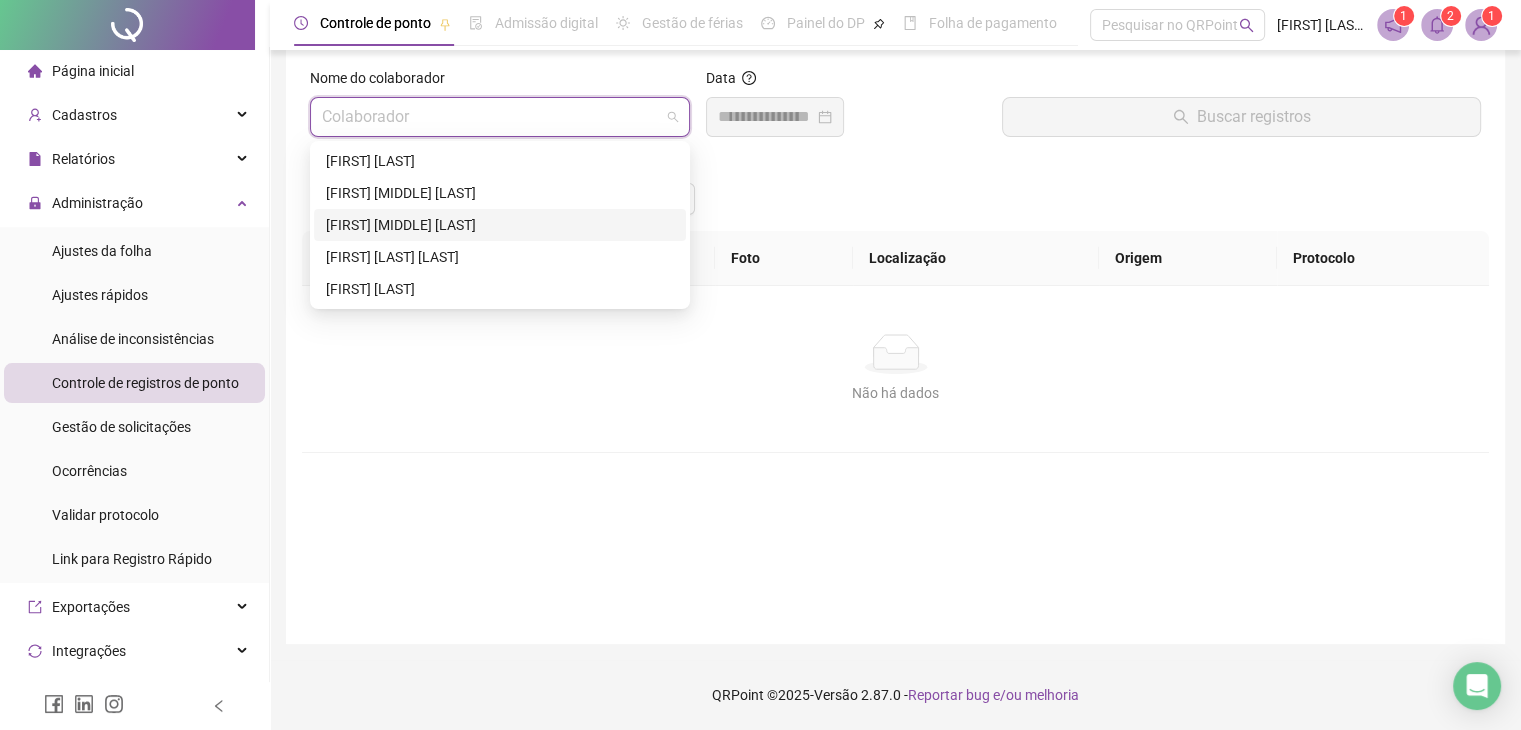 click on "[FIRST] [MIDDLE] [LAST]" at bounding box center [500, 225] 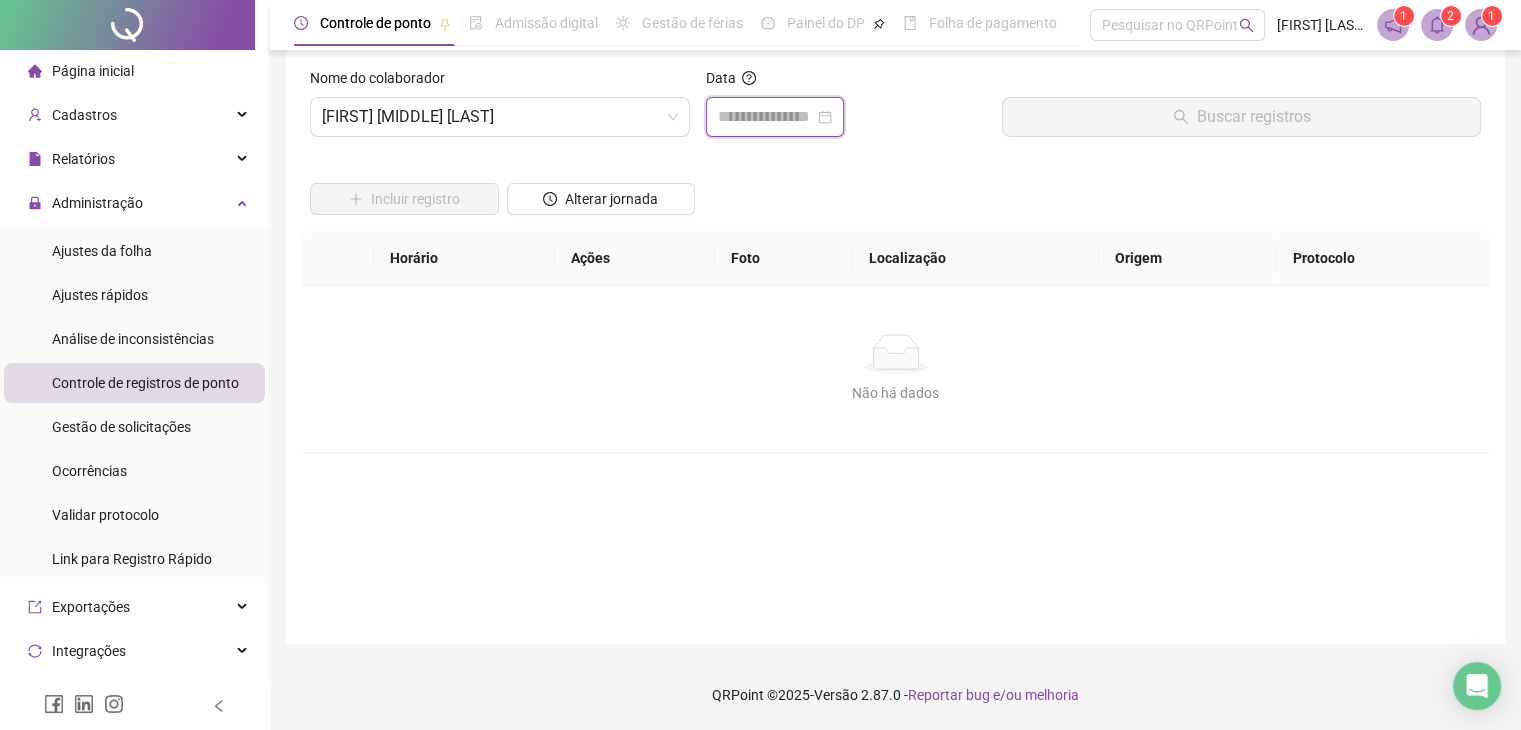 click at bounding box center [766, 117] 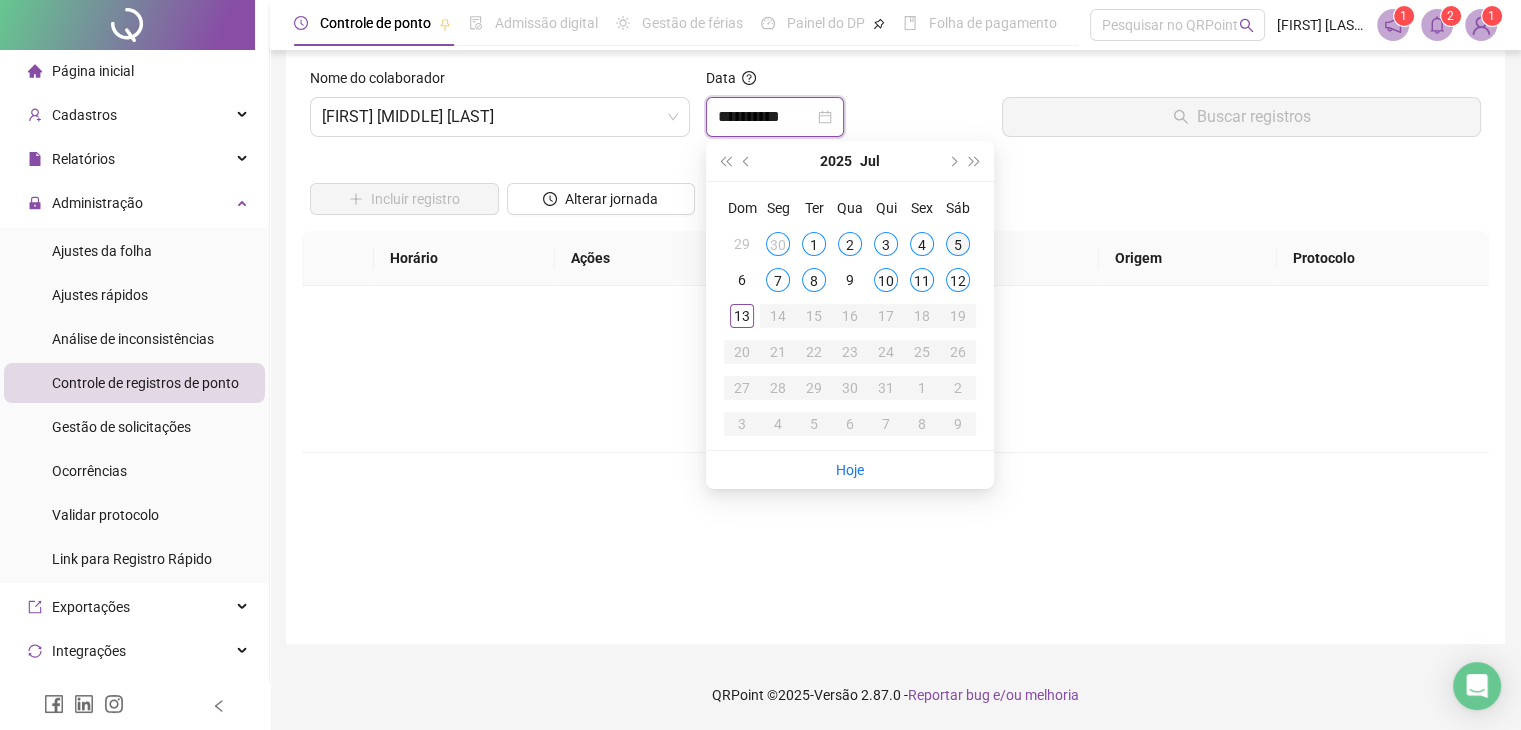 type on "**********" 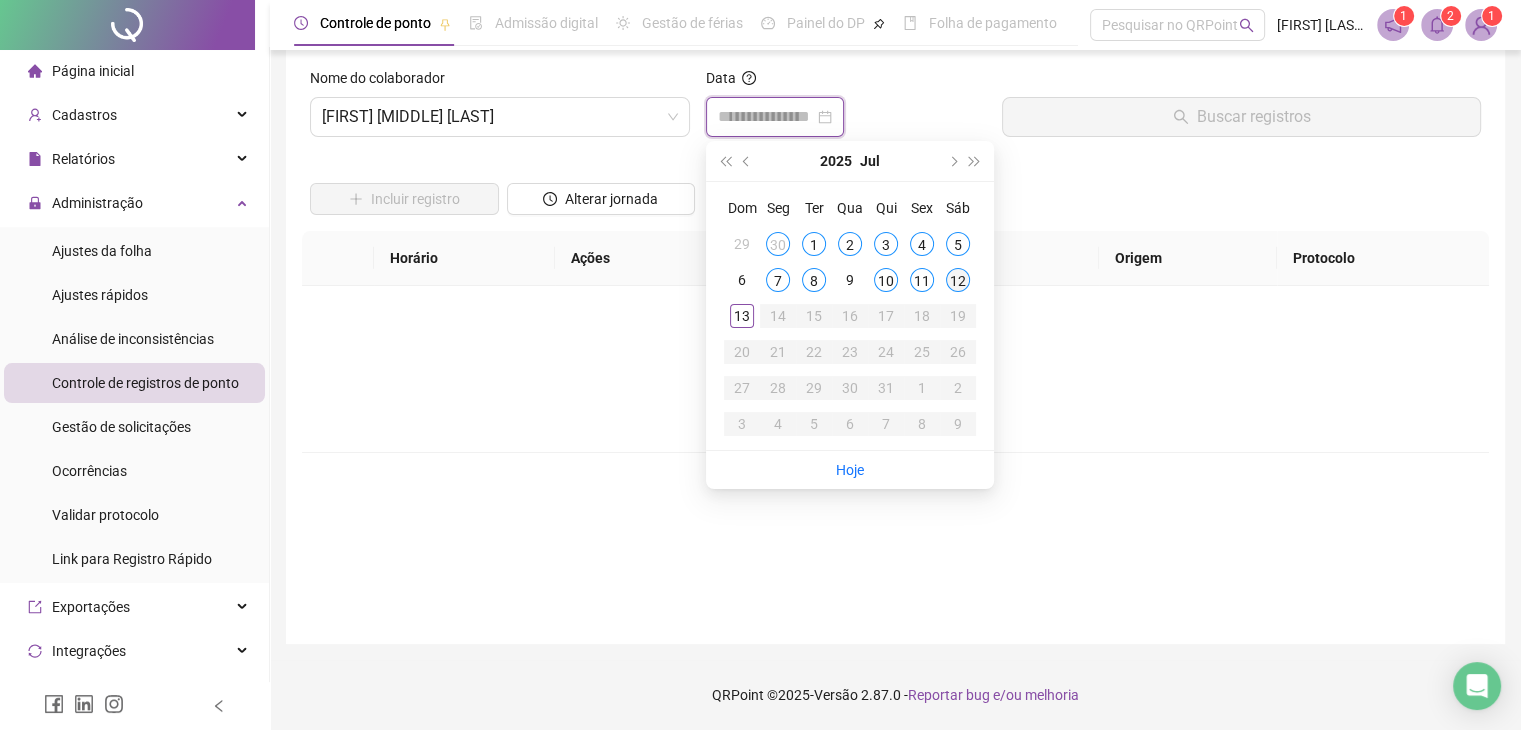 type on "**********" 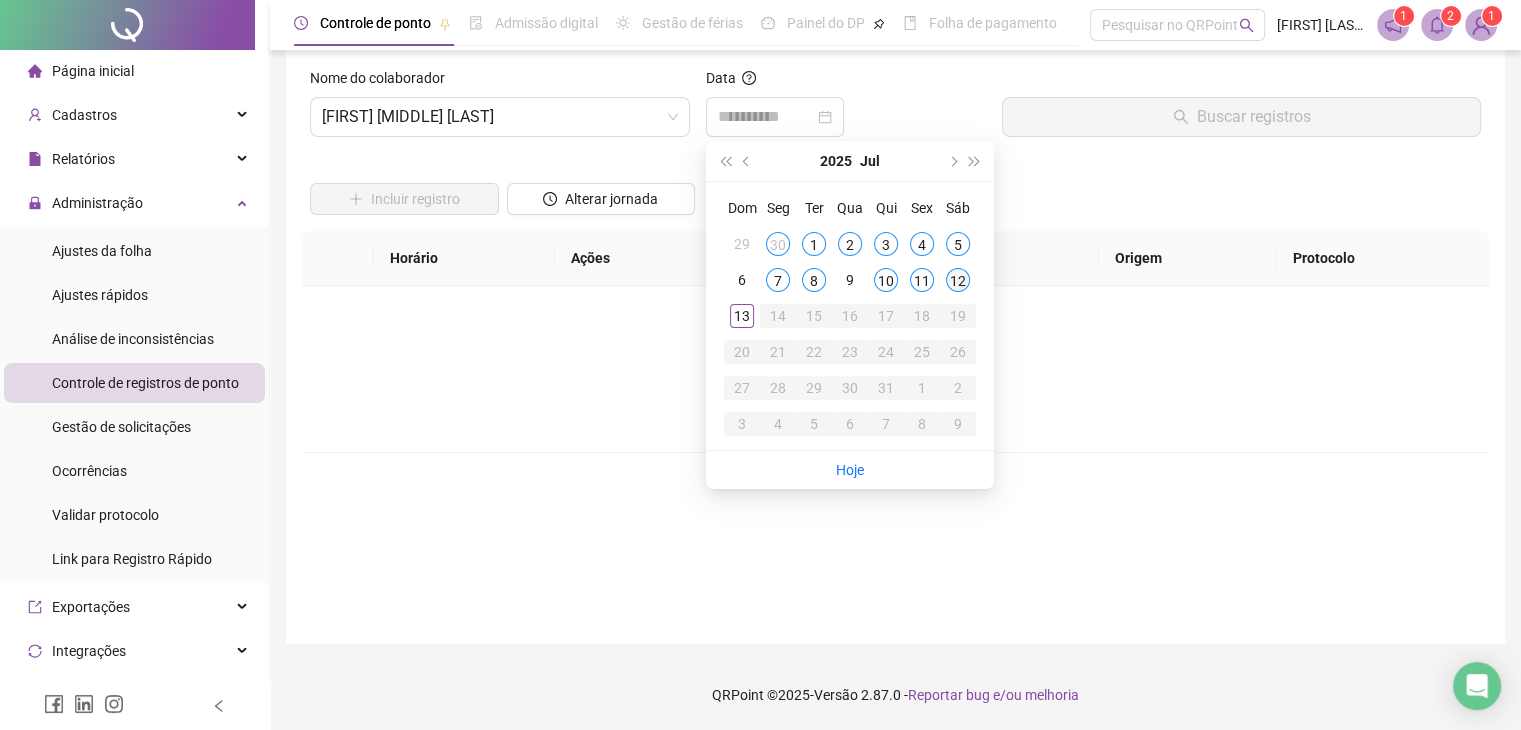 click on "12" at bounding box center [958, 280] 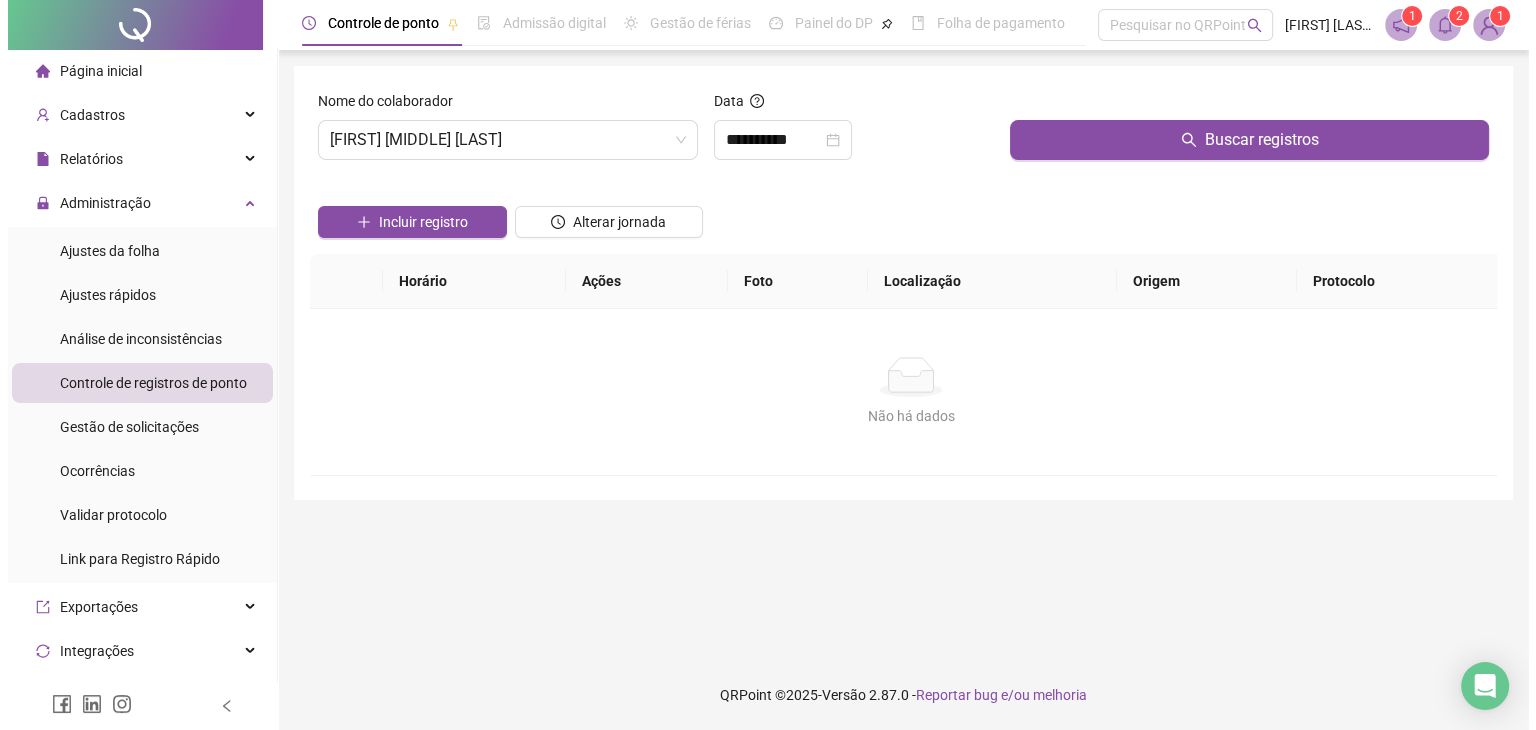 scroll, scrollTop: 0, scrollLeft: 0, axis: both 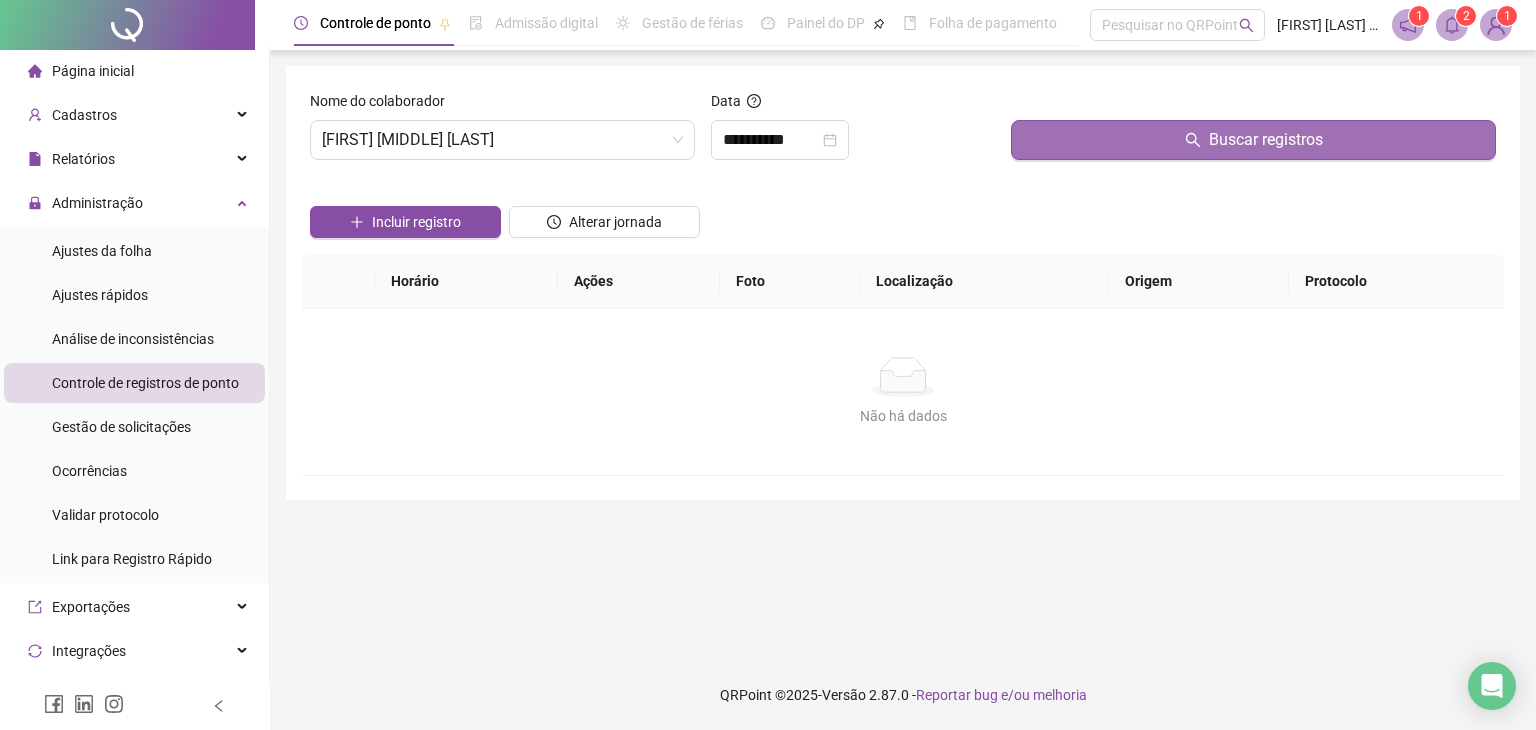 click on "Buscar registros" at bounding box center (1253, 140) 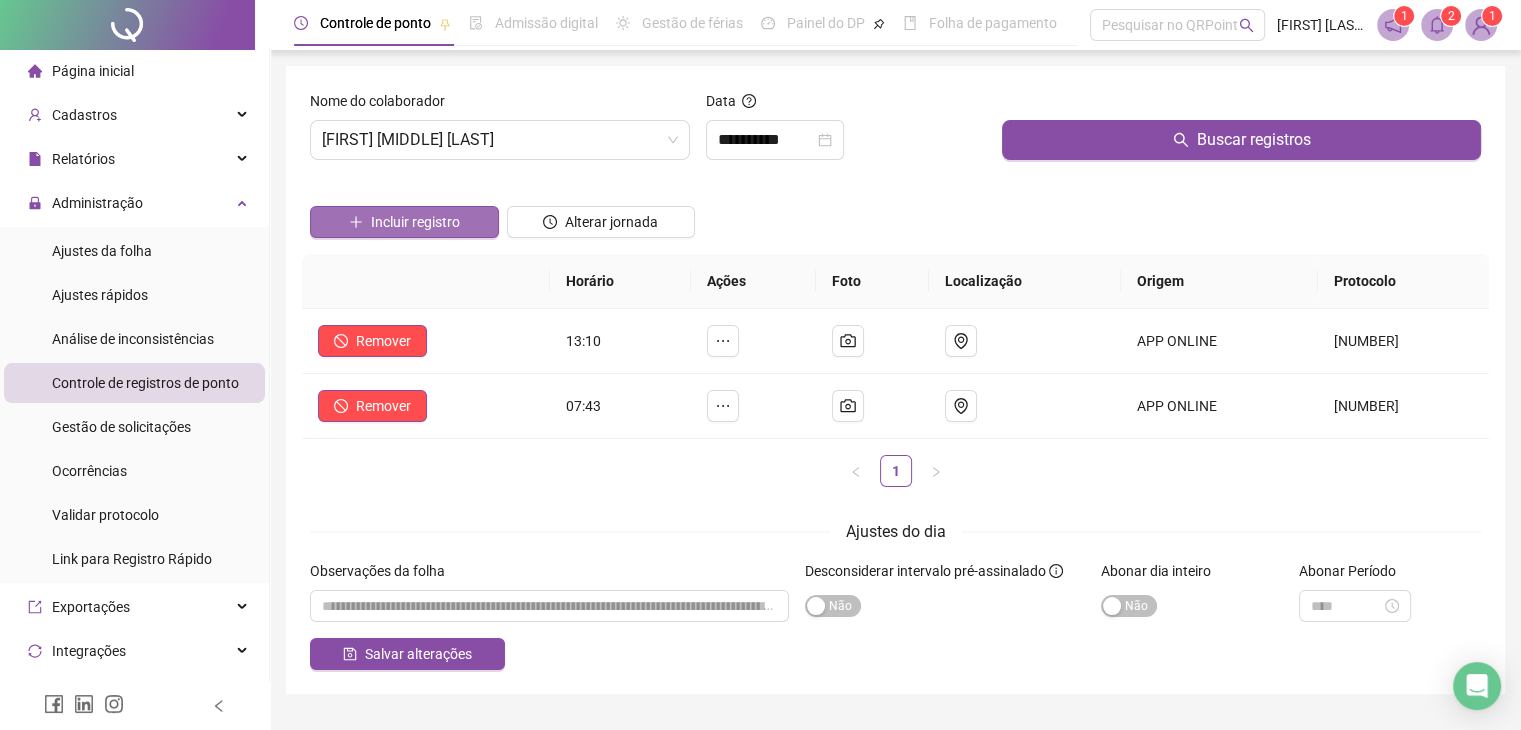 click on "Incluir registro" at bounding box center [415, 222] 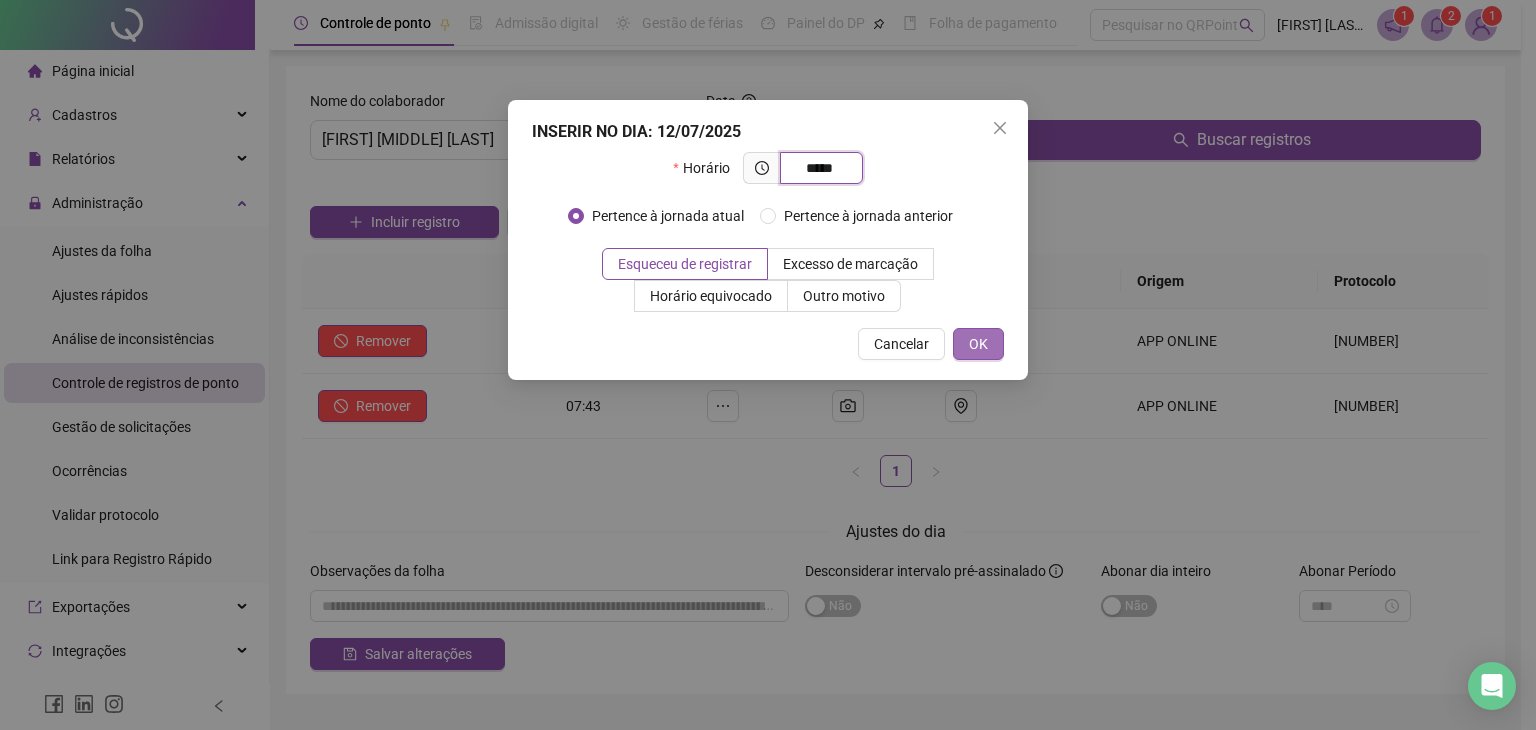 type on "*****" 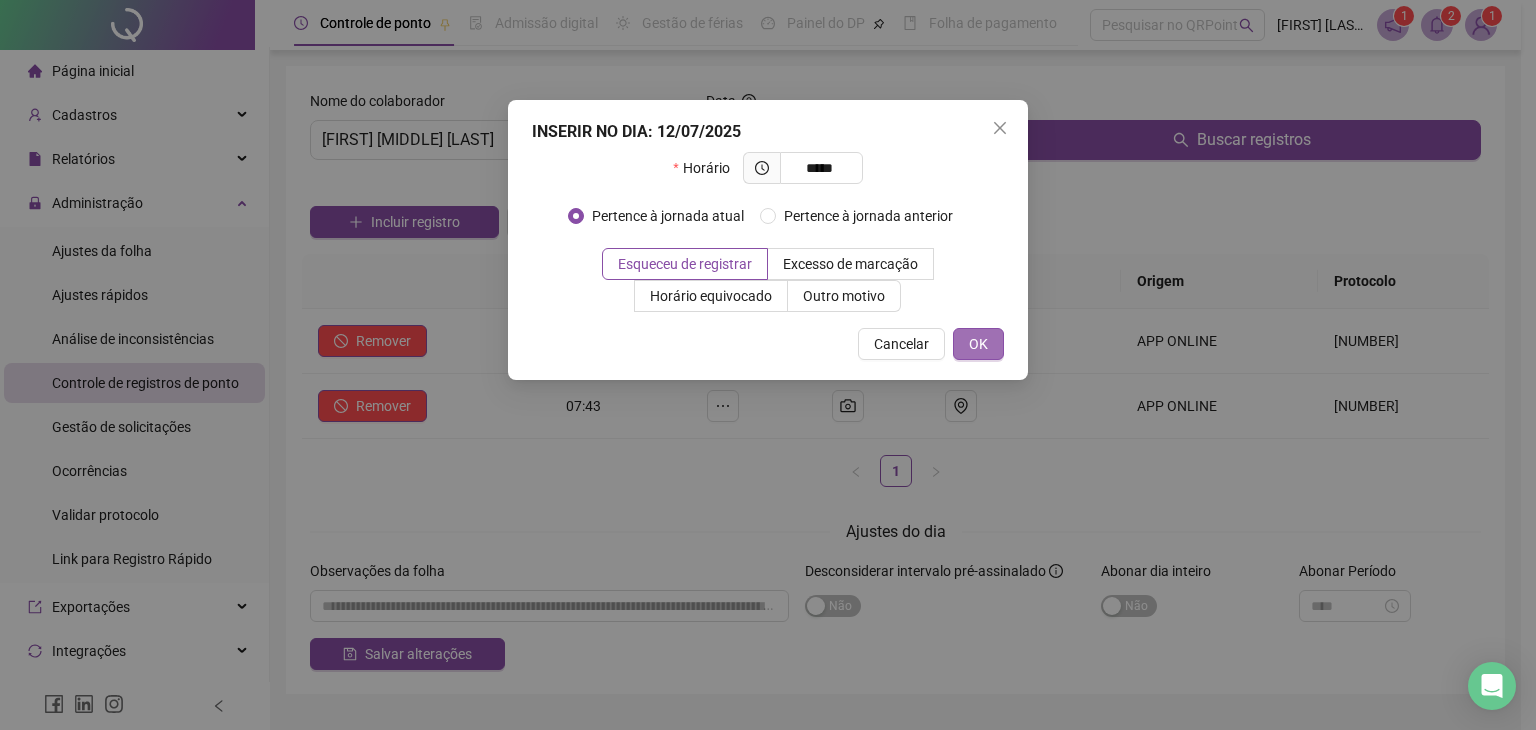 click on "OK" at bounding box center [978, 344] 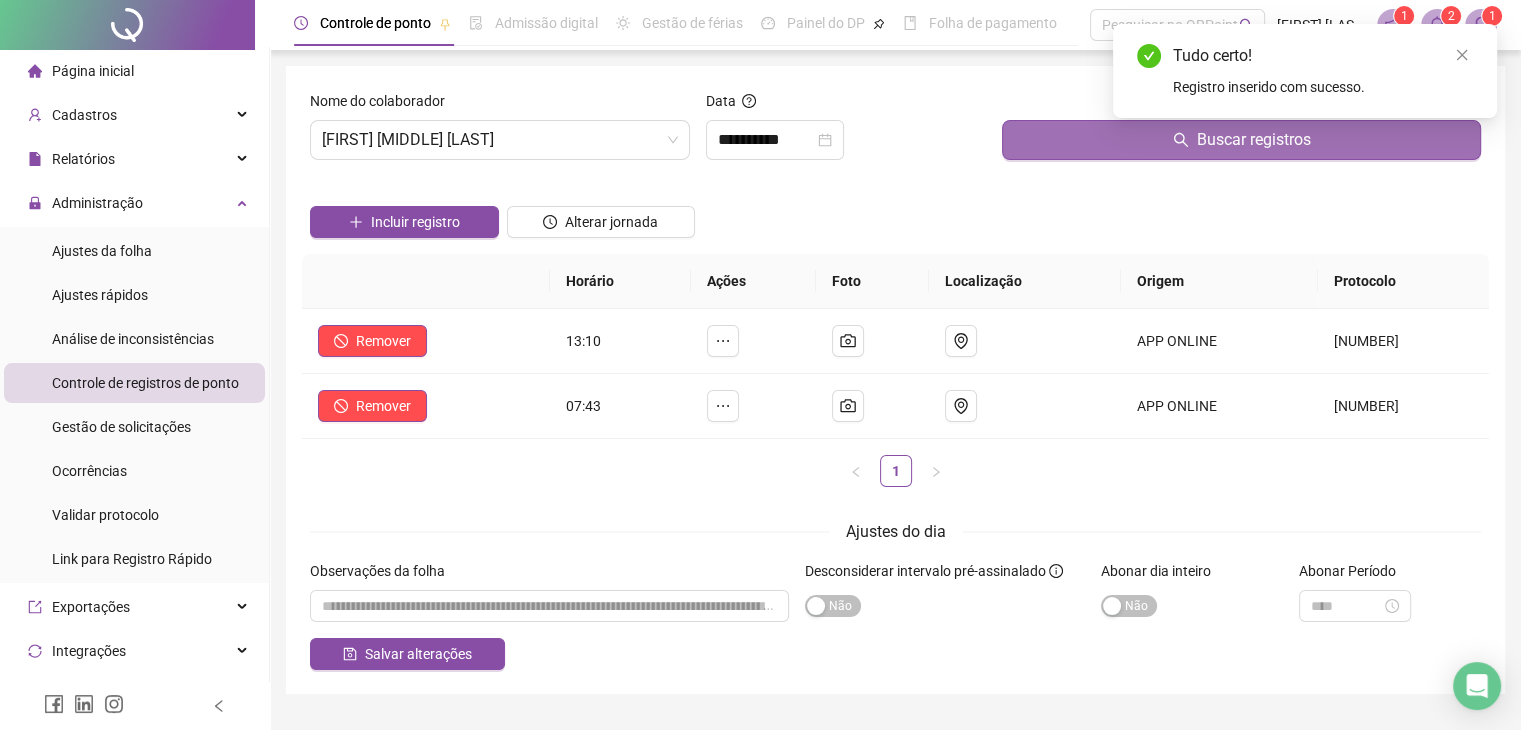 click on "Buscar registros" at bounding box center (1241, 140) 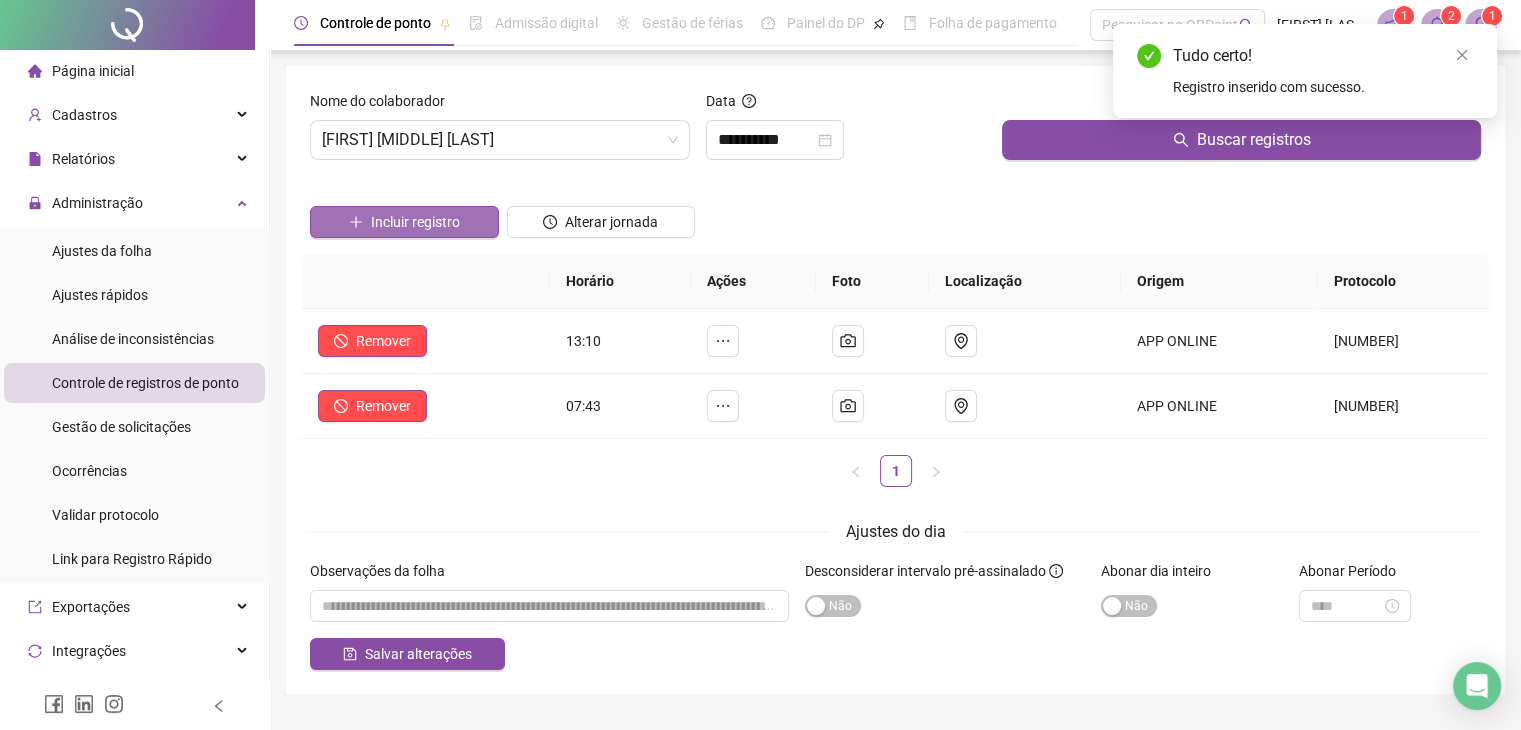 click on "Incluir registro" at bounding box center [404, 222] 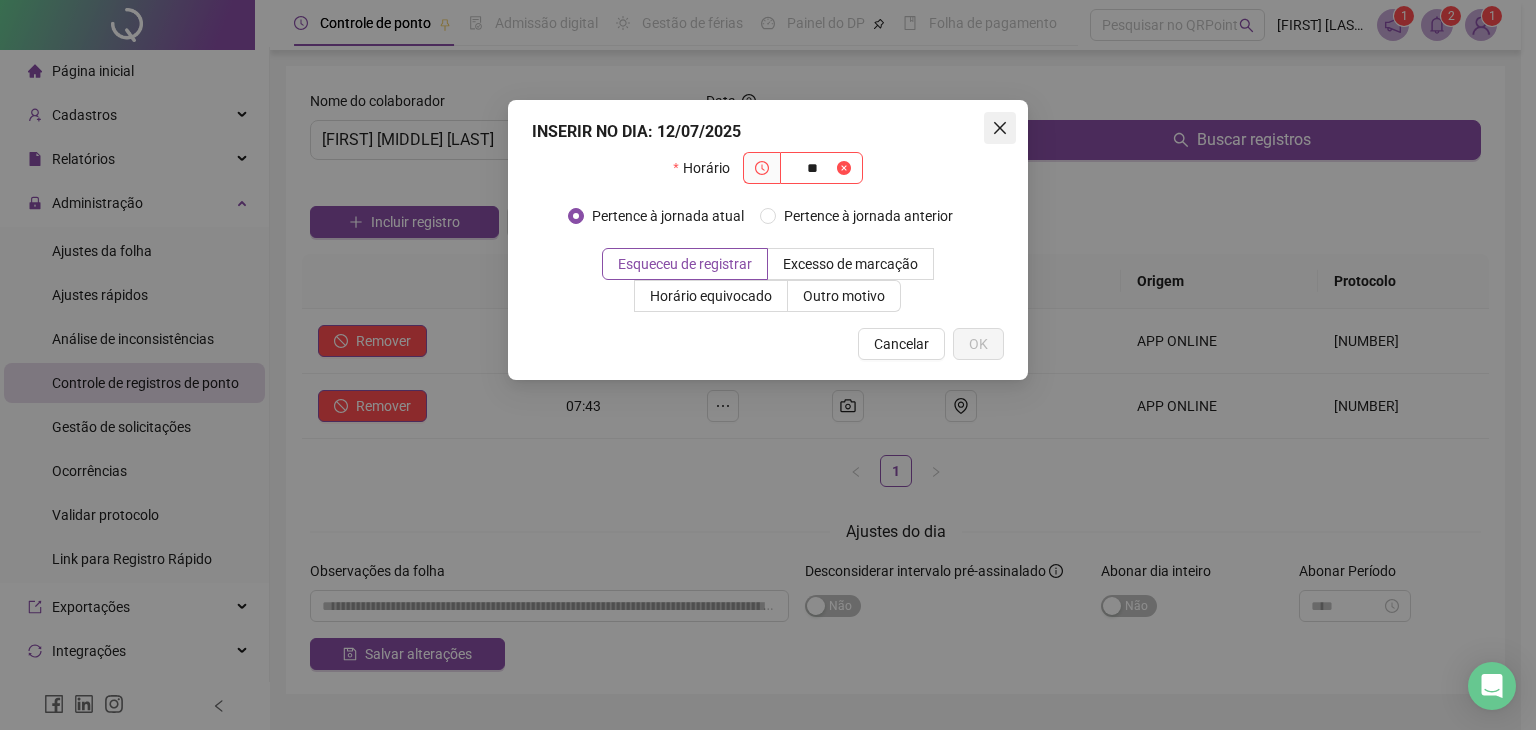 type on "**" 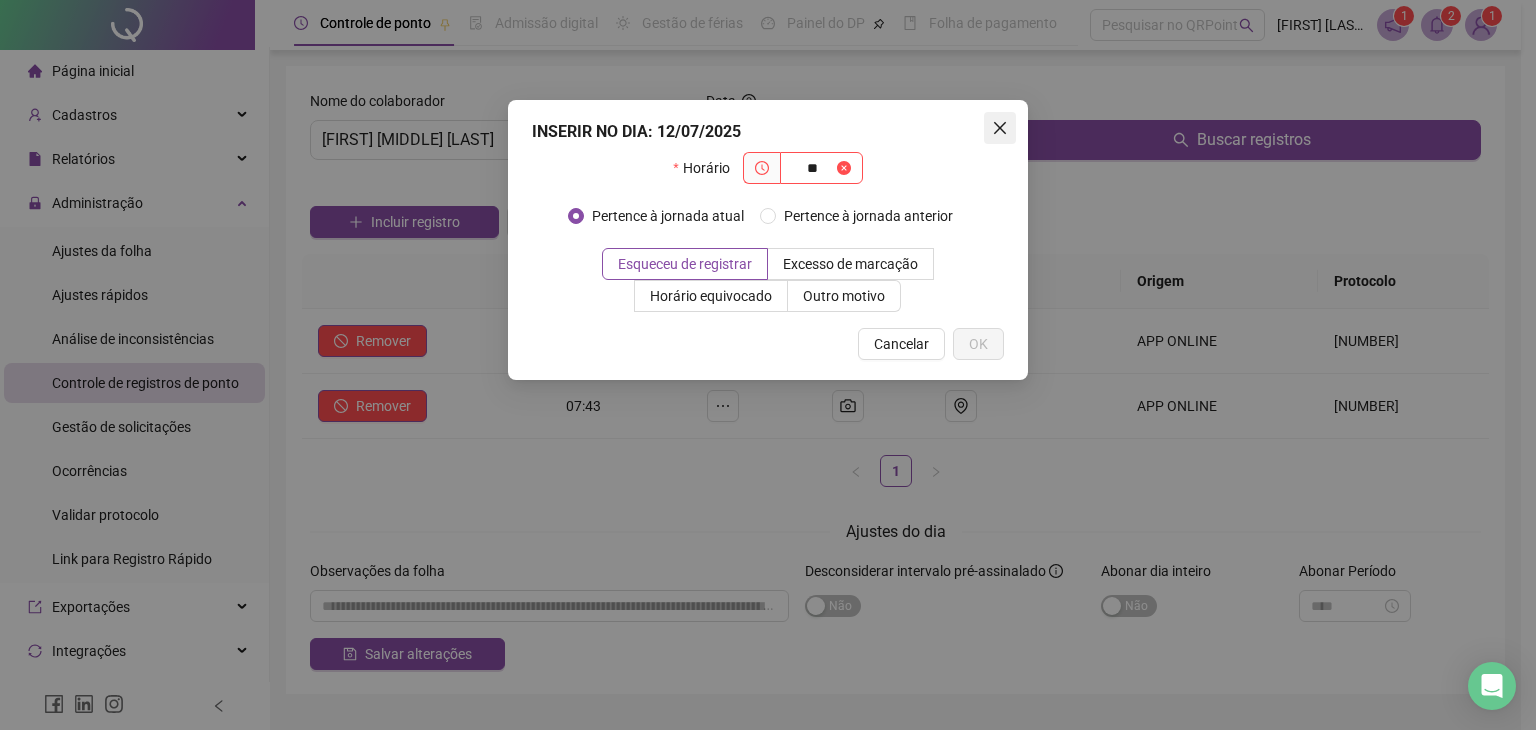 click at bounding box center [1000, 128] 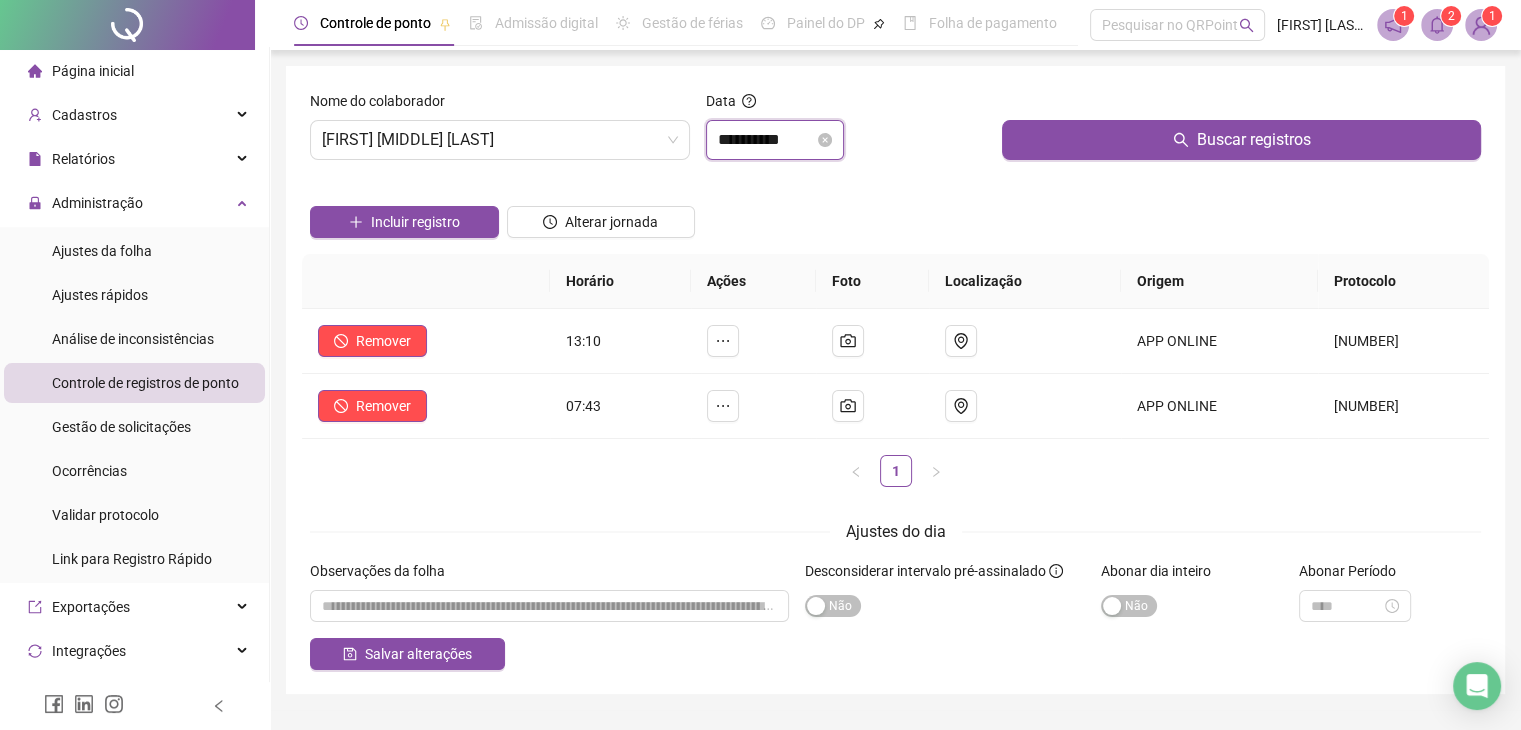 click on "**********" at bounding box center (766, 140) 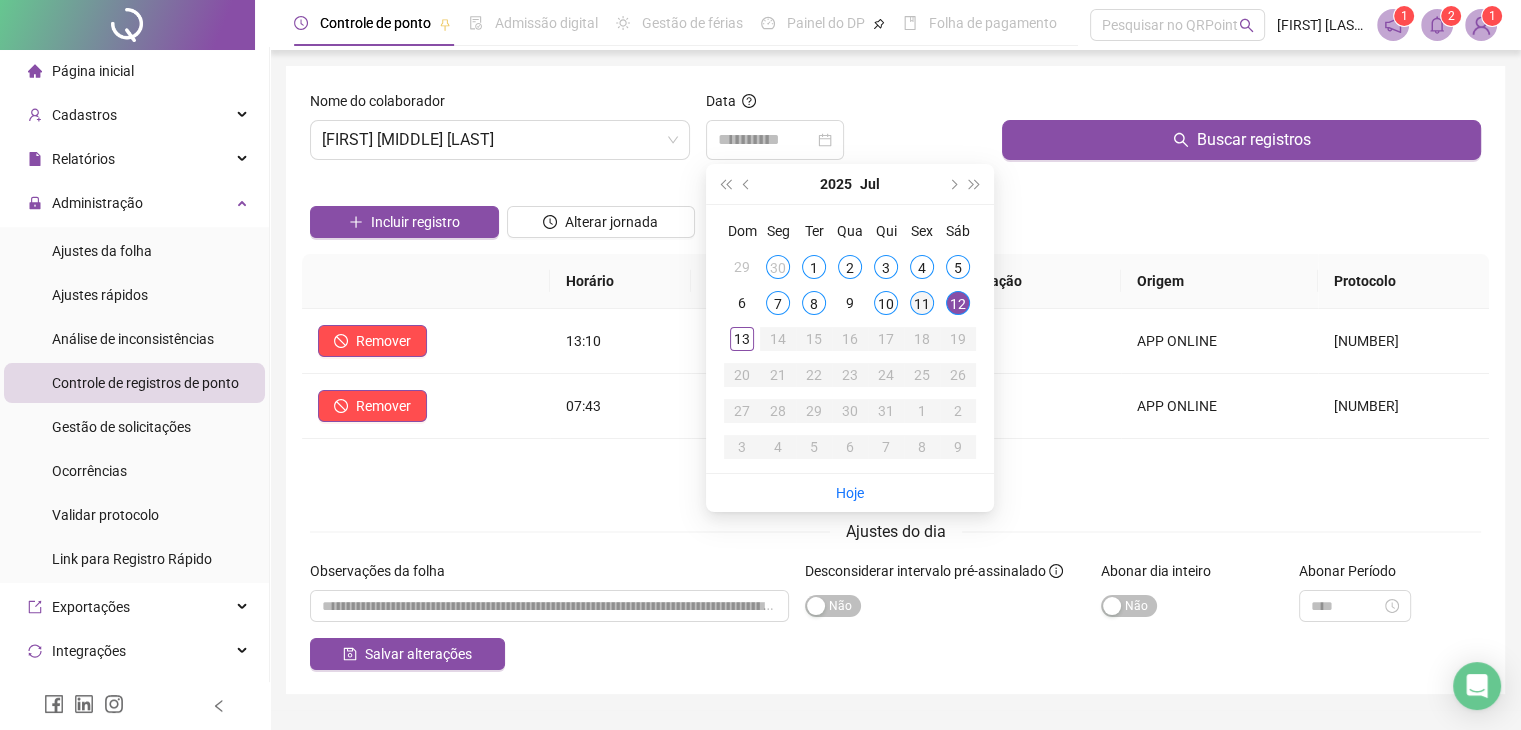 click on "11" at bounding box center [922, 303] 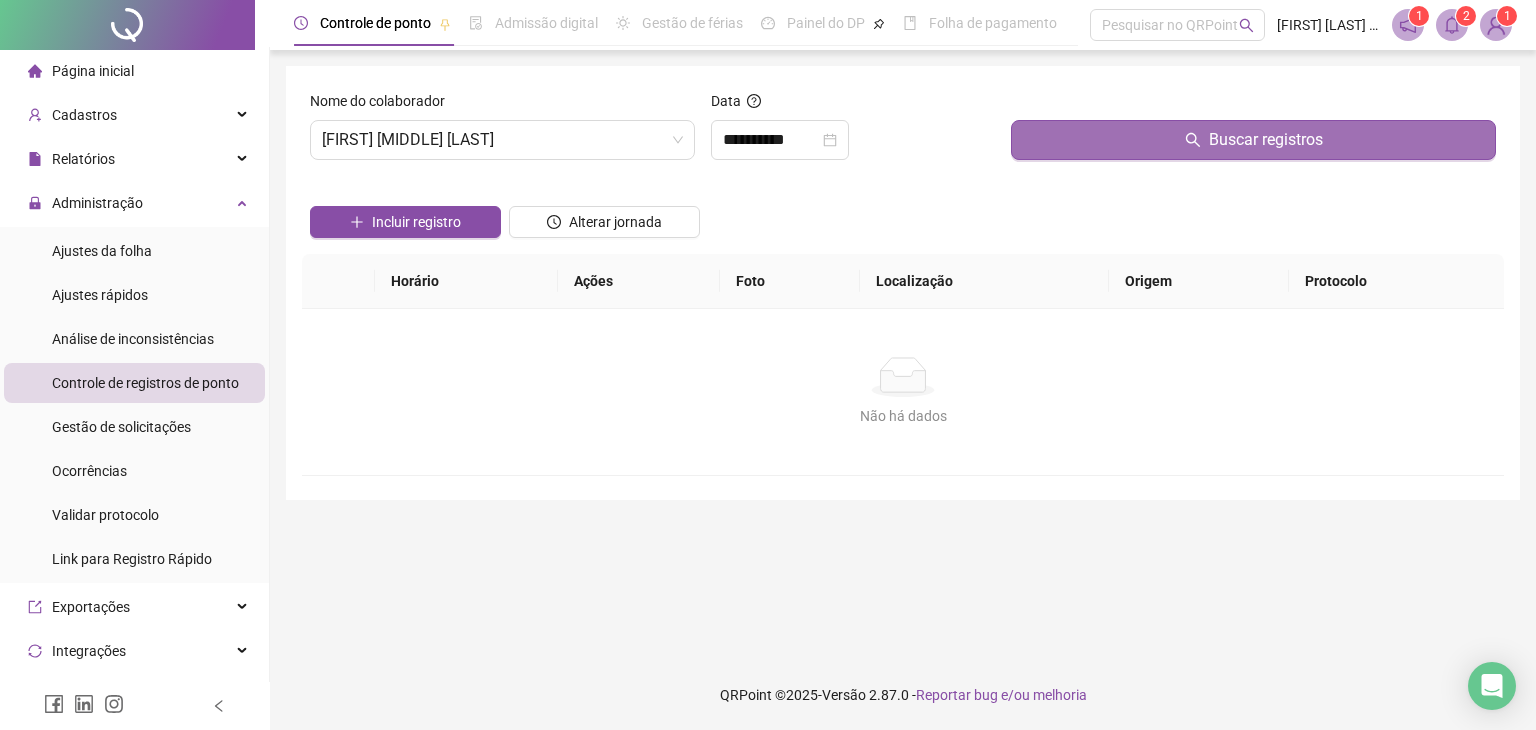 click on "Buscar registros" at bounding box center (1253, 140) 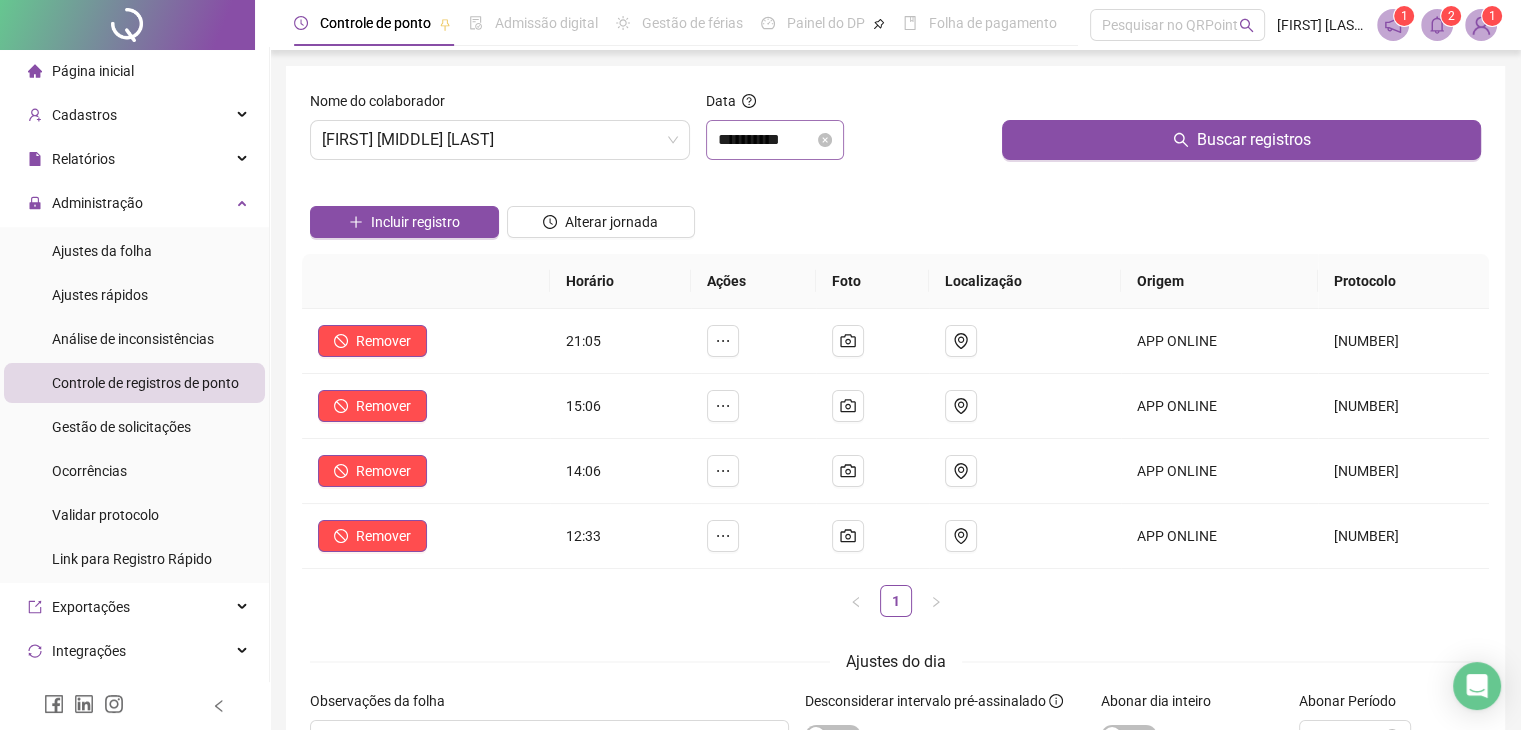 click on "**********" at bounding box center [775, 140] 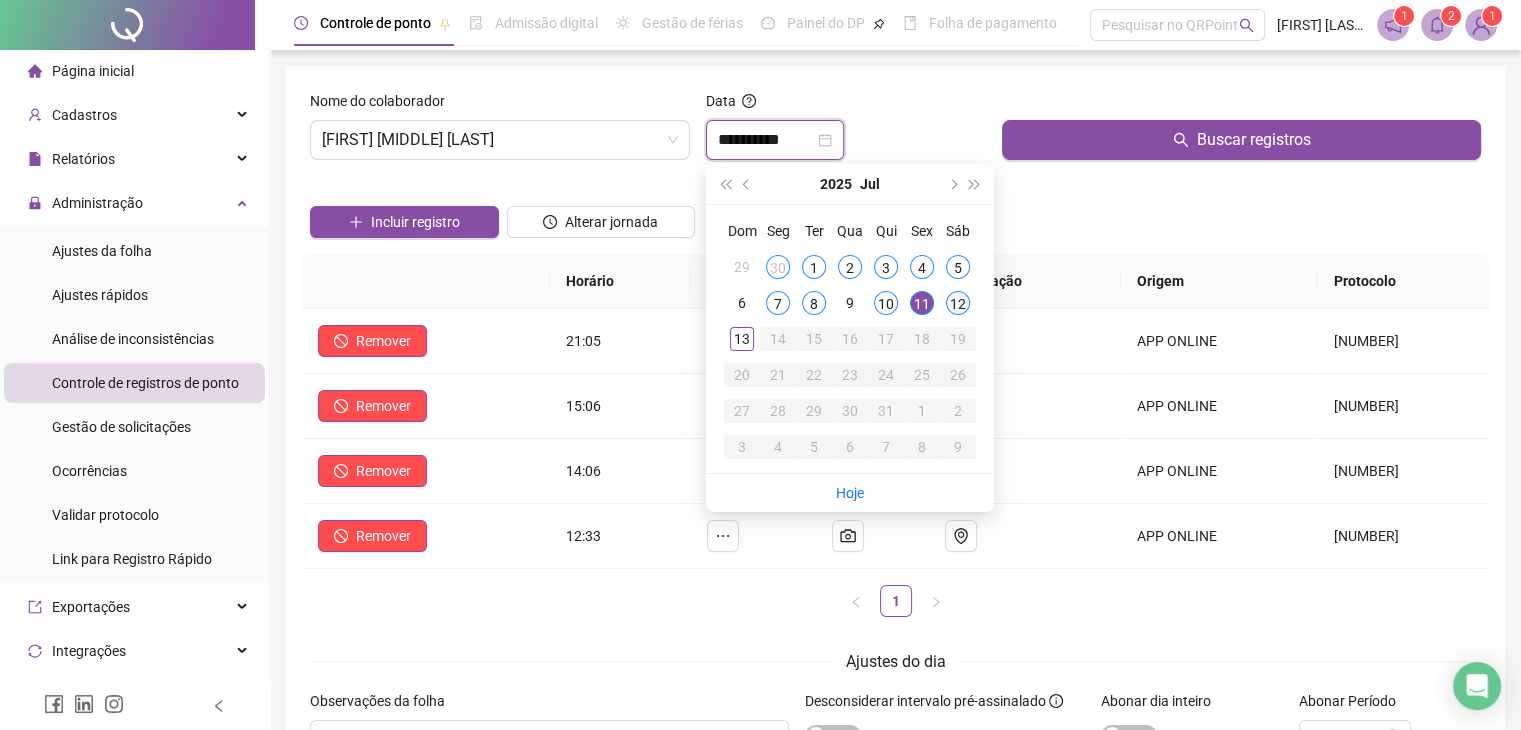 type on "**********" 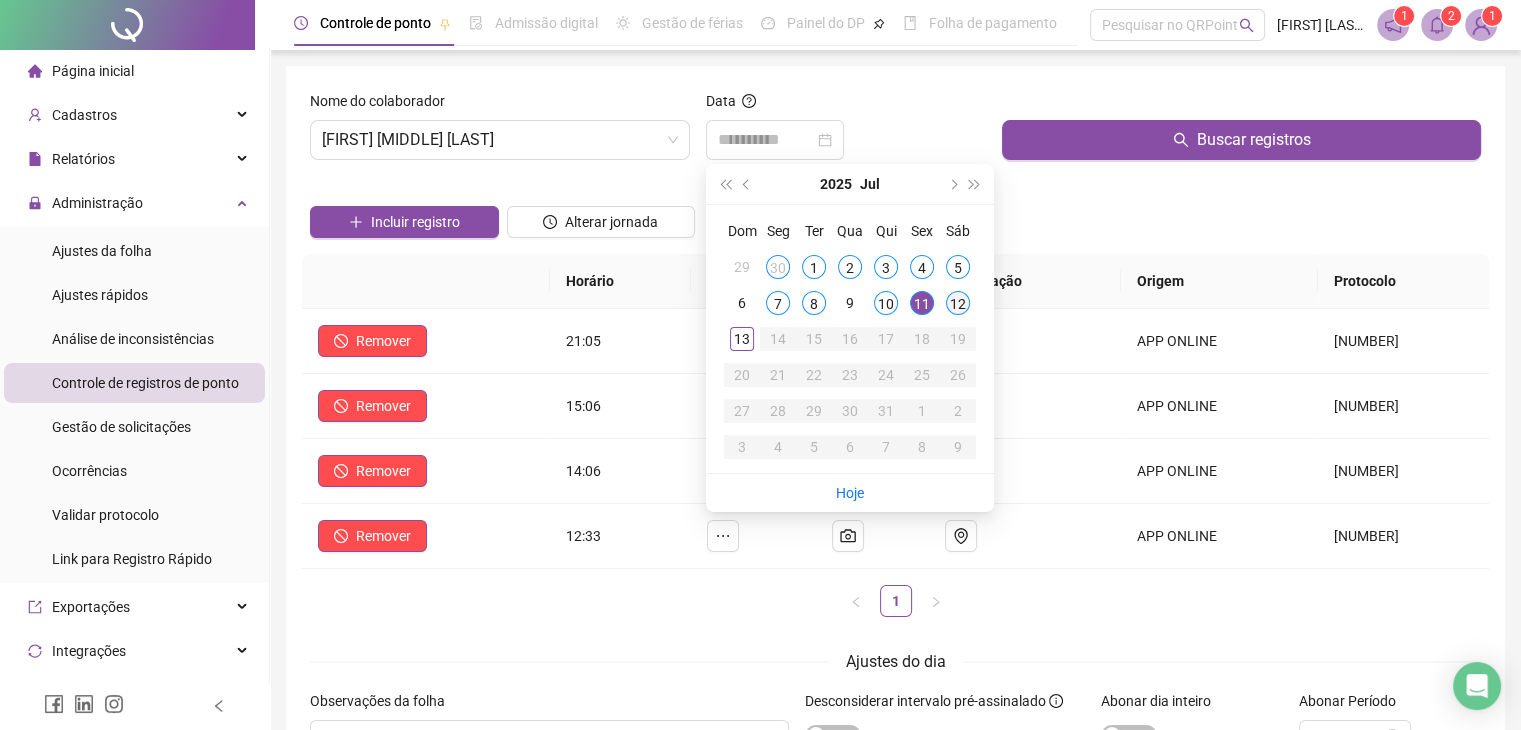 click on "12" at bounding box center [958, 303] 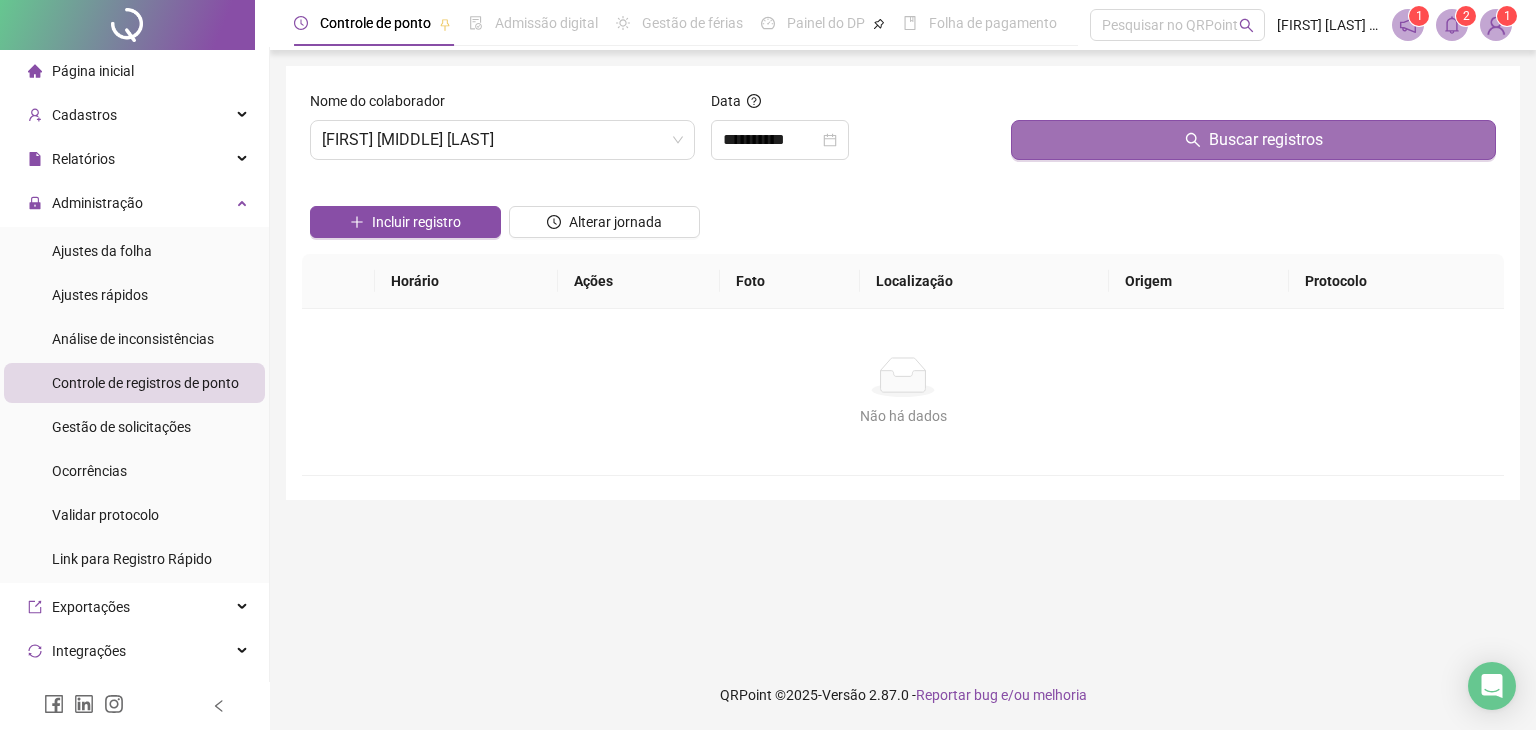 click on "Buscar registros" at bounding box center (1253, 140) 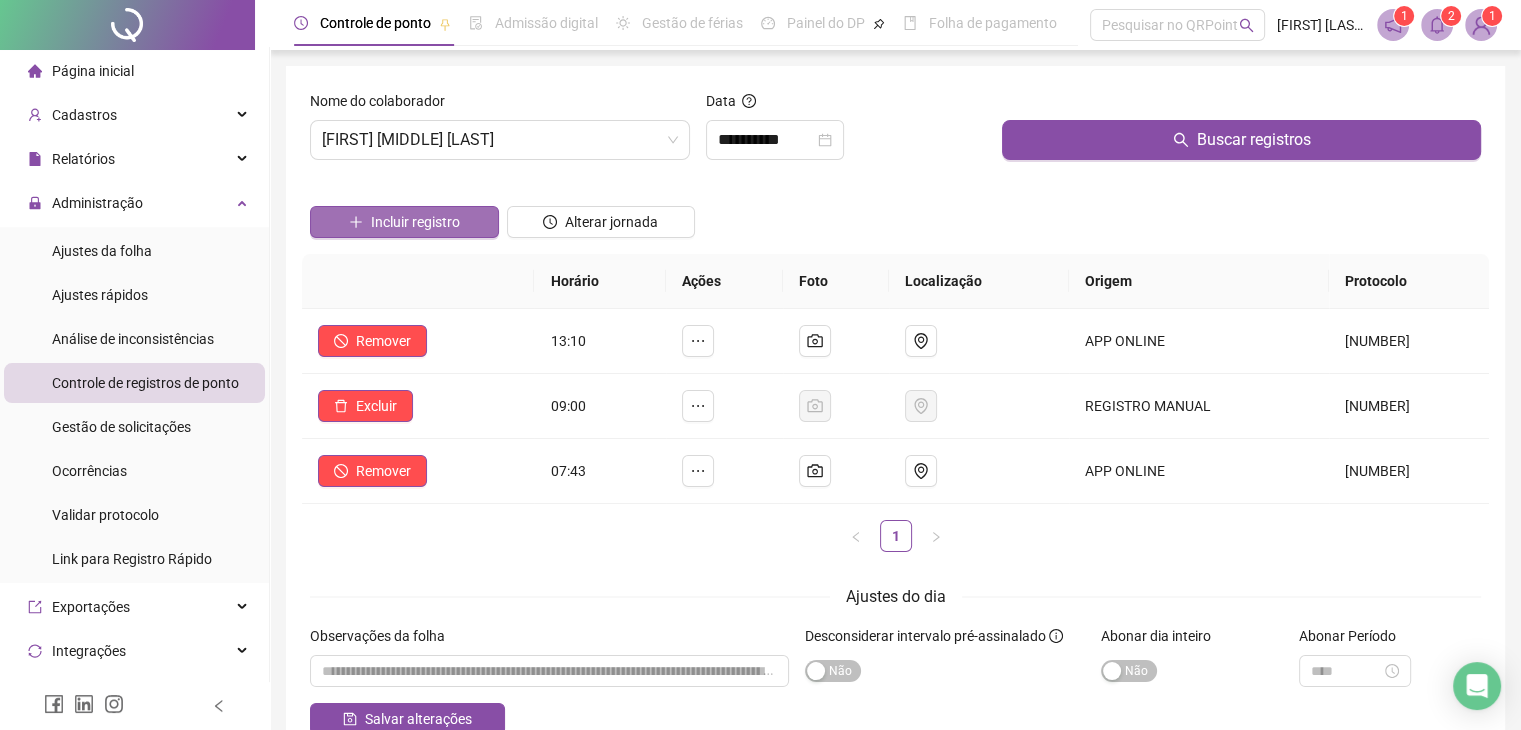 click on "Incluir registro" at bounding box center (415, 222) 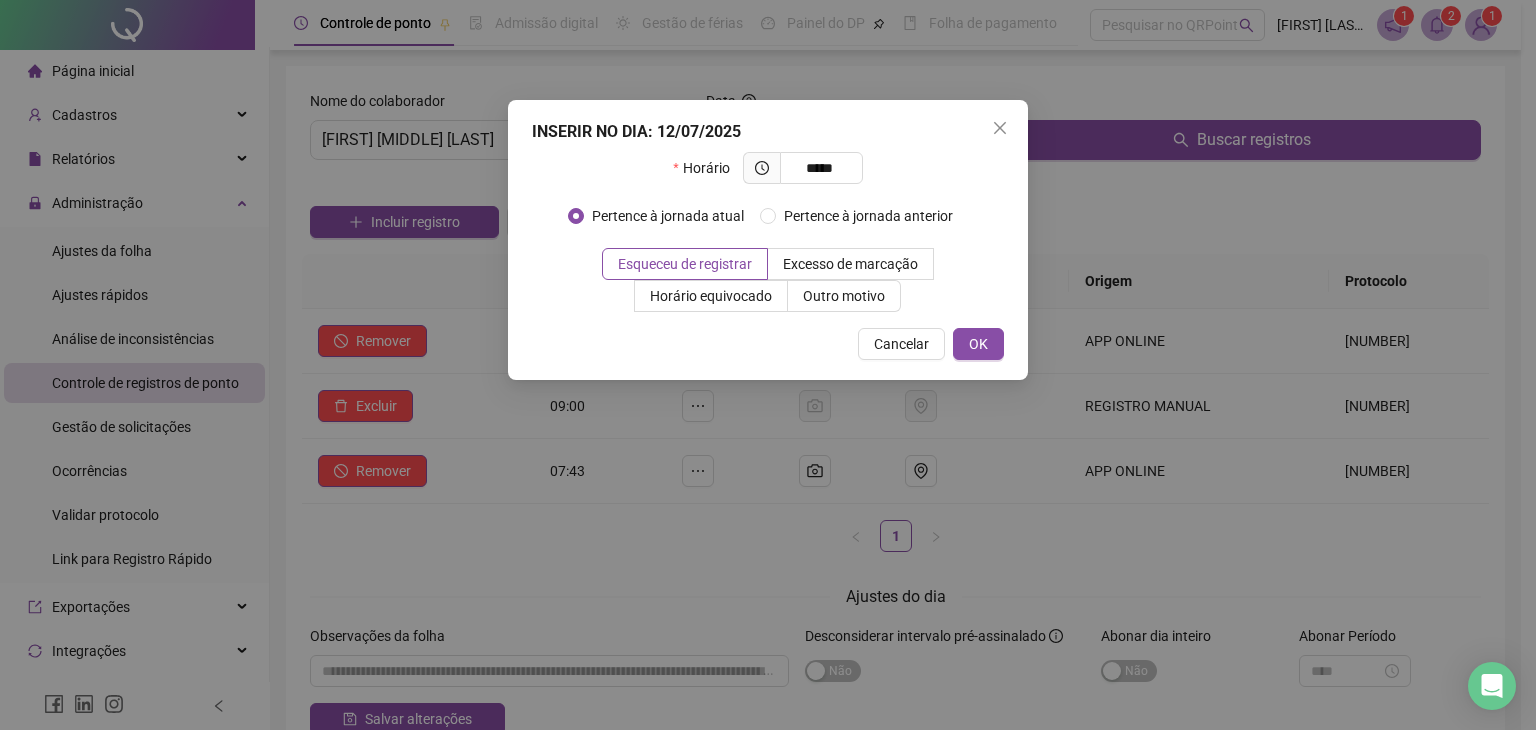 type on "*****" 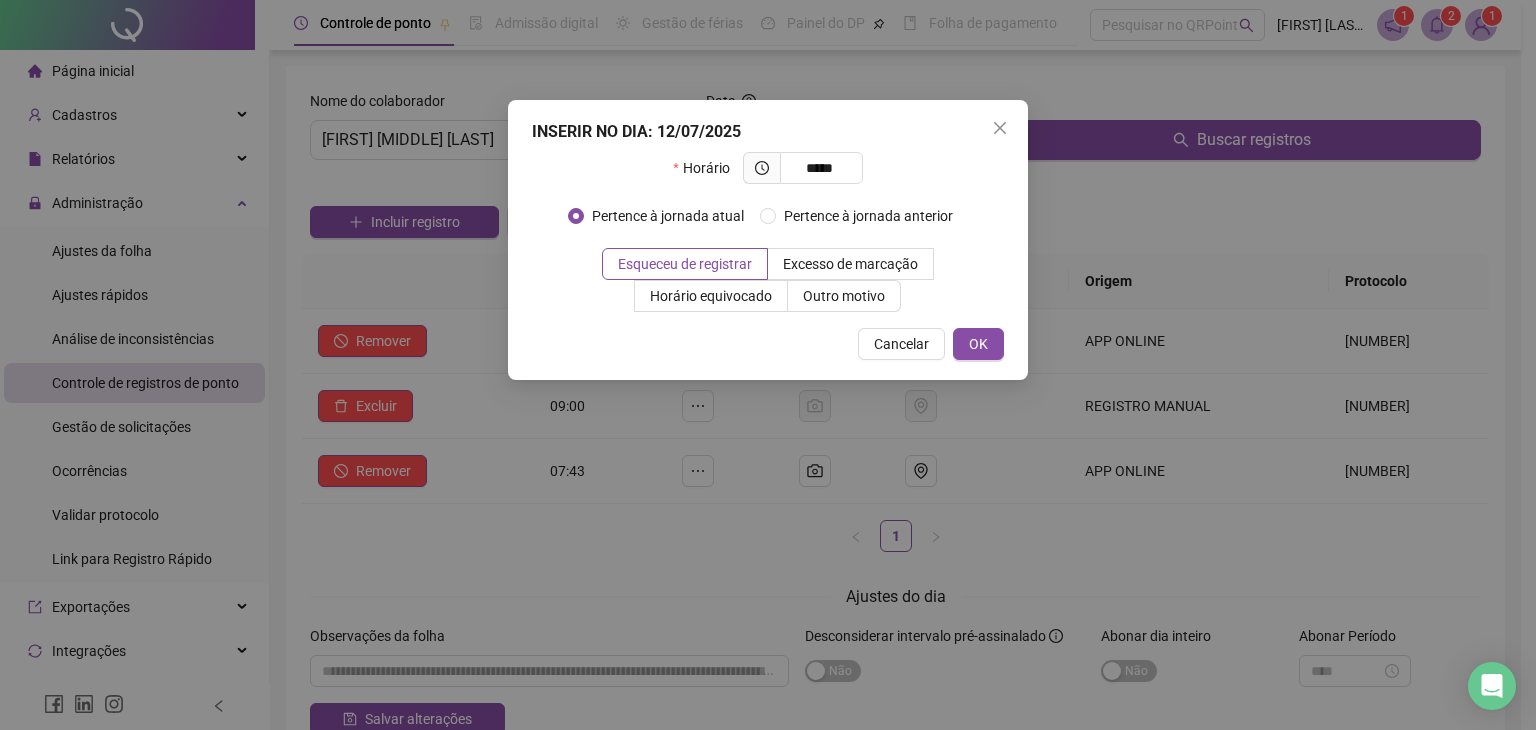 click on "INSERIR NO DIA :   12/07/2025 Horário ***** Pertence à jornada atual Pertence à jornada anterior Esqueceu de registrar Excesso de marcação Horário equivocado Outro motivo Motivo Cancelar OK" at bounding box center (768, 240) 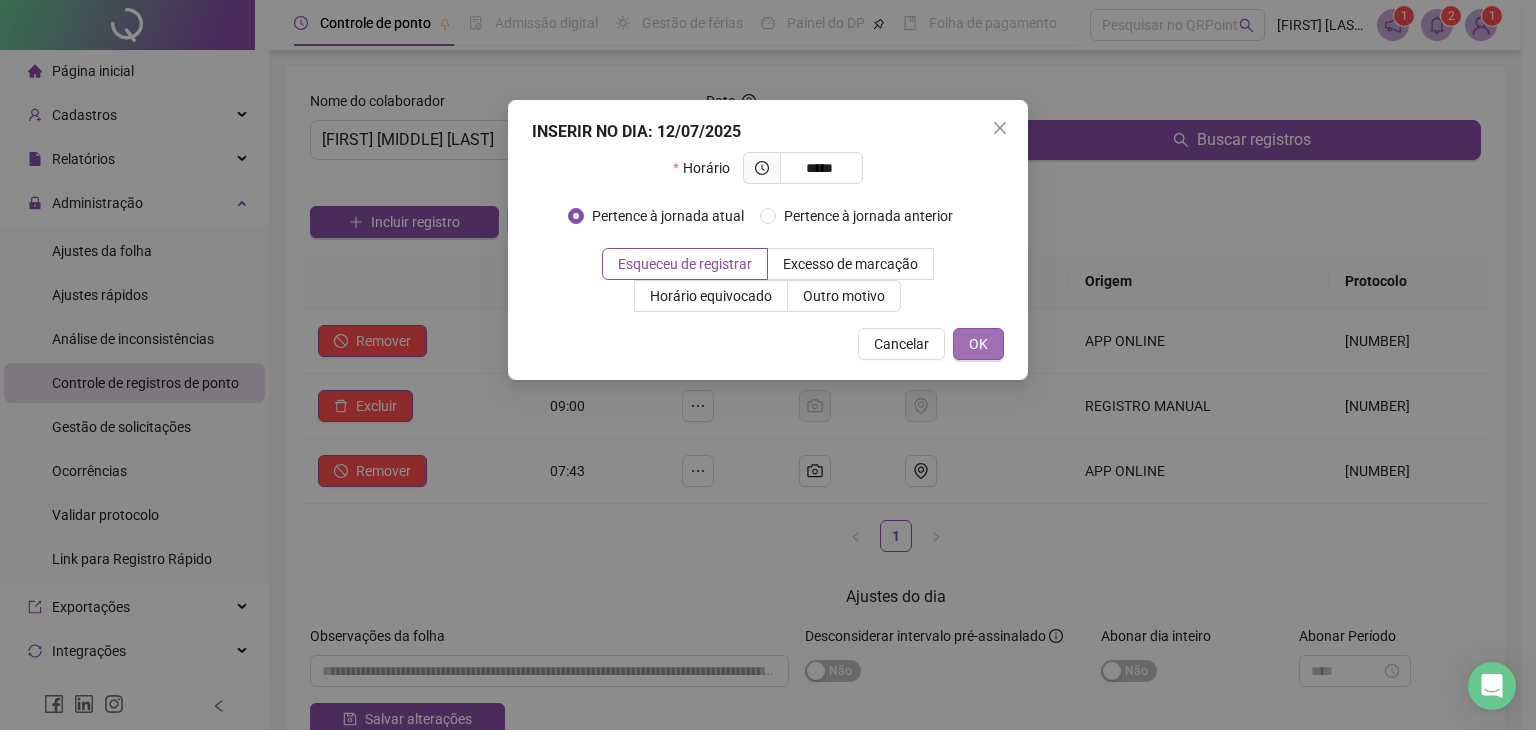 click on "OK" at bounding box center (978, 344) 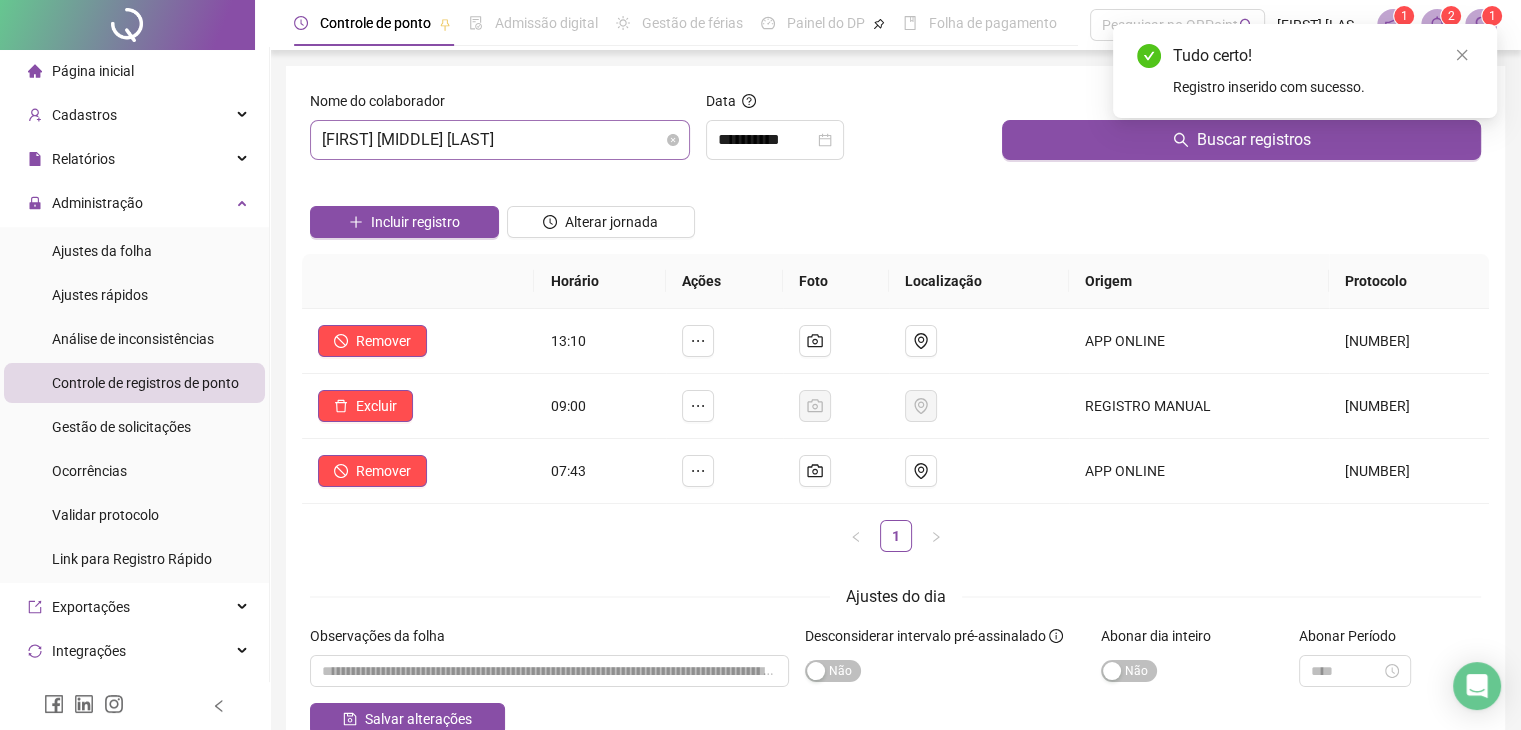click on "[FIRST] [MIDDLE] [LAST]" at bounding box center (500, 140) 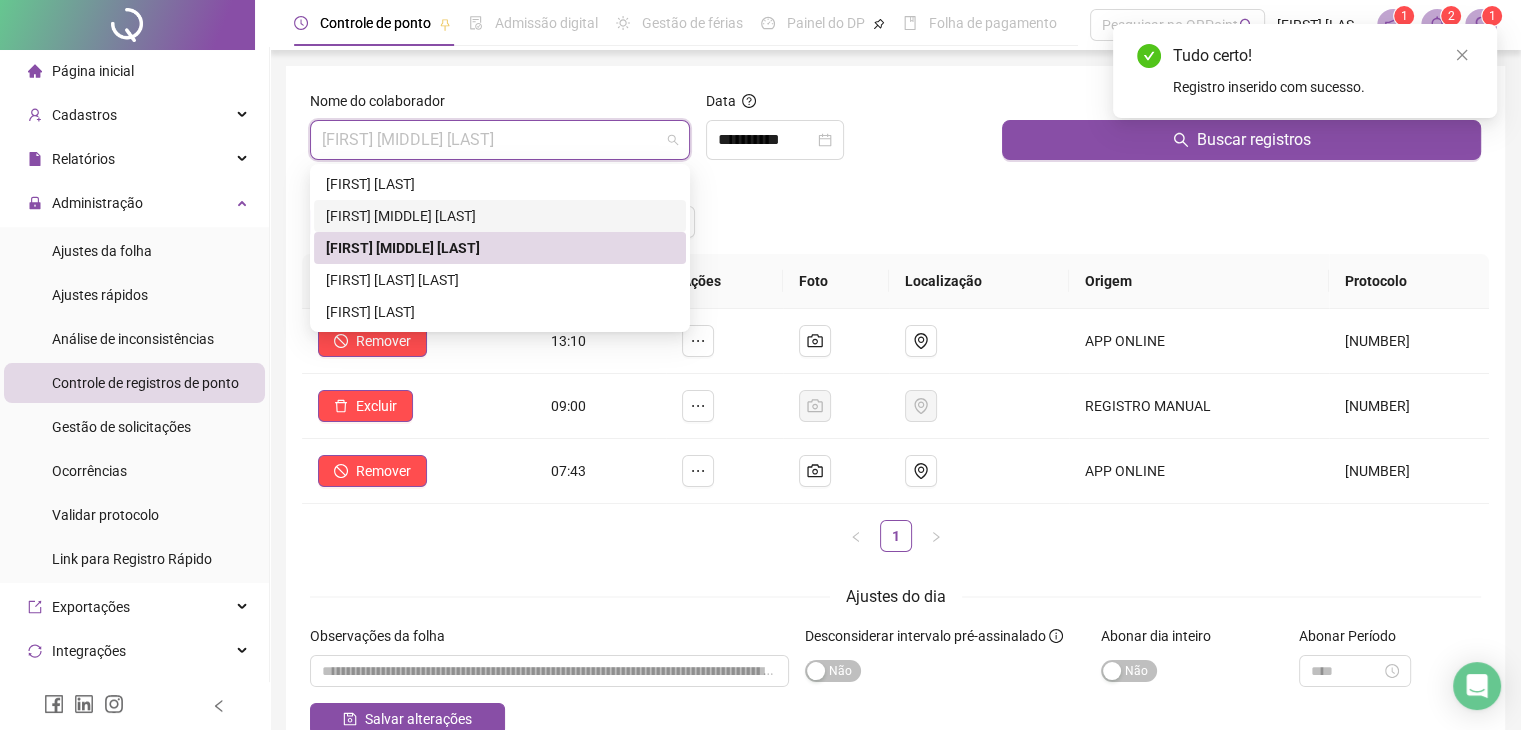 click on "[FIRST] [MIDDLE] [LAST]" at bounding box center [500, 216] 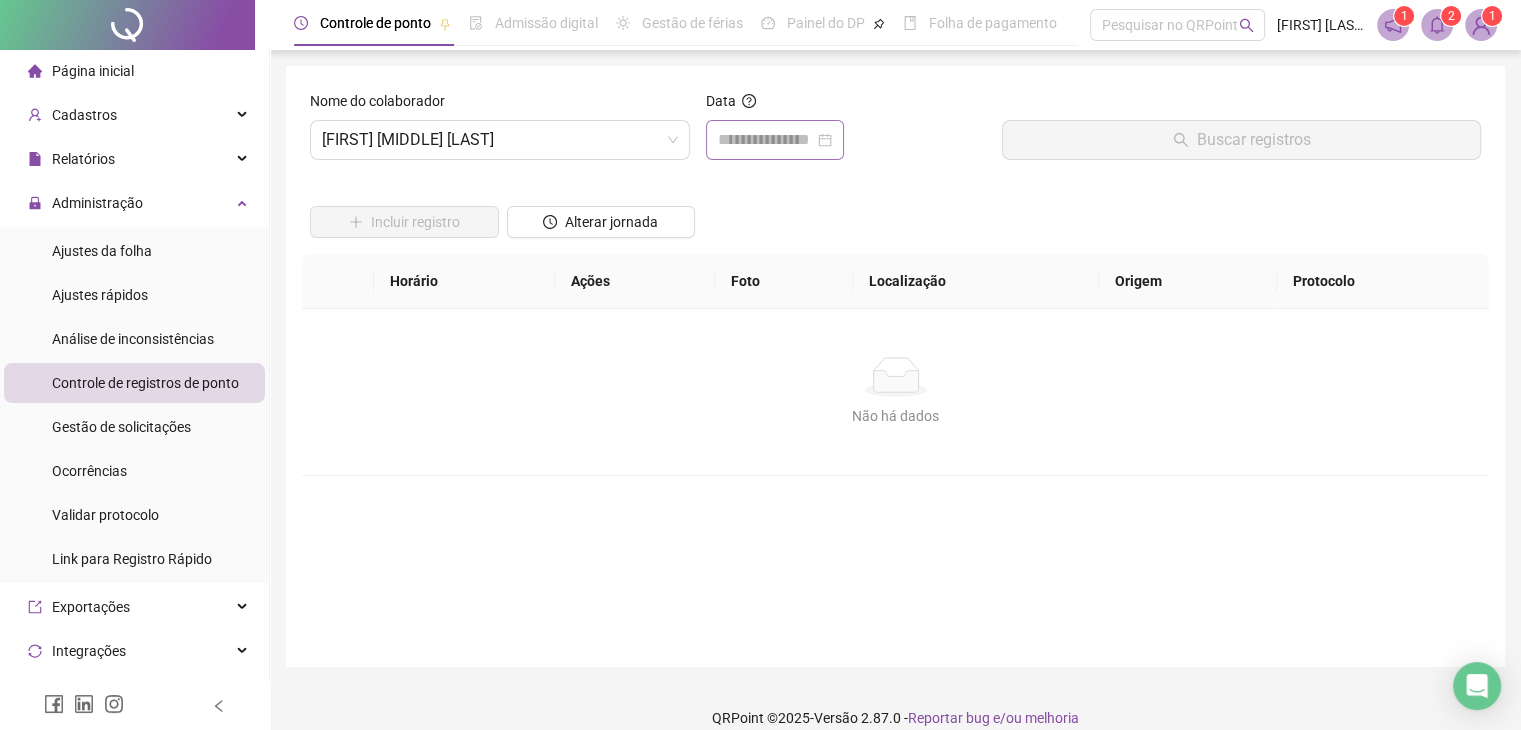 click at bounding box center (775, 140) 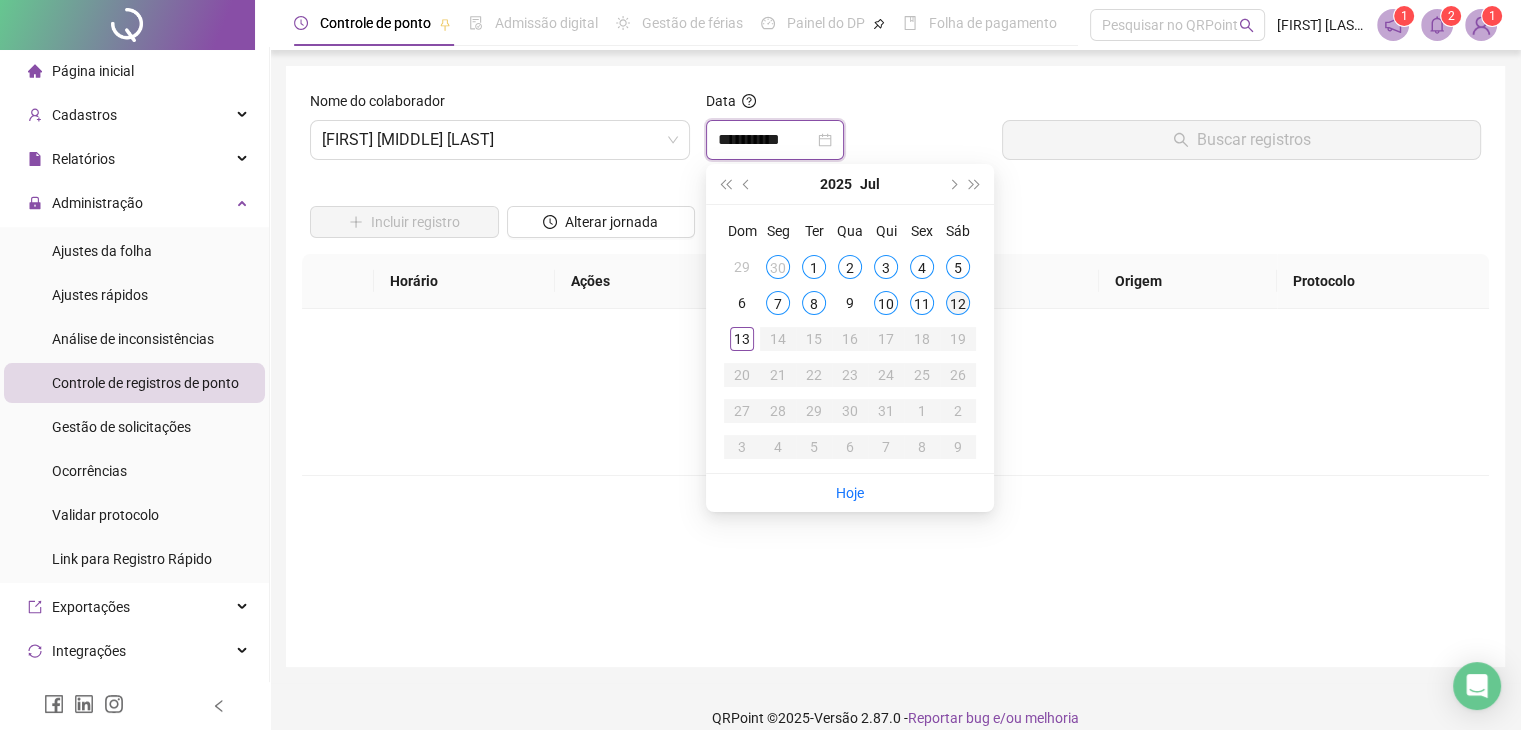 type on "**********" 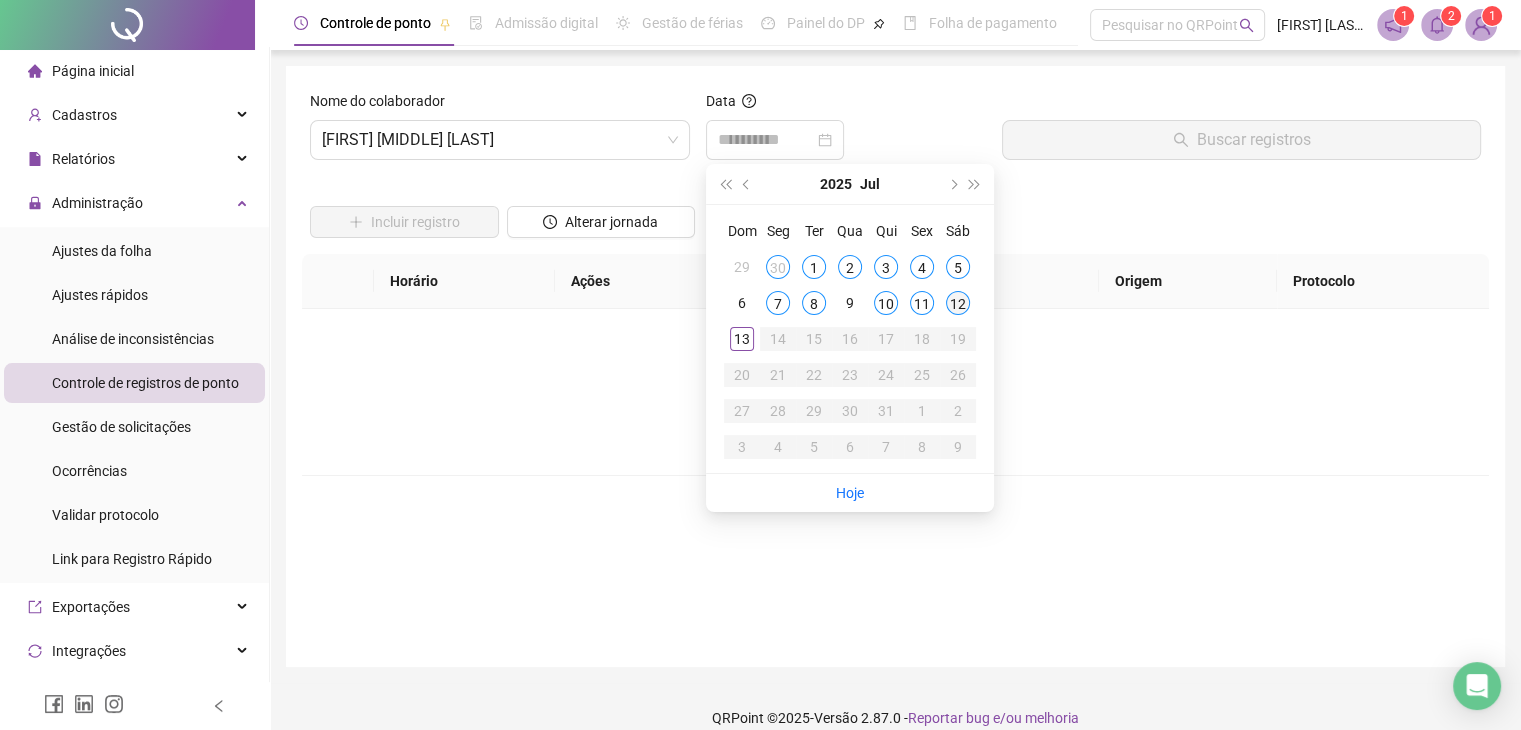 click on "12" at bounding box center (958, 303) 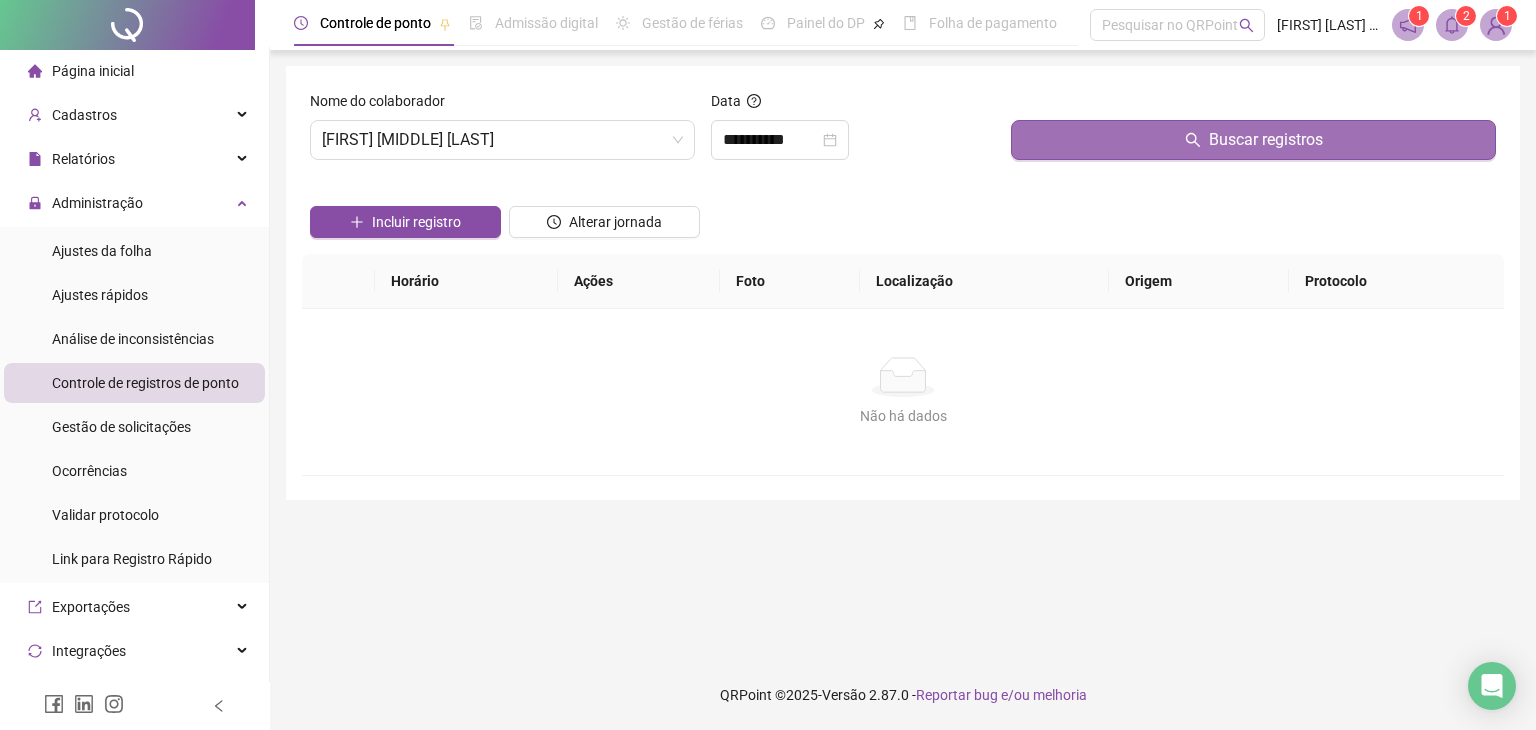 click on "Buscar registros" at bounding box center [1253, 140] 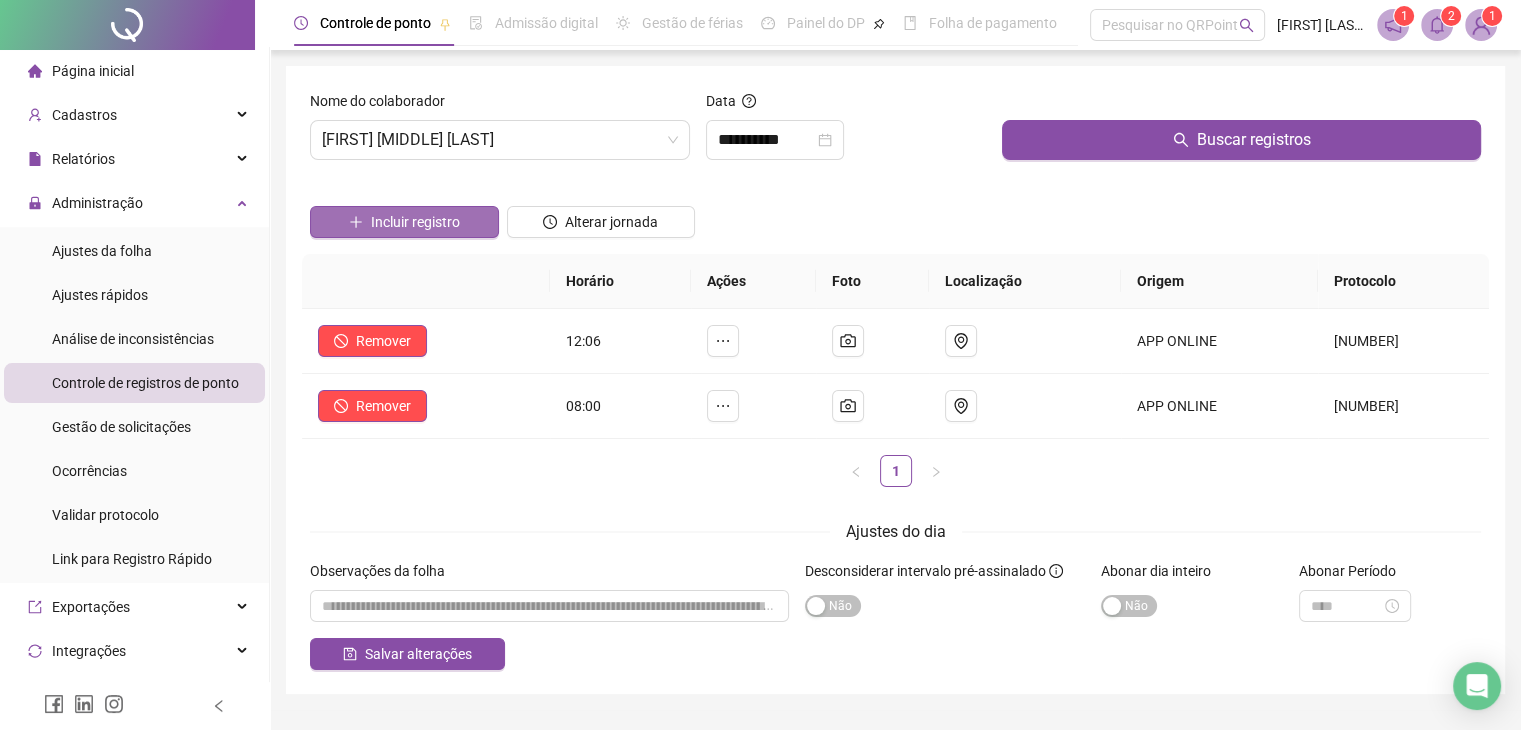 click on "Incluir registro" at bounding box center (415, 222) 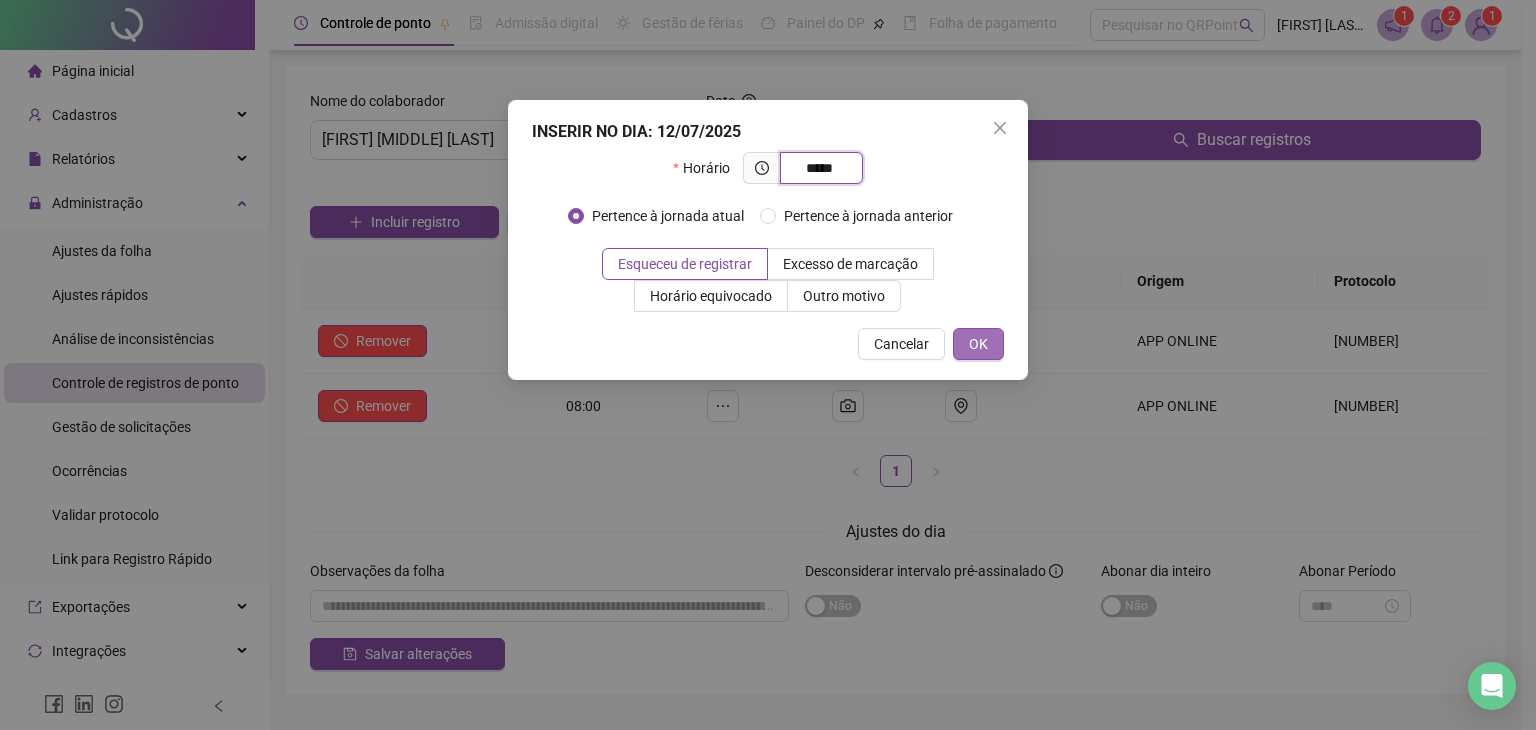 type on "*****" 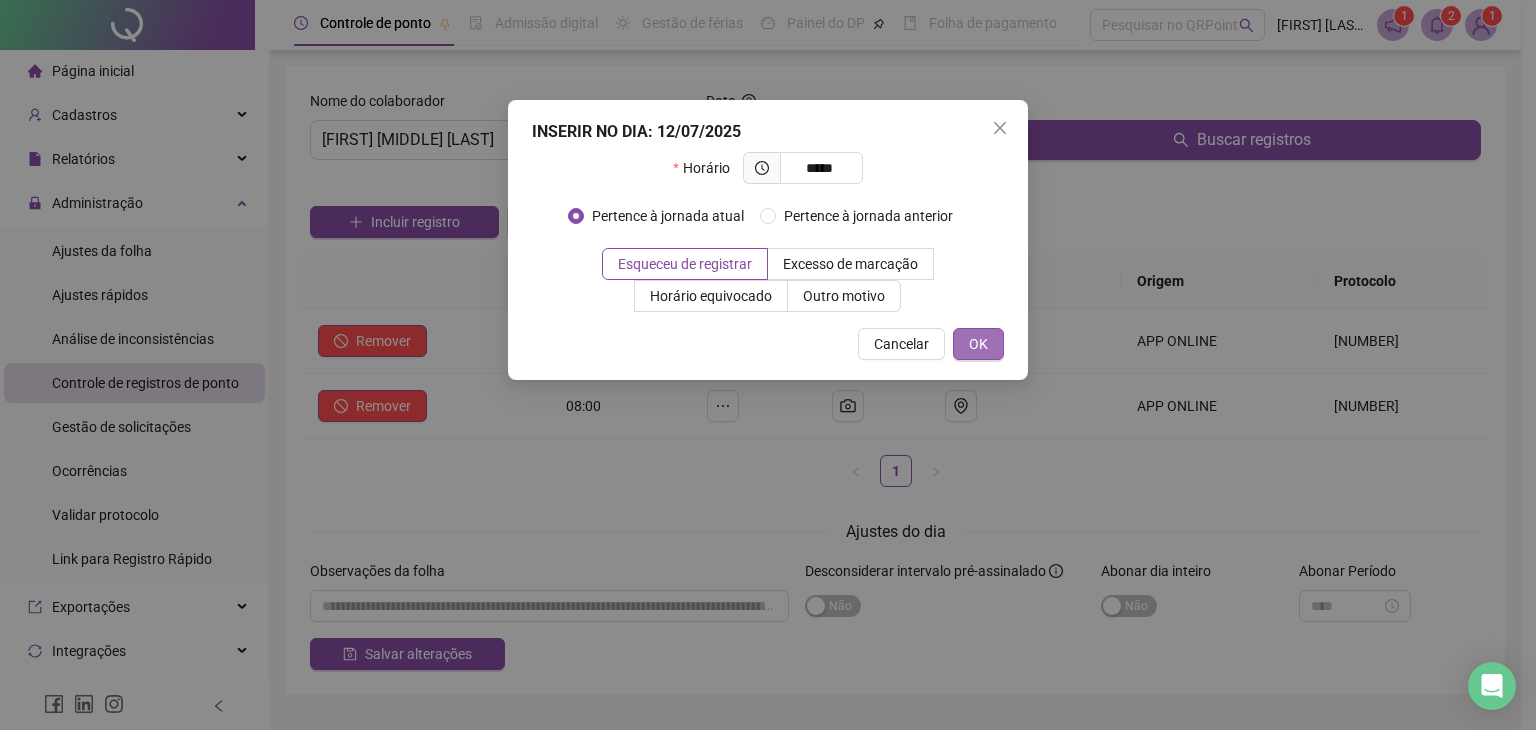 click on "OK" at bounding box center [978, 344] 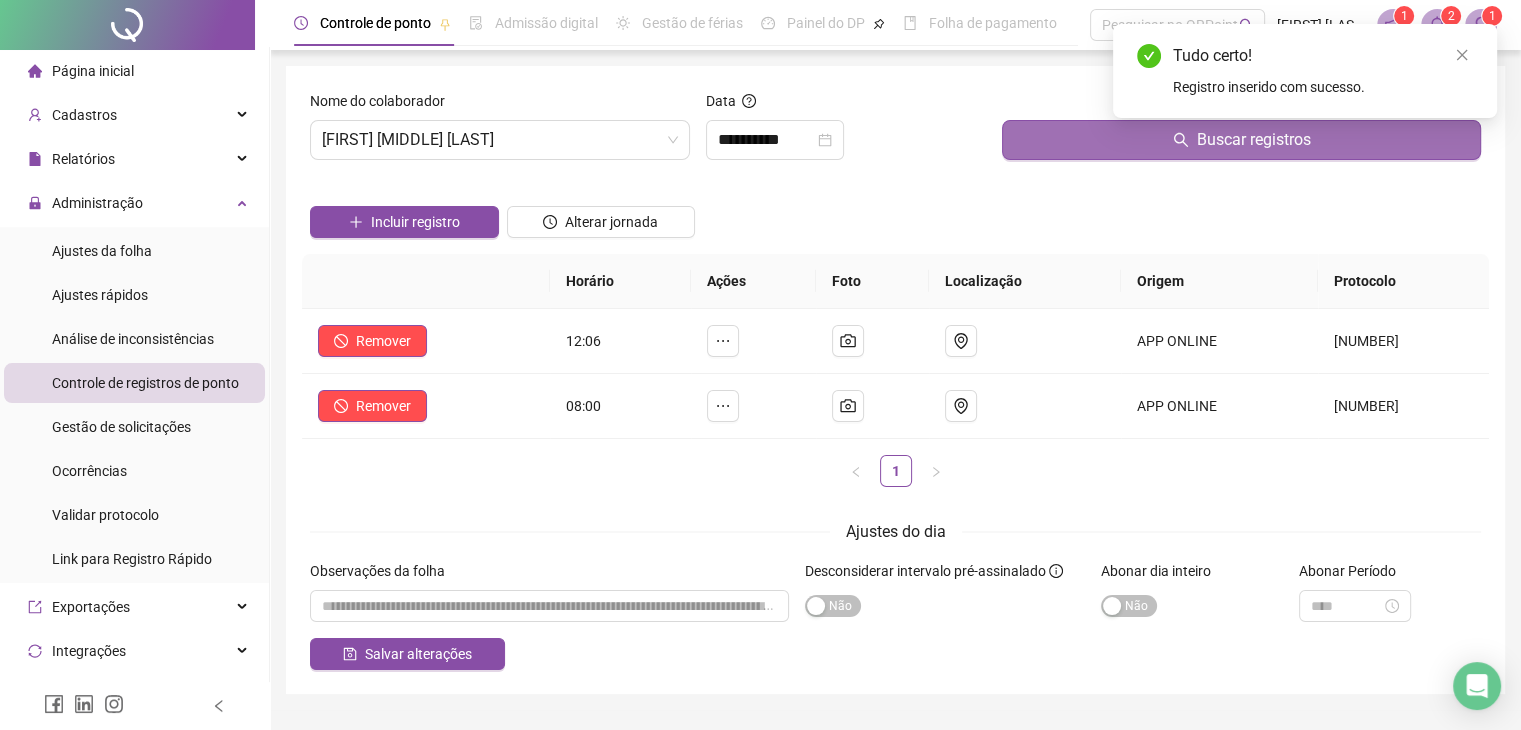 click on "Buscar registros" at bounding box center [1241, 140] 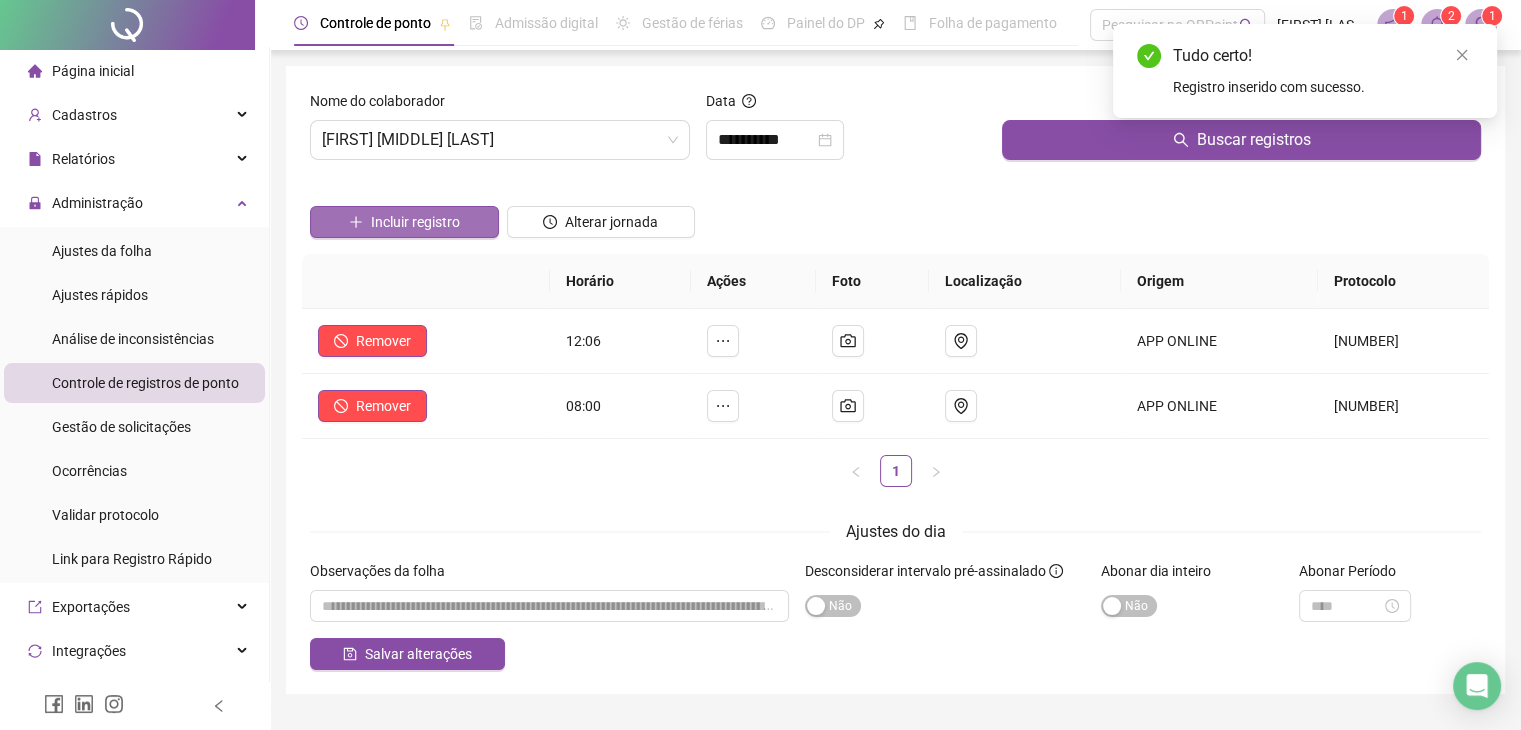 click on "Incluir registro" at bounding box center [415, 222] 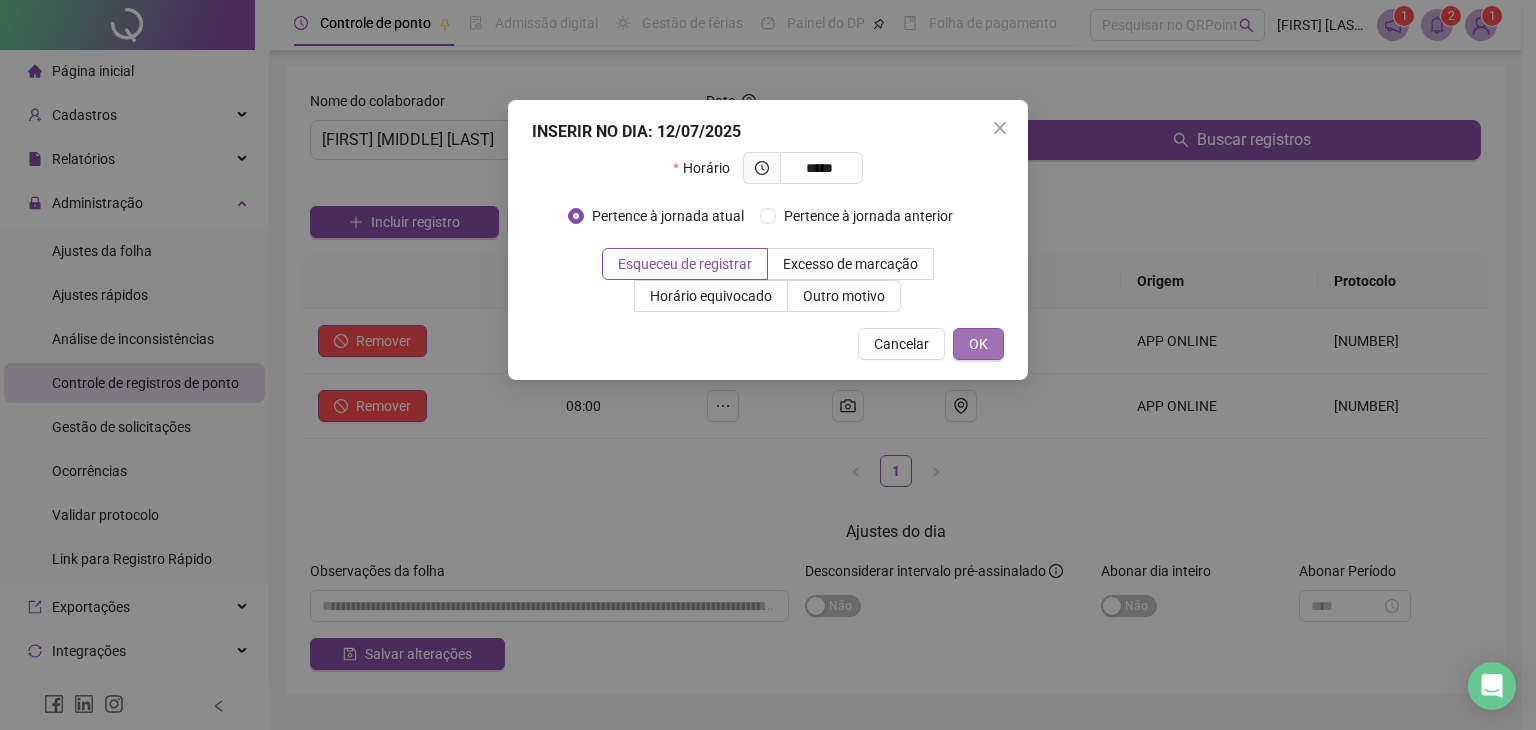 type on "*****" 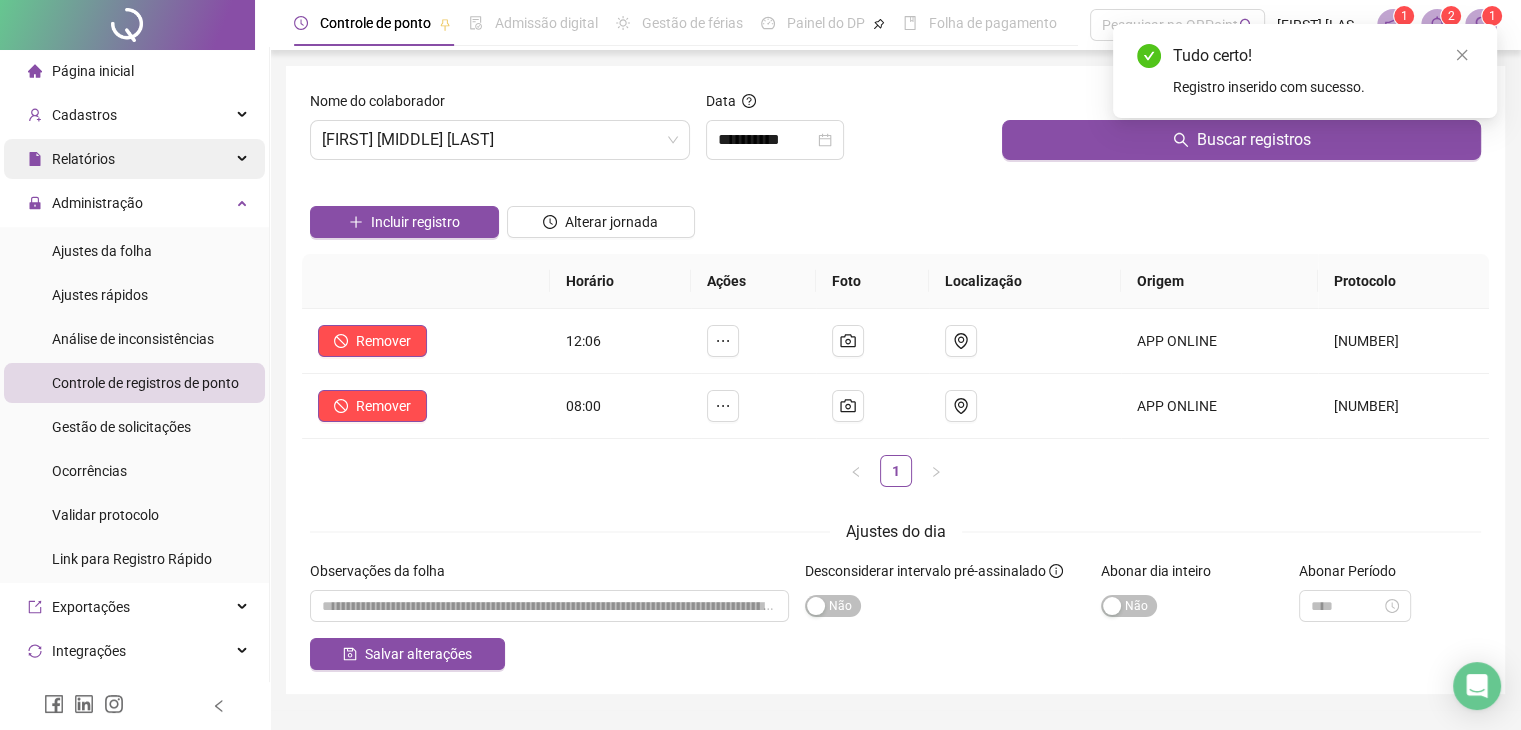 click on "Relatórios" at bounding box center [83, 159] 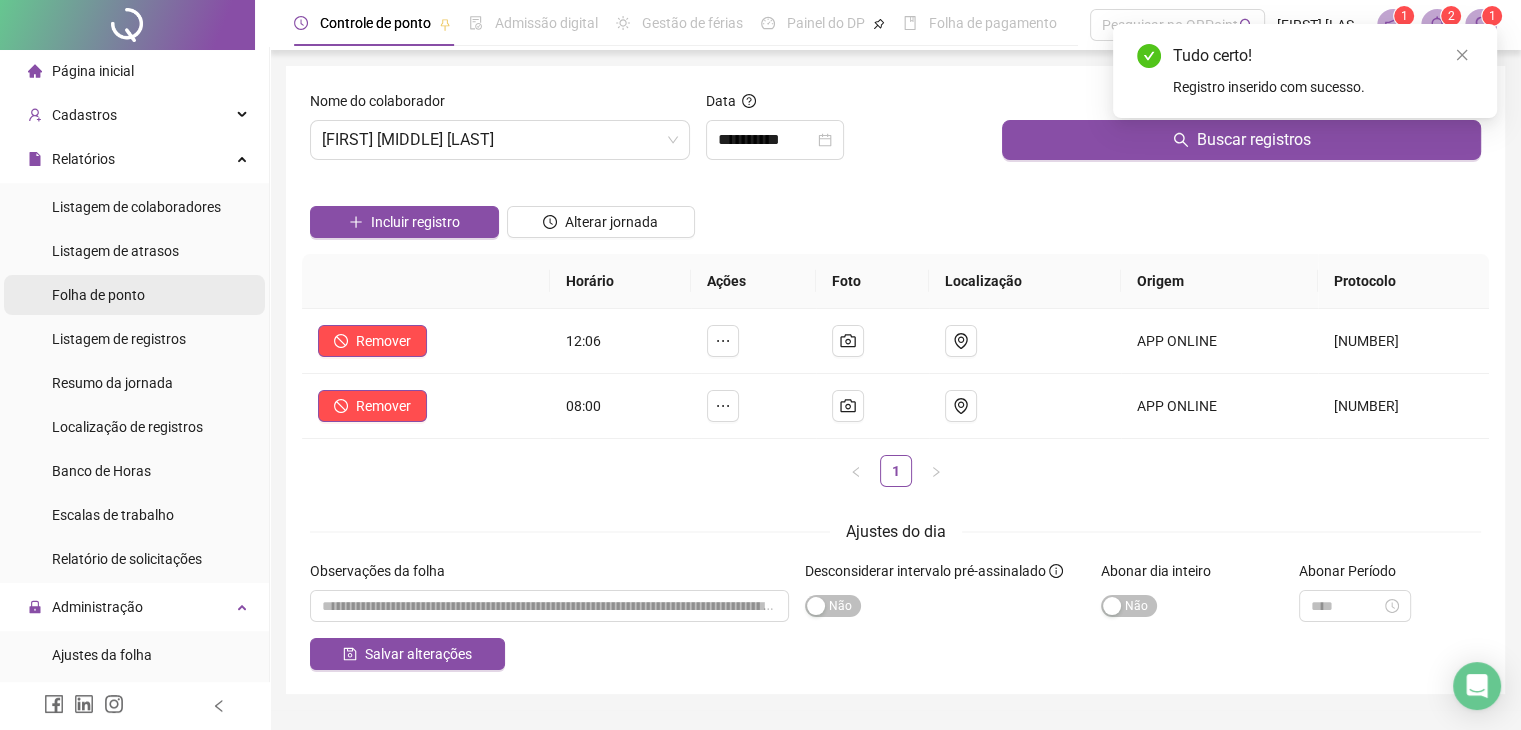 click on "Folha de ponto" at bounding box center (98, 295) 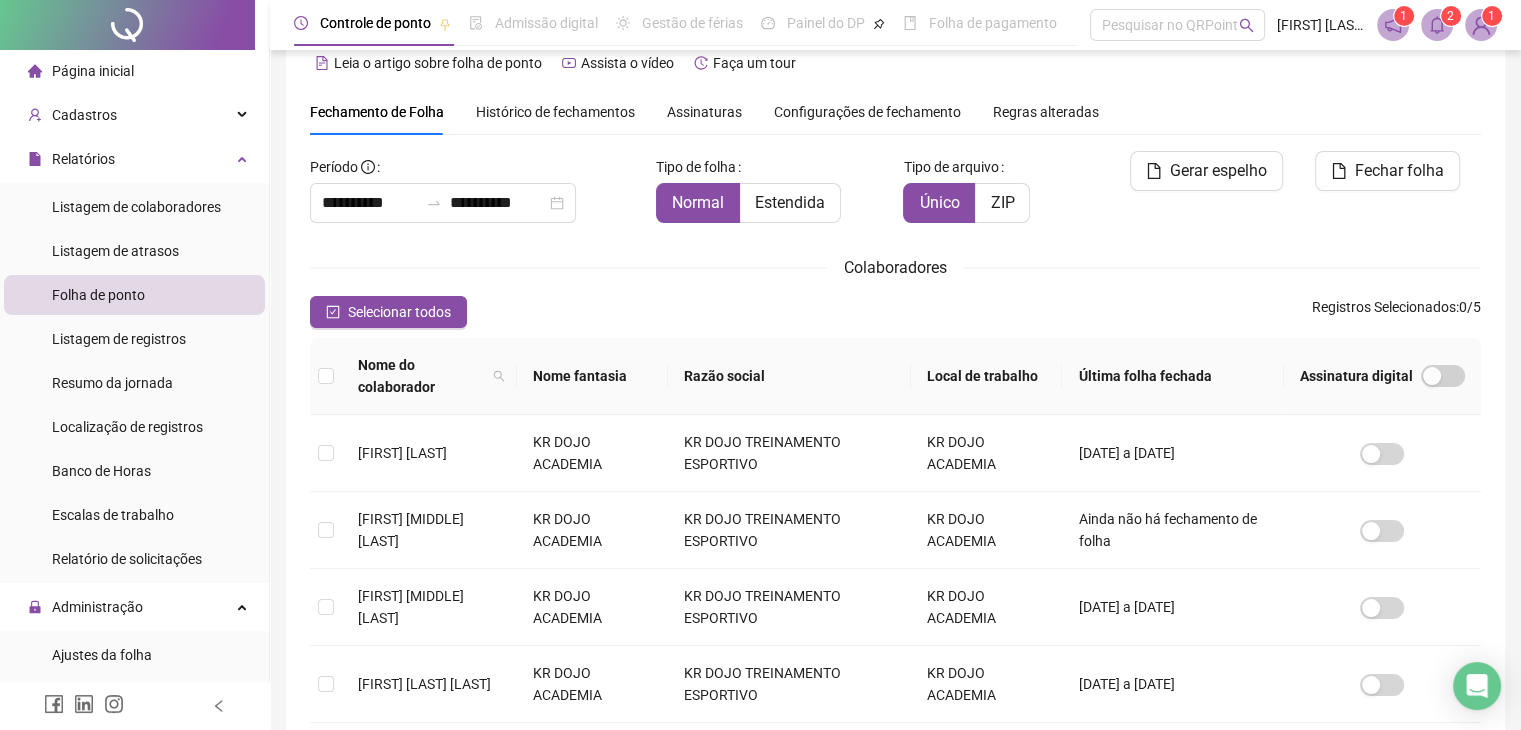 scroll, scrollTop: 44, scrollLeft: 0, axis: vertical 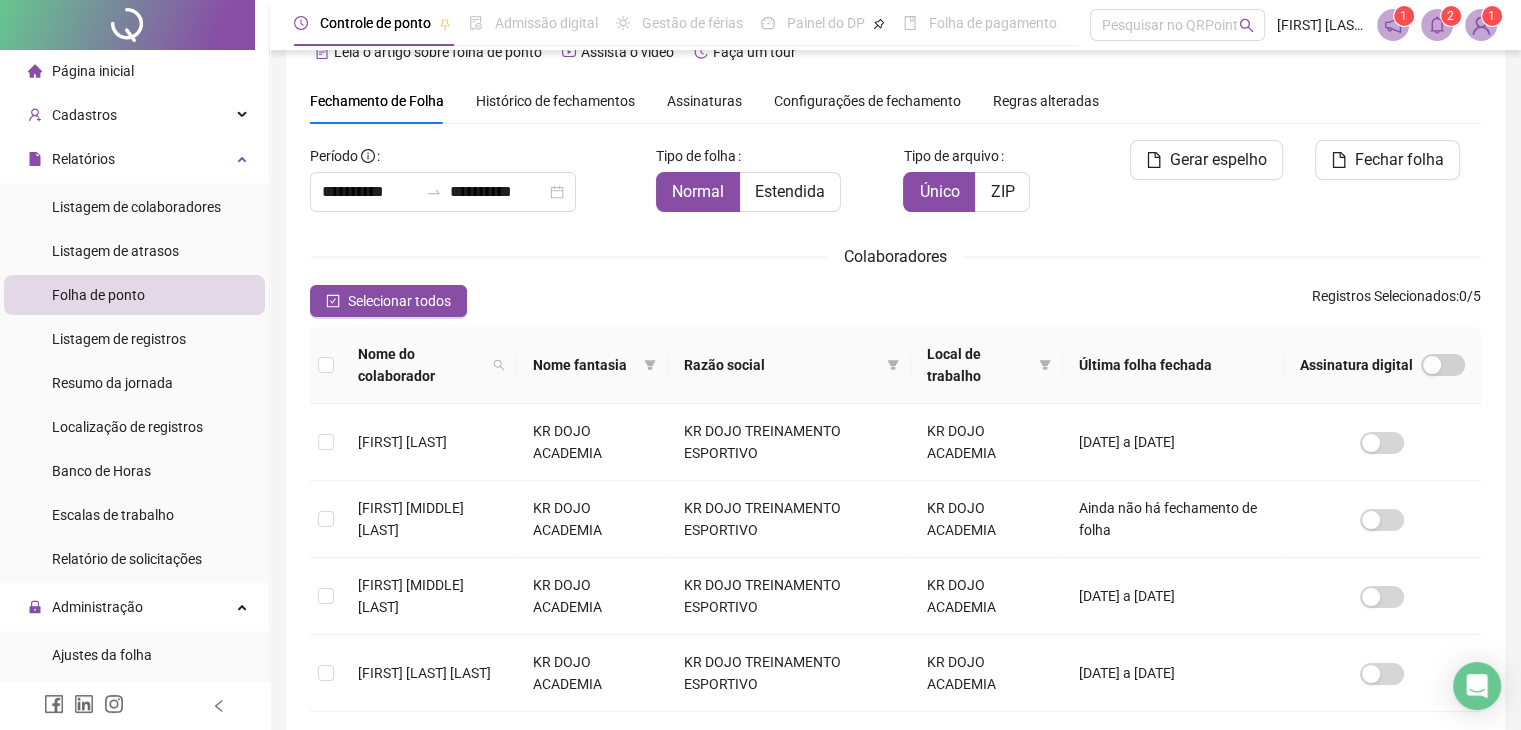 click at bounding box center [326, 365] 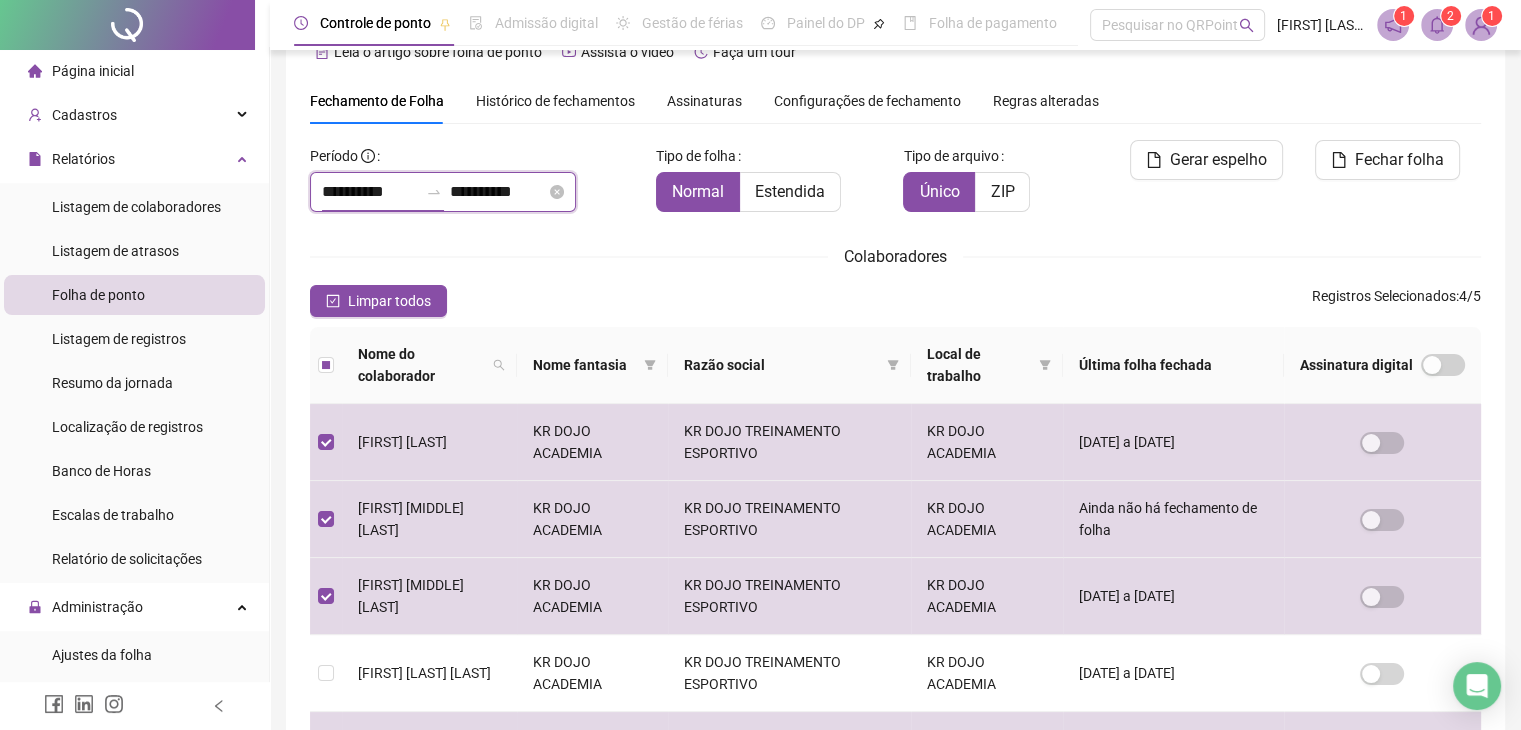 click on "**********" at bounding box center [370, 192] 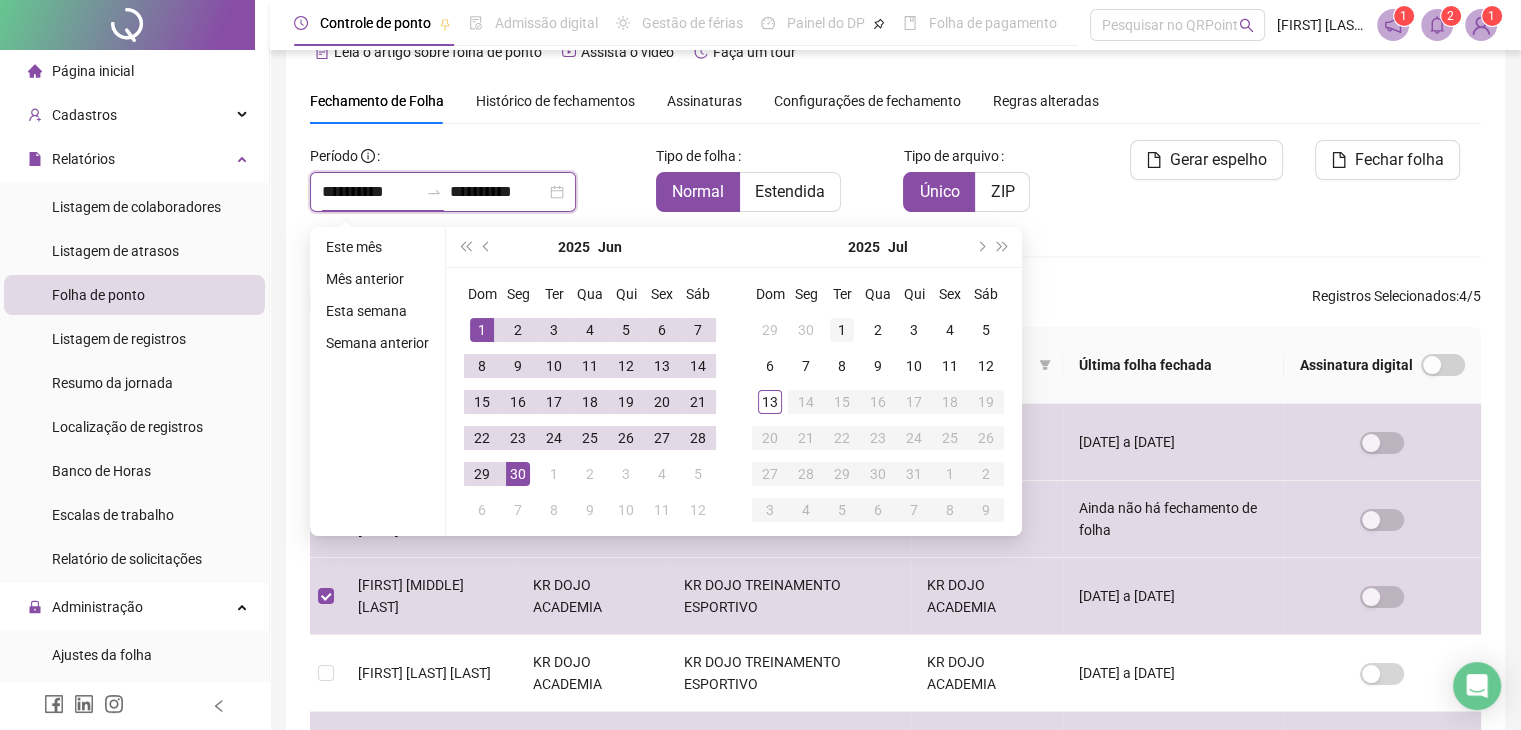 type on "**********" 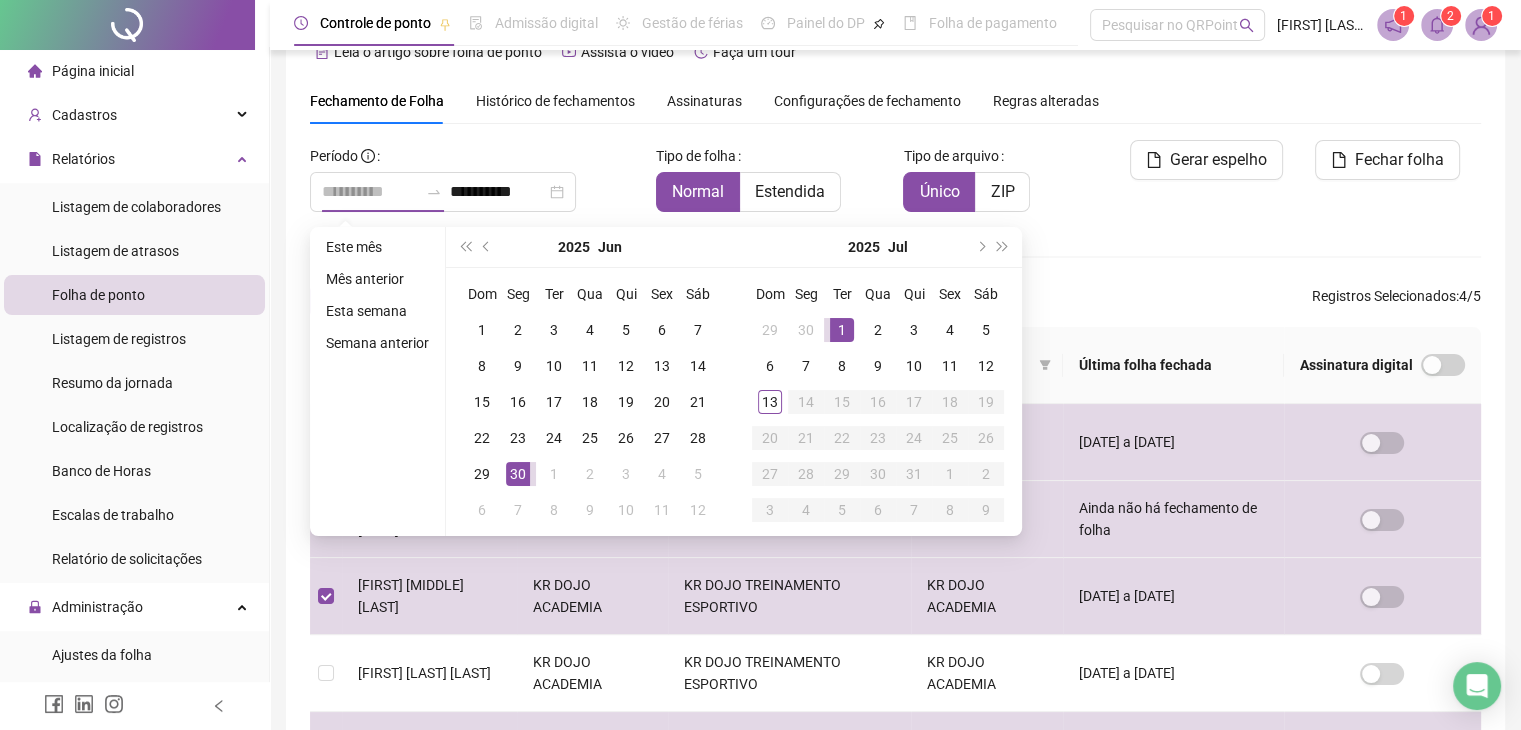 click on "1" at bounding box center (842, 330) 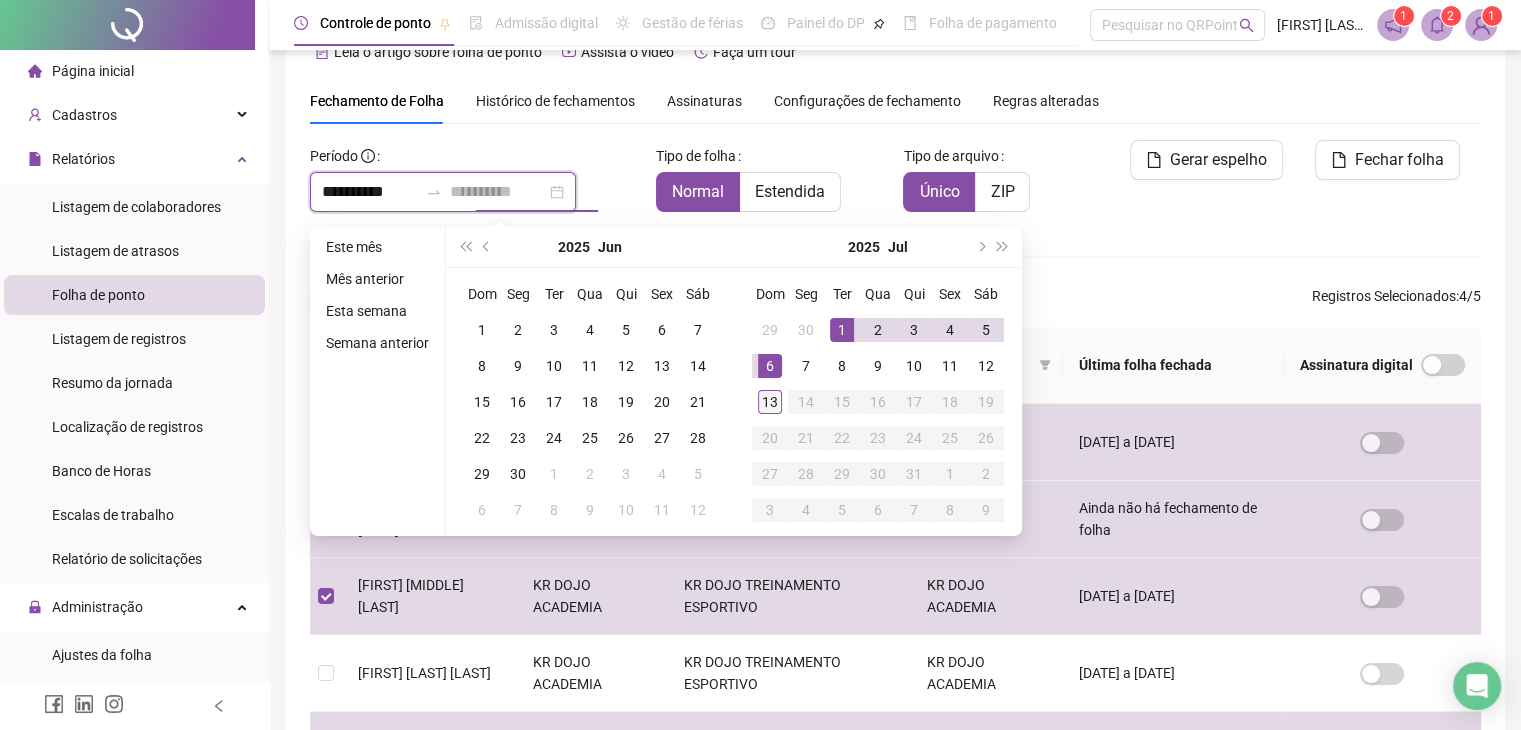type on "**********" 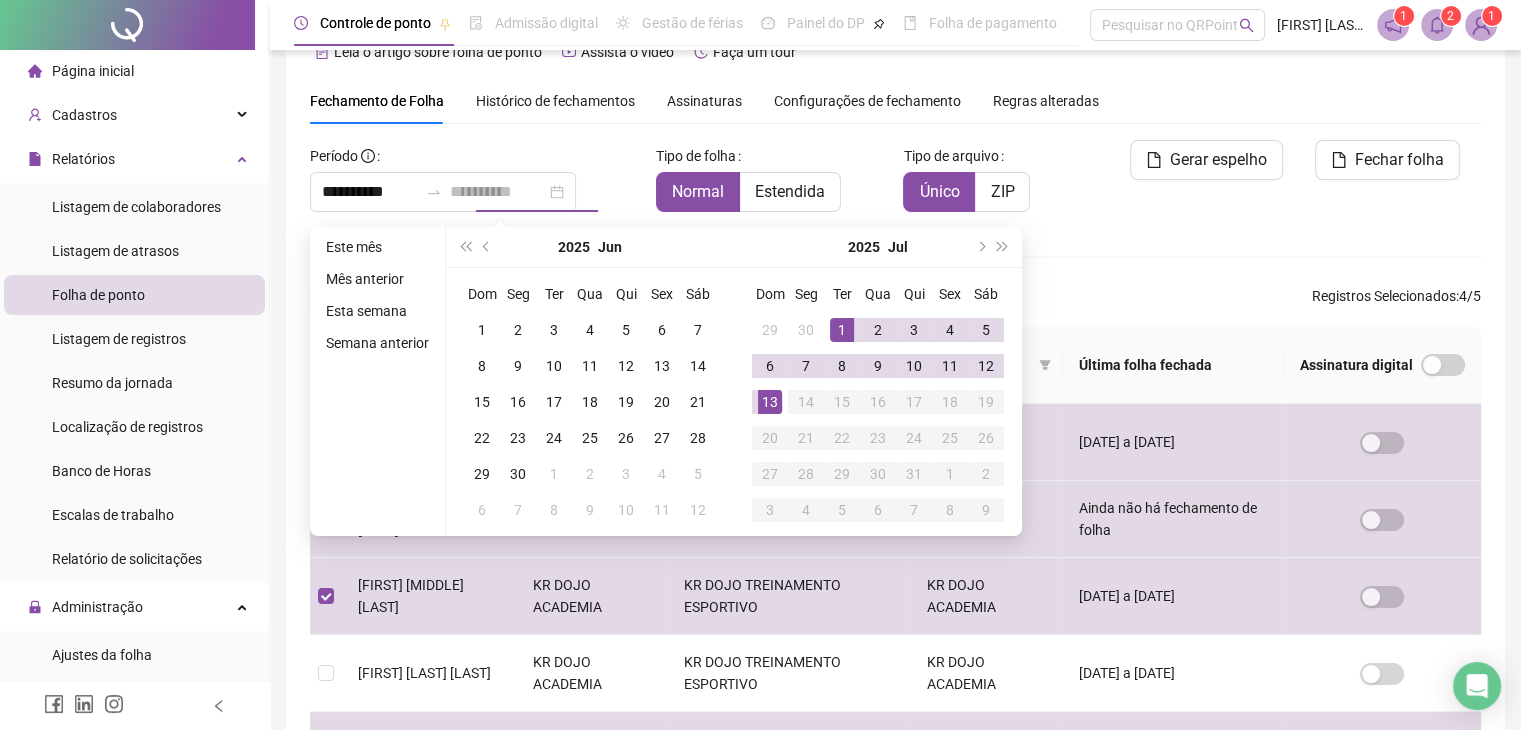 click on "13" at bounding box center [770, 402] 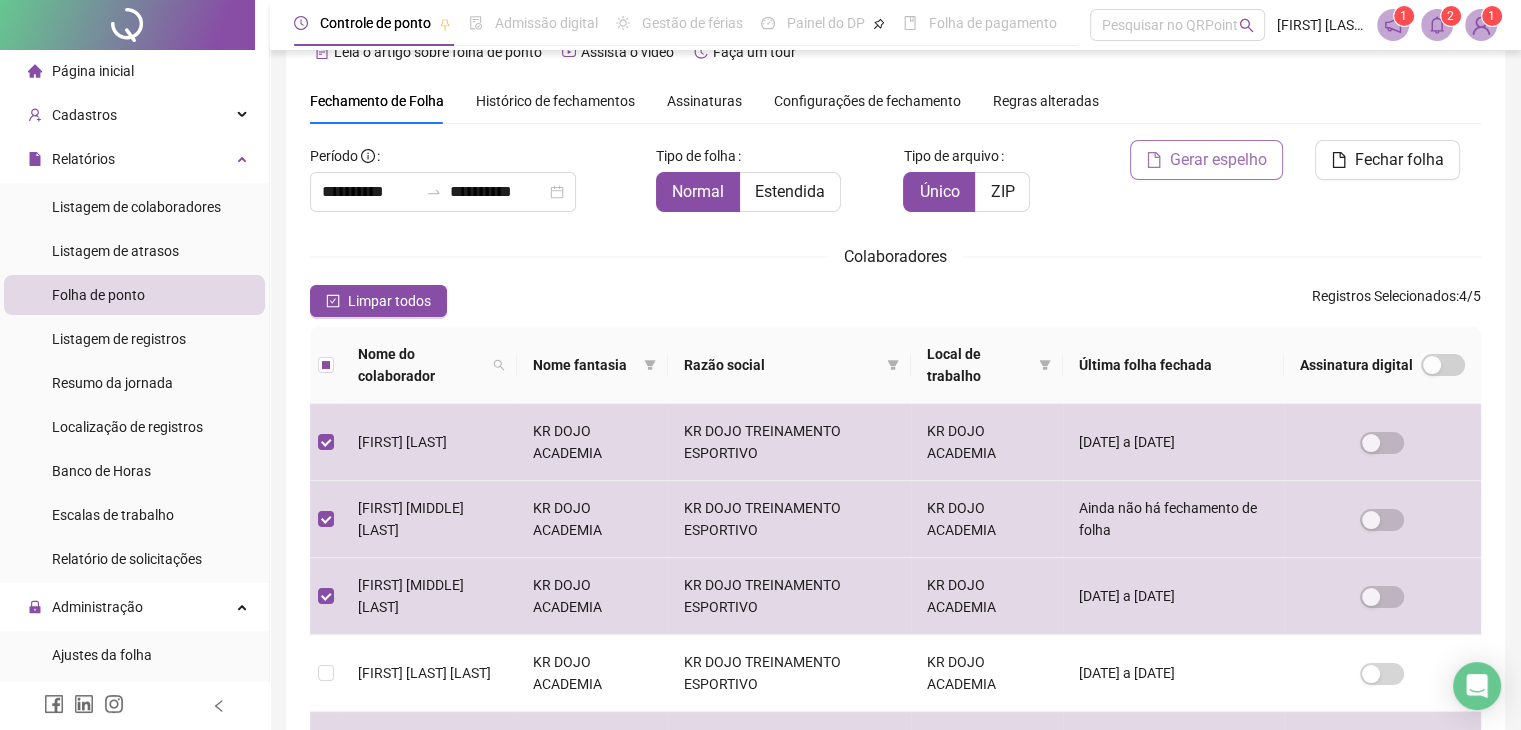 click on "Gerar espelho" at bounding box center [1218, 160] 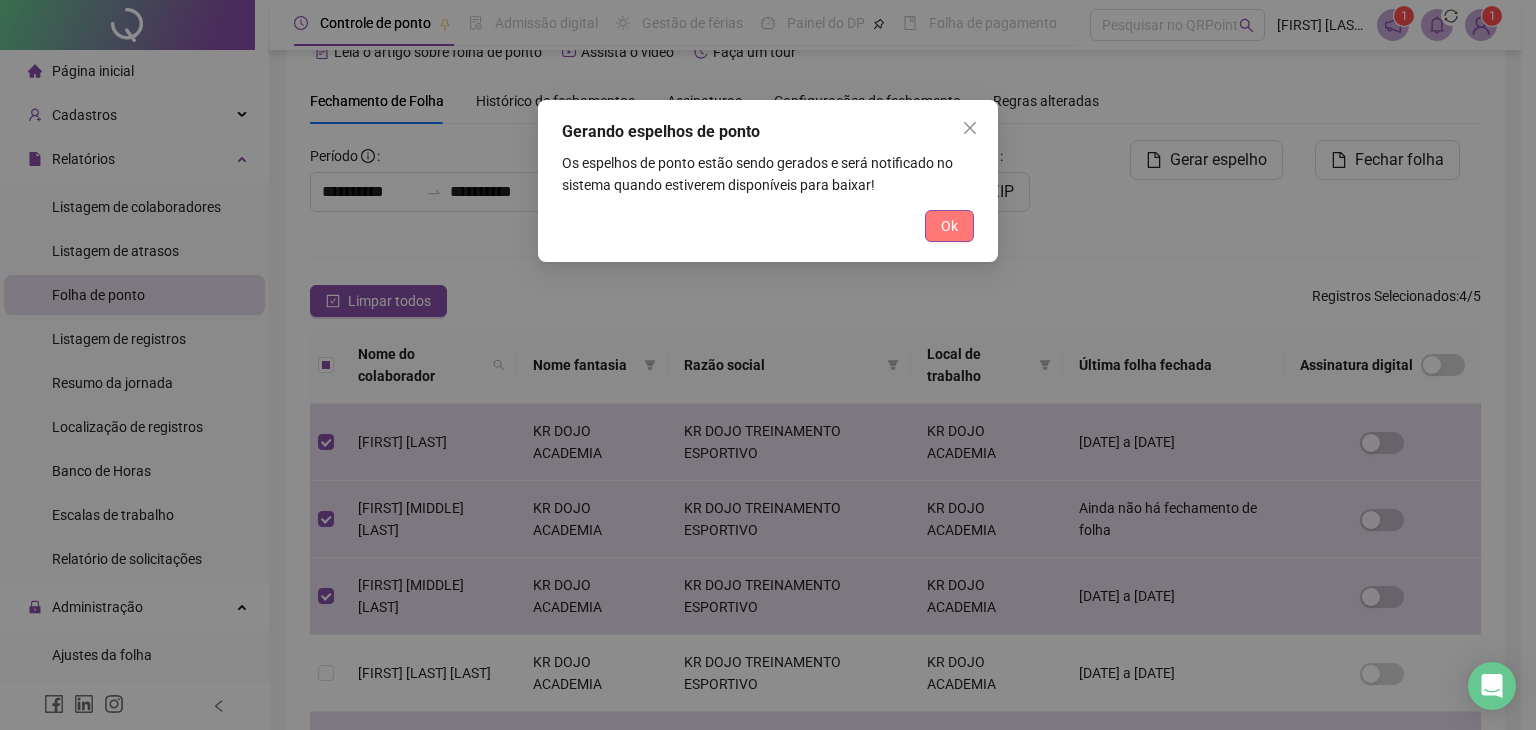 click on "Ok" at bounding box center (949, 226) 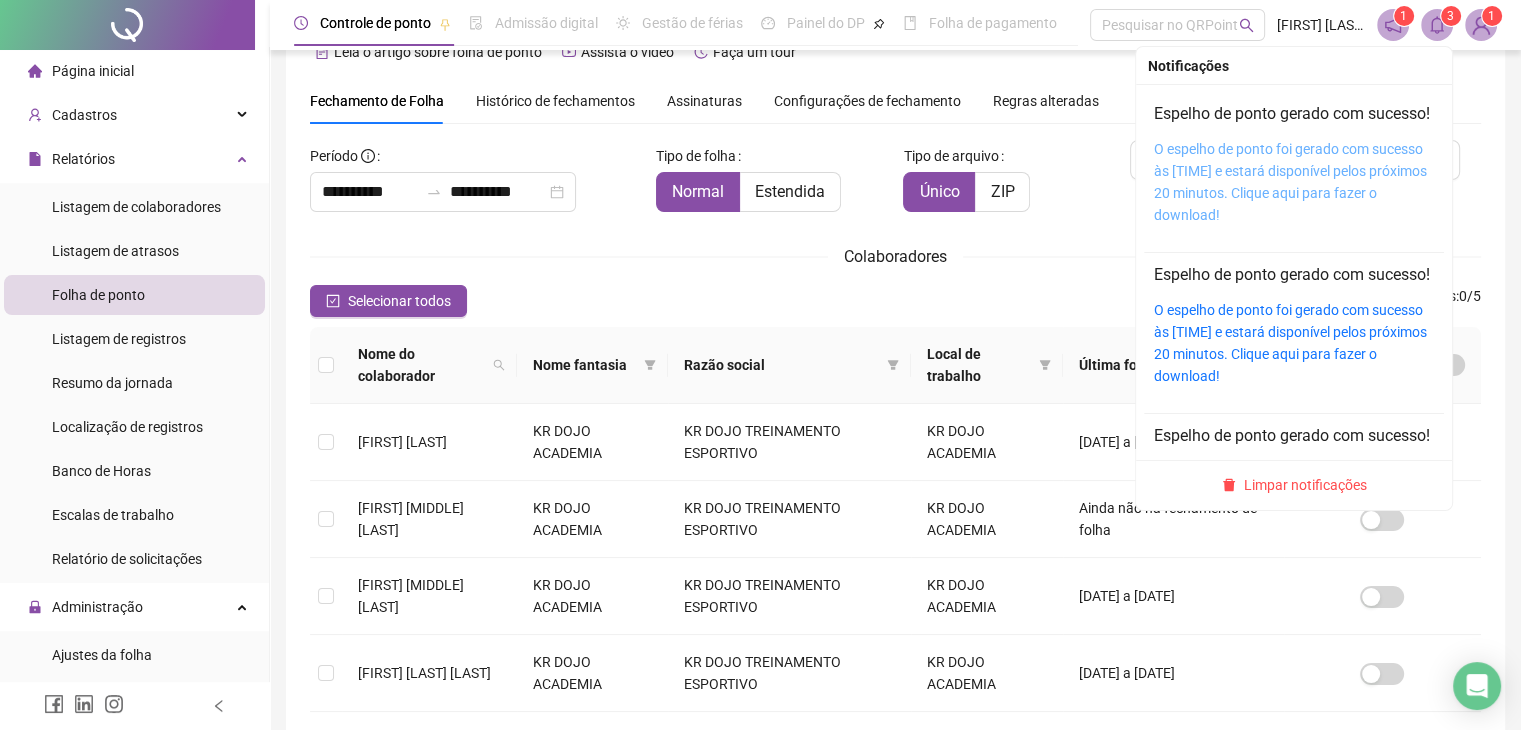 click on "O espelho de ponto foi gerado com sucesso às [TIME] e estará disponível pelos próximos 20 minutos.
Clique aqui para fazer o download!" at bounding box center [1290, 182] 